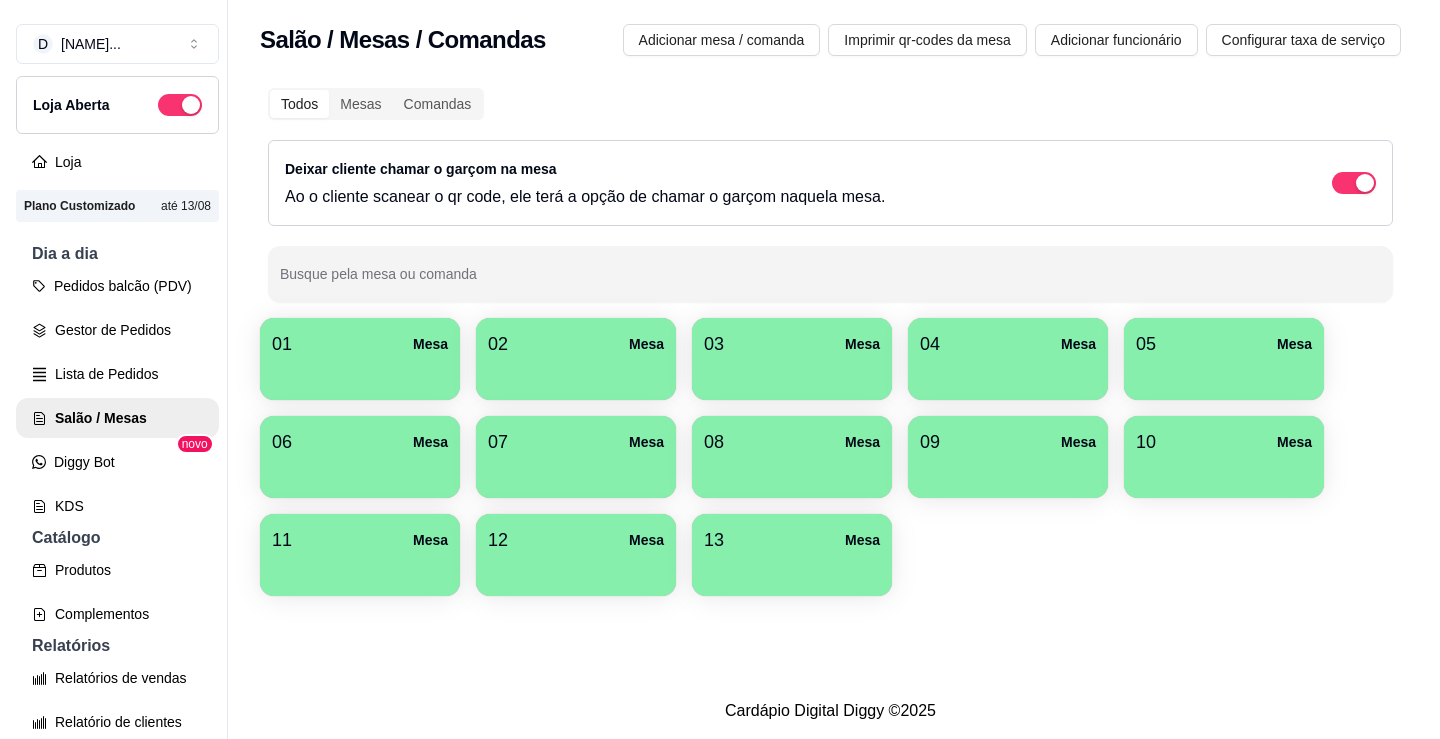 scroll, scrollTop: 0, scrollLeft: 0, axis: both 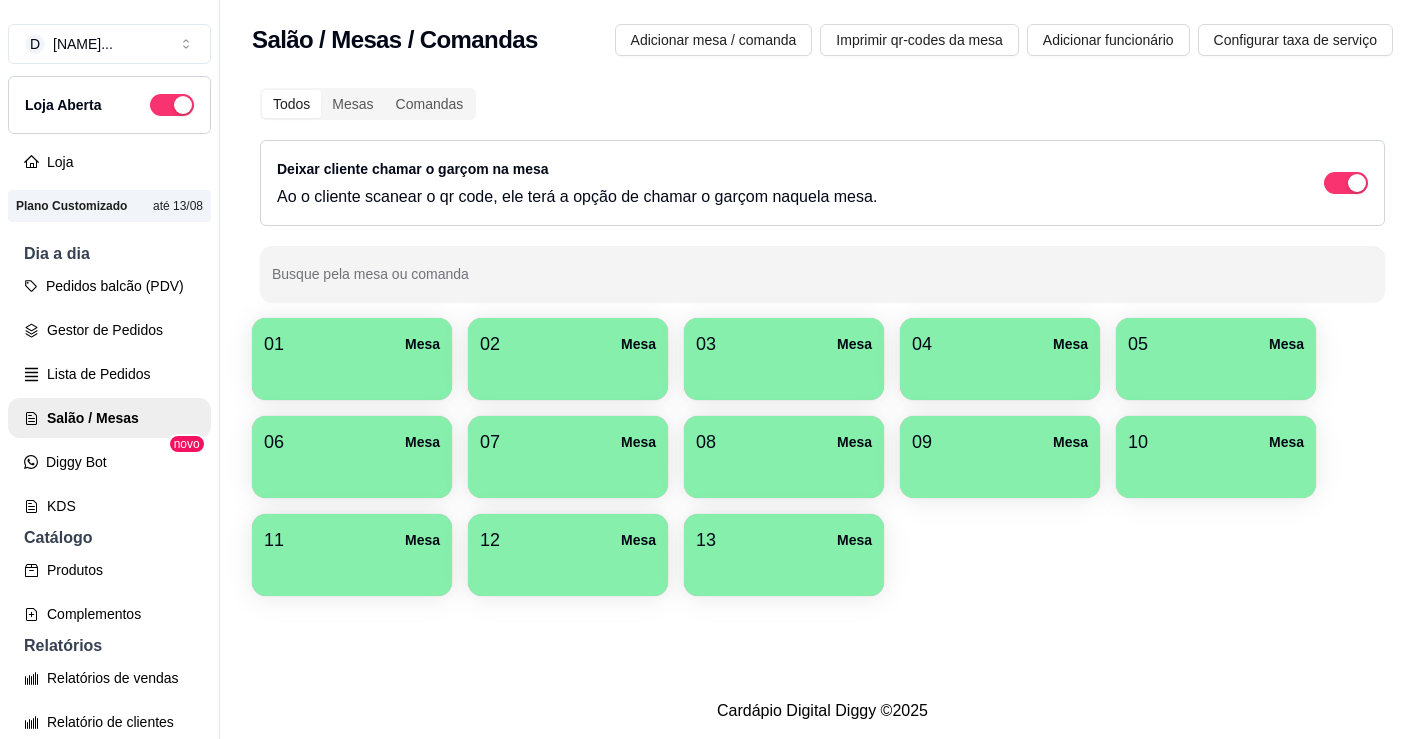 click at bounding box center (352, 373) 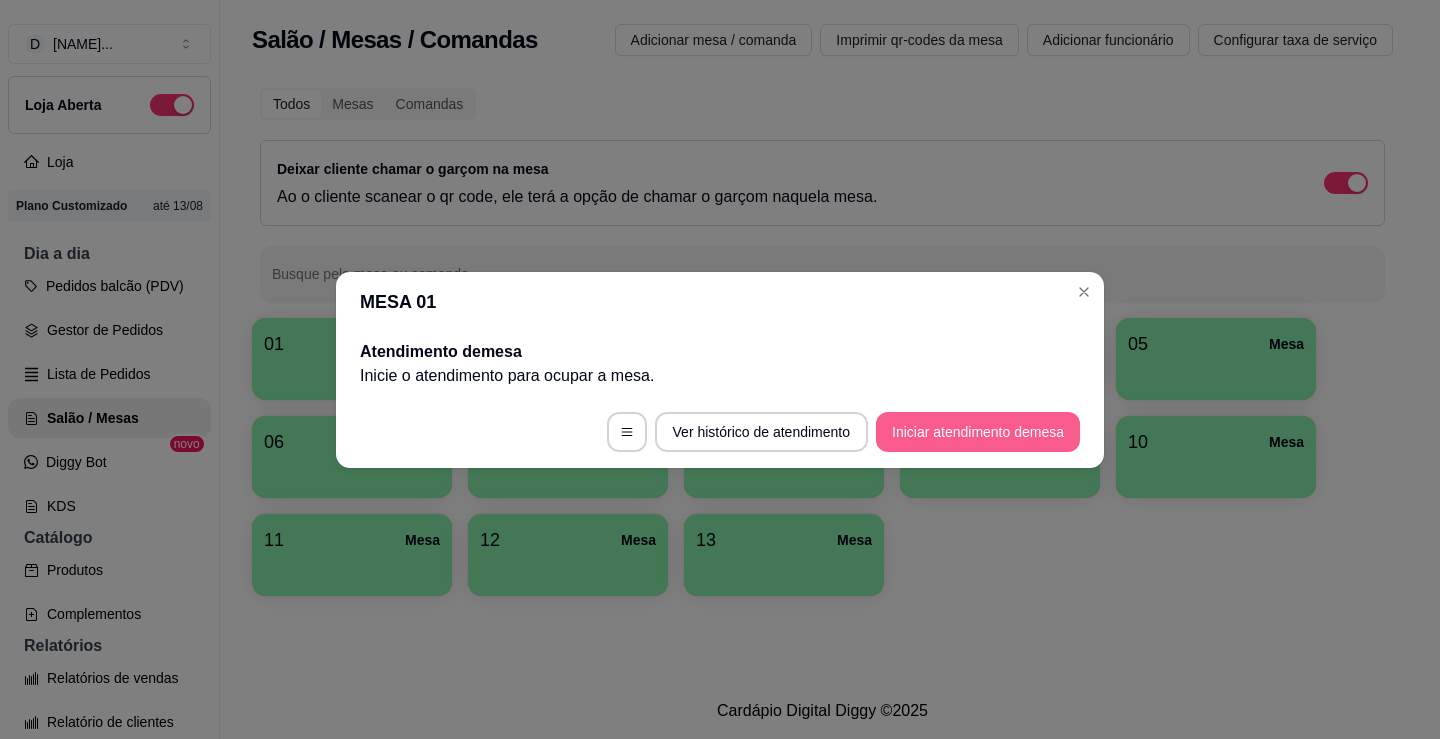 click on "Iniciar atendimento de  mesa" at bounding box center (978, 432) 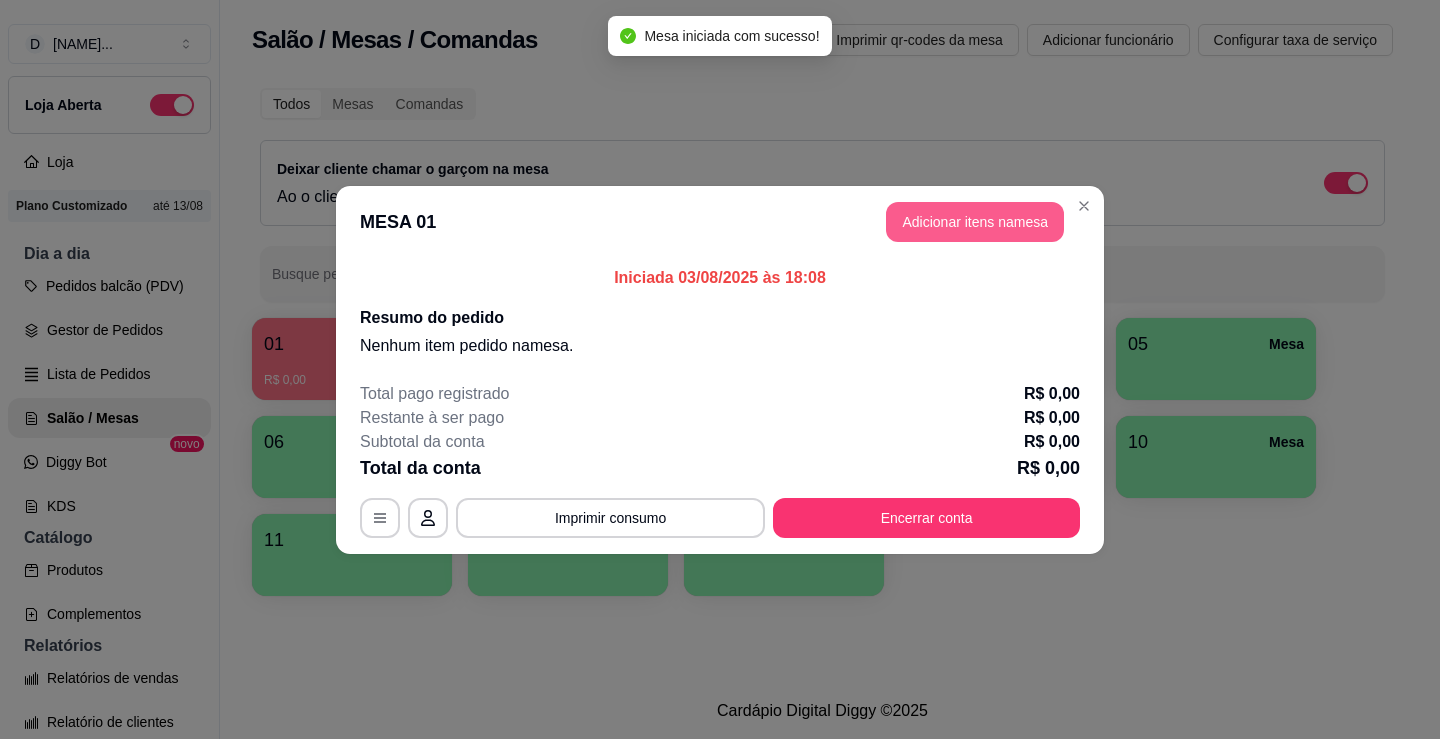 click on "Adicionar itens na  mesa" at bounding box center [975, 222] 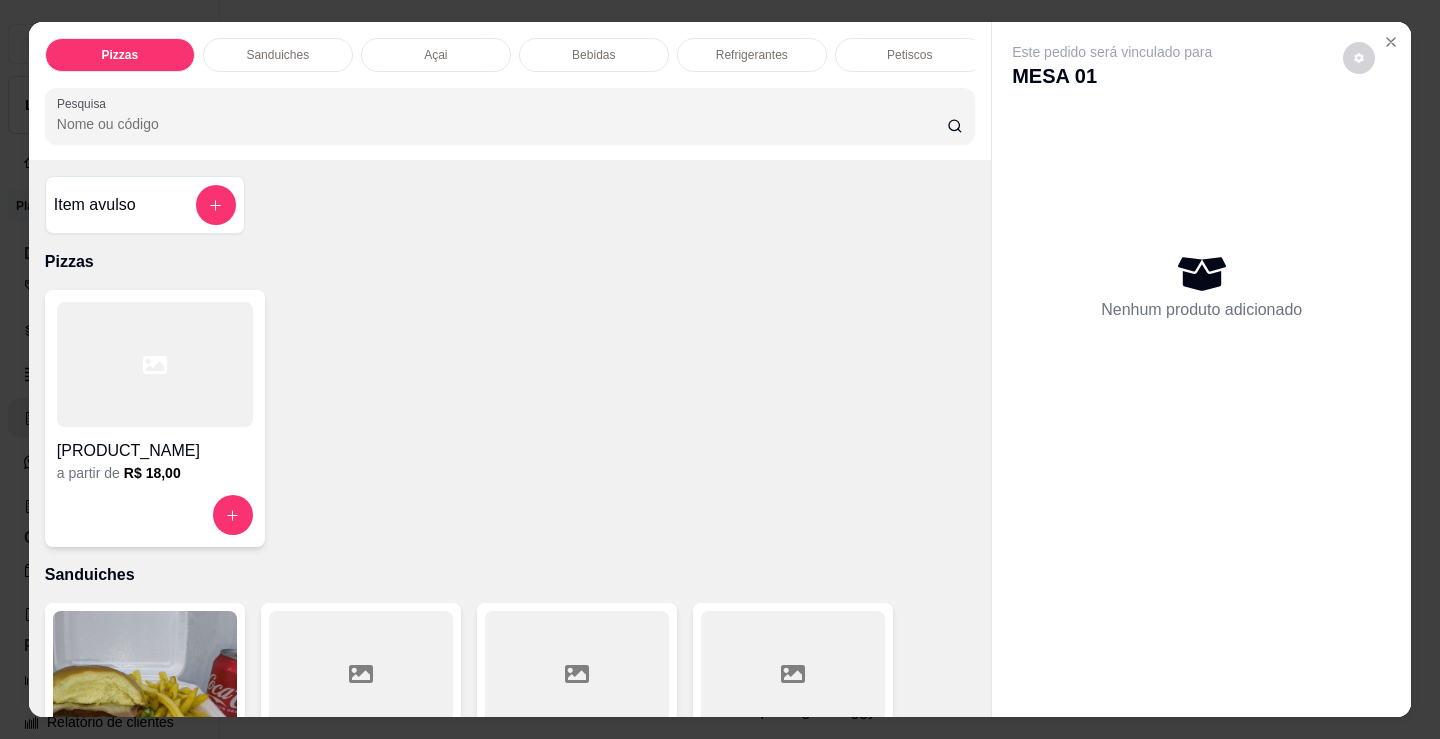 click at bounding box center [155, 364] 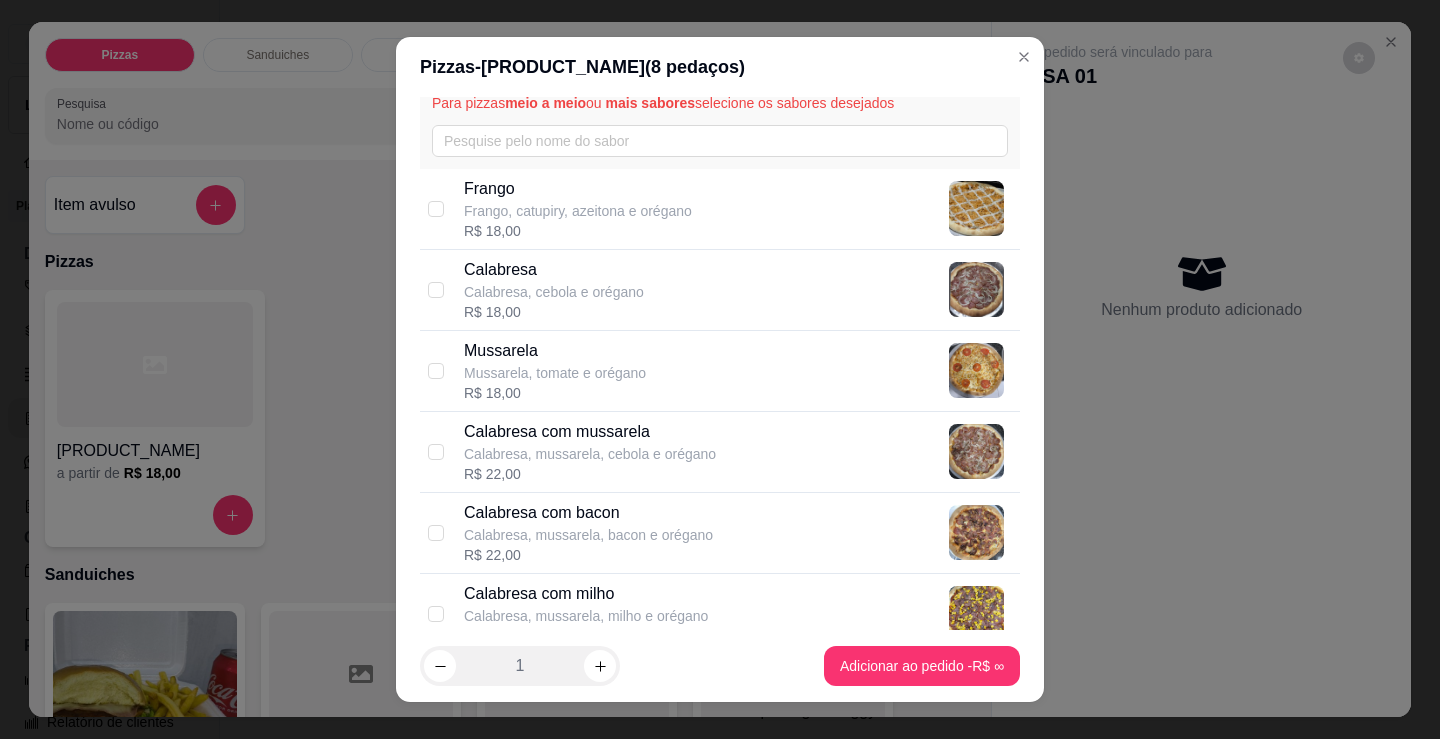 scroll, scrollTop: 300, scrollLeft: 0, axis: vertical 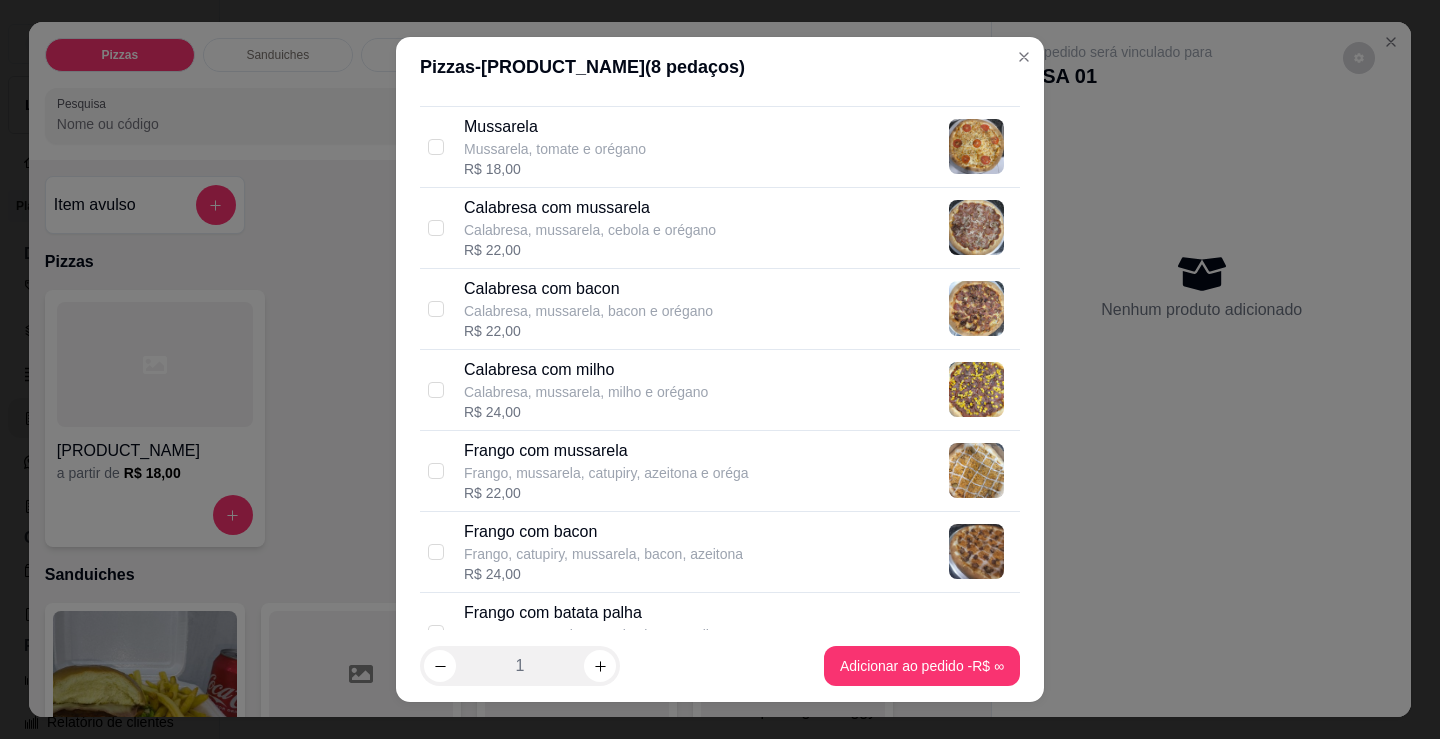 click on "Frango, mussarela, catupiry, azeitona e oréga" at bounding box center [606, 473] 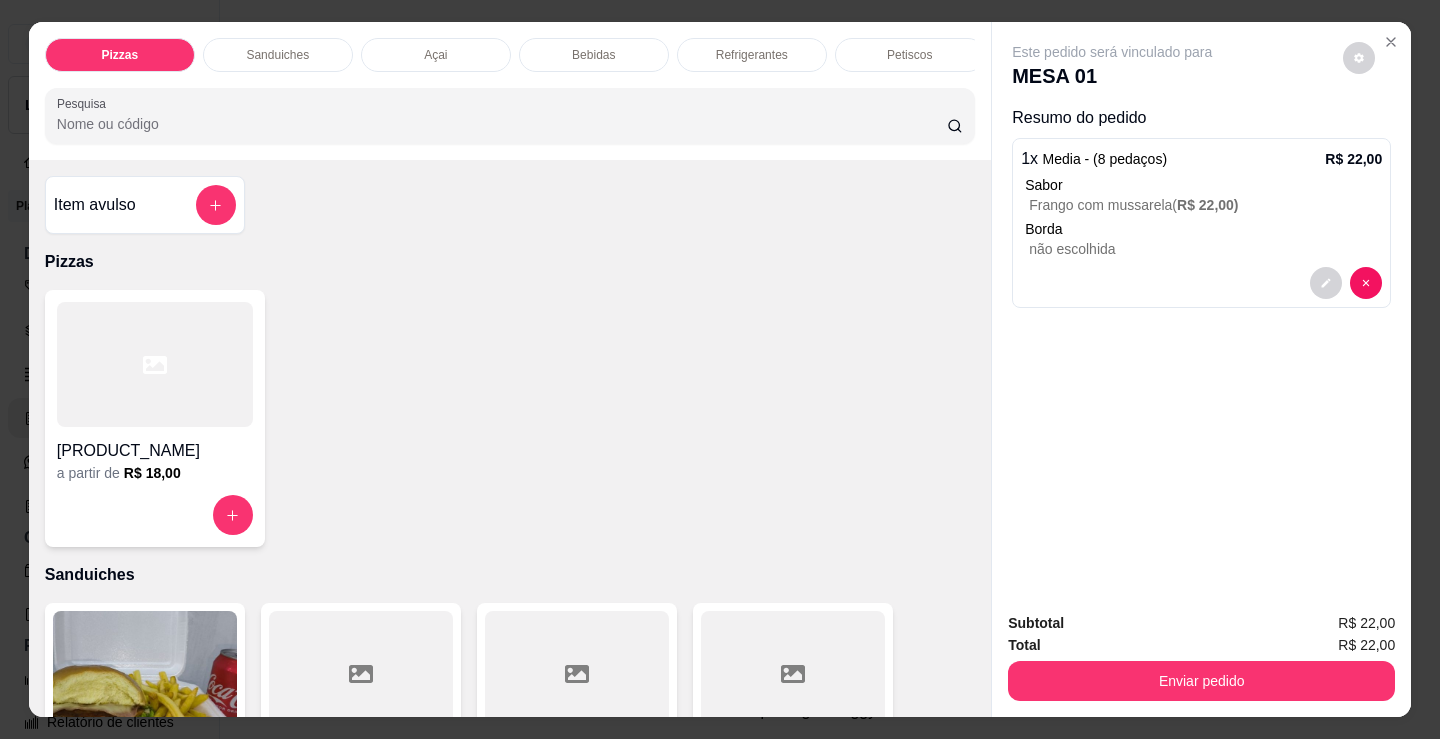 click on "Bebidas" at bounding box center (593, 55) 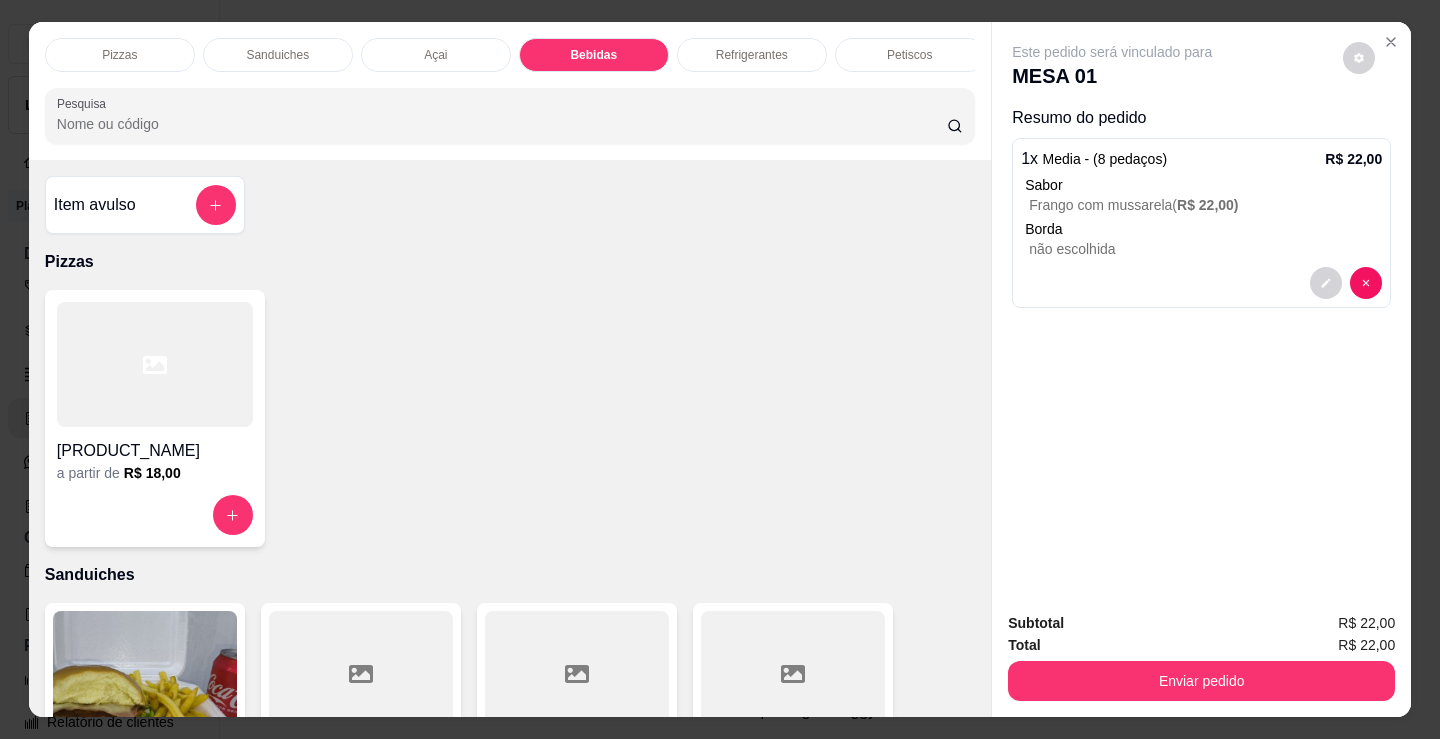 scroll, scrollTop: 2478, scrollLeft: 0, axis: vertical 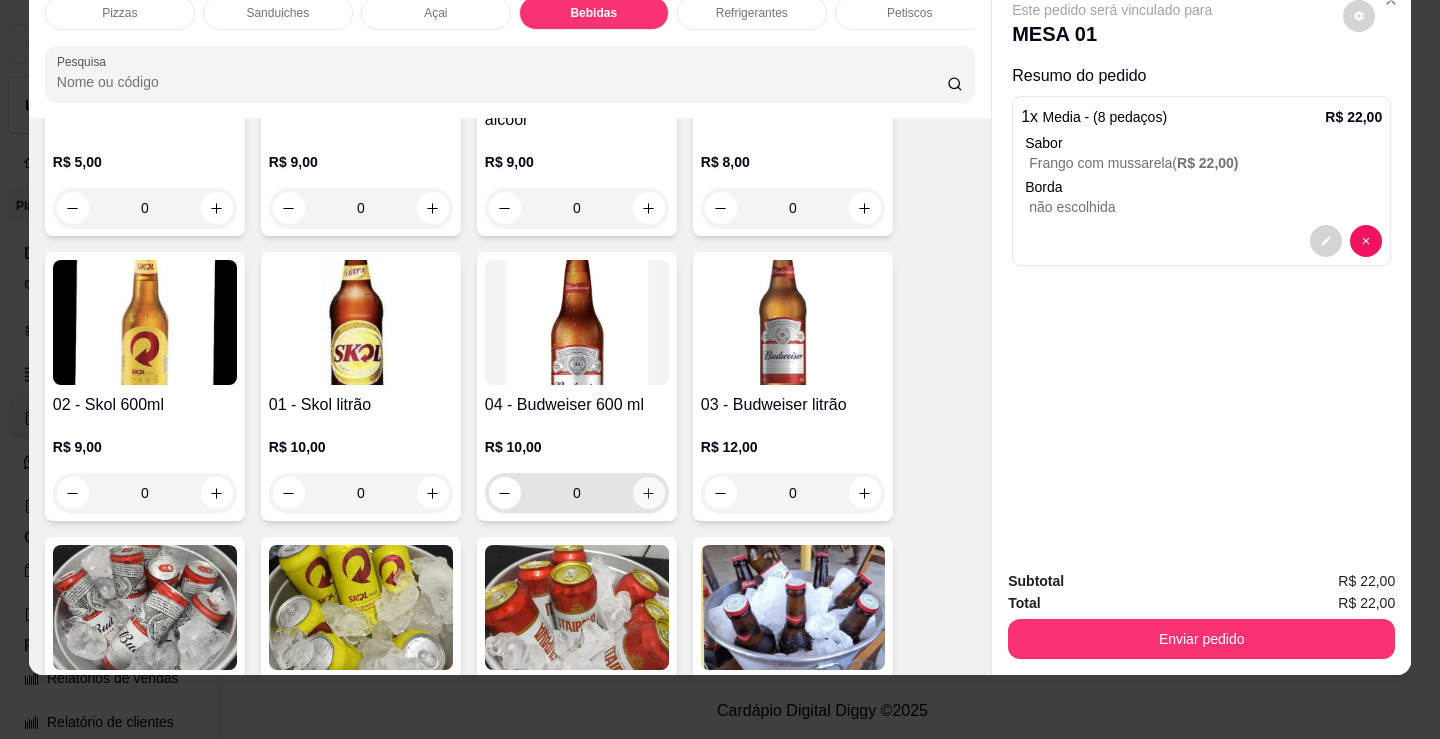 click 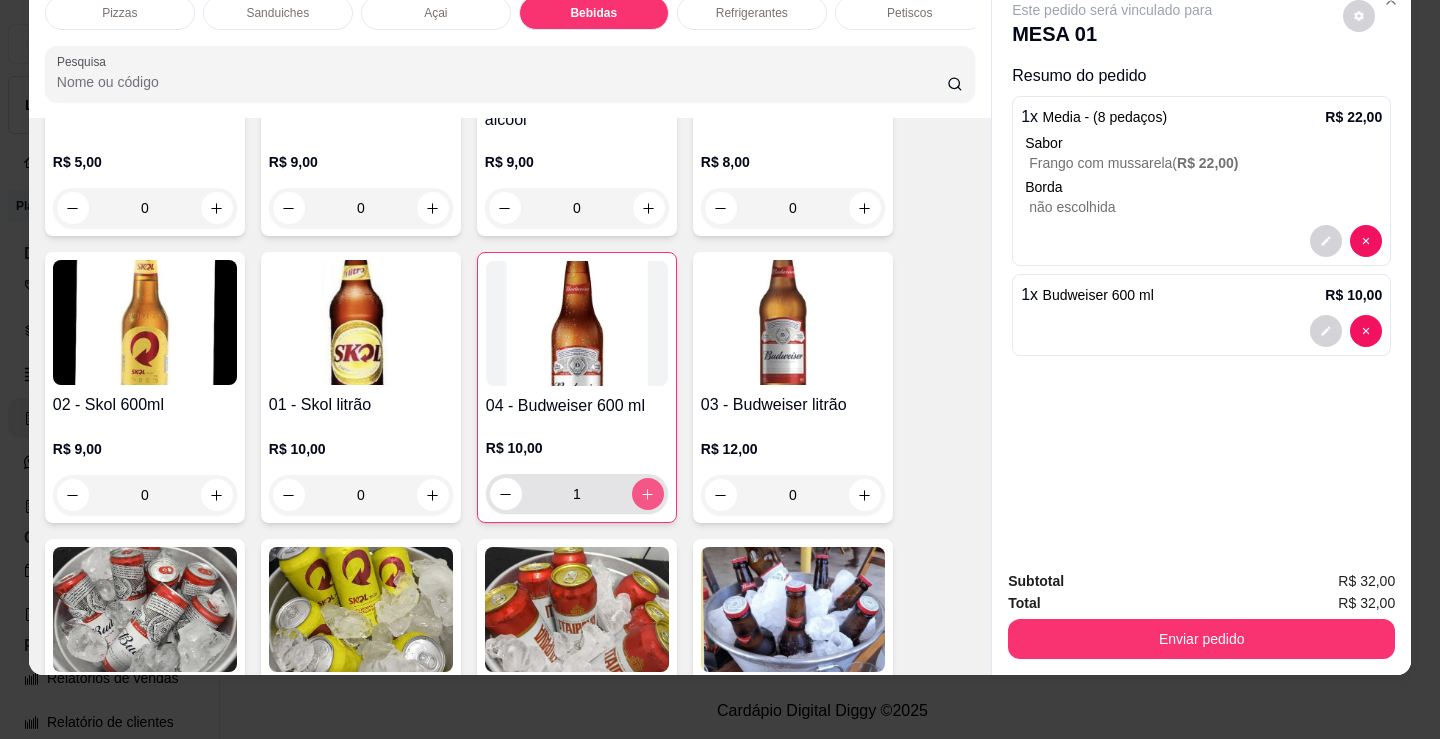 type on "1" 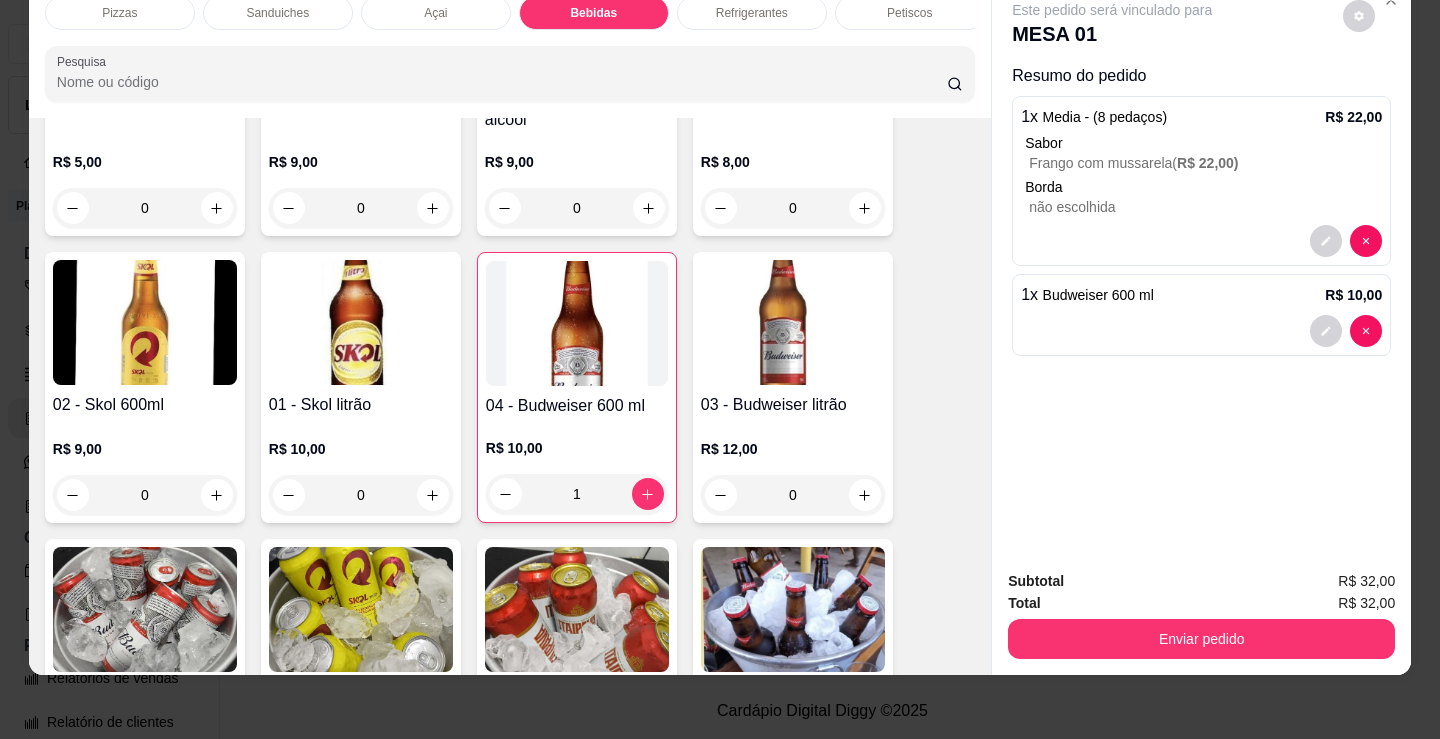 click on "Refrigerantes" at bounding box center [752, 13] 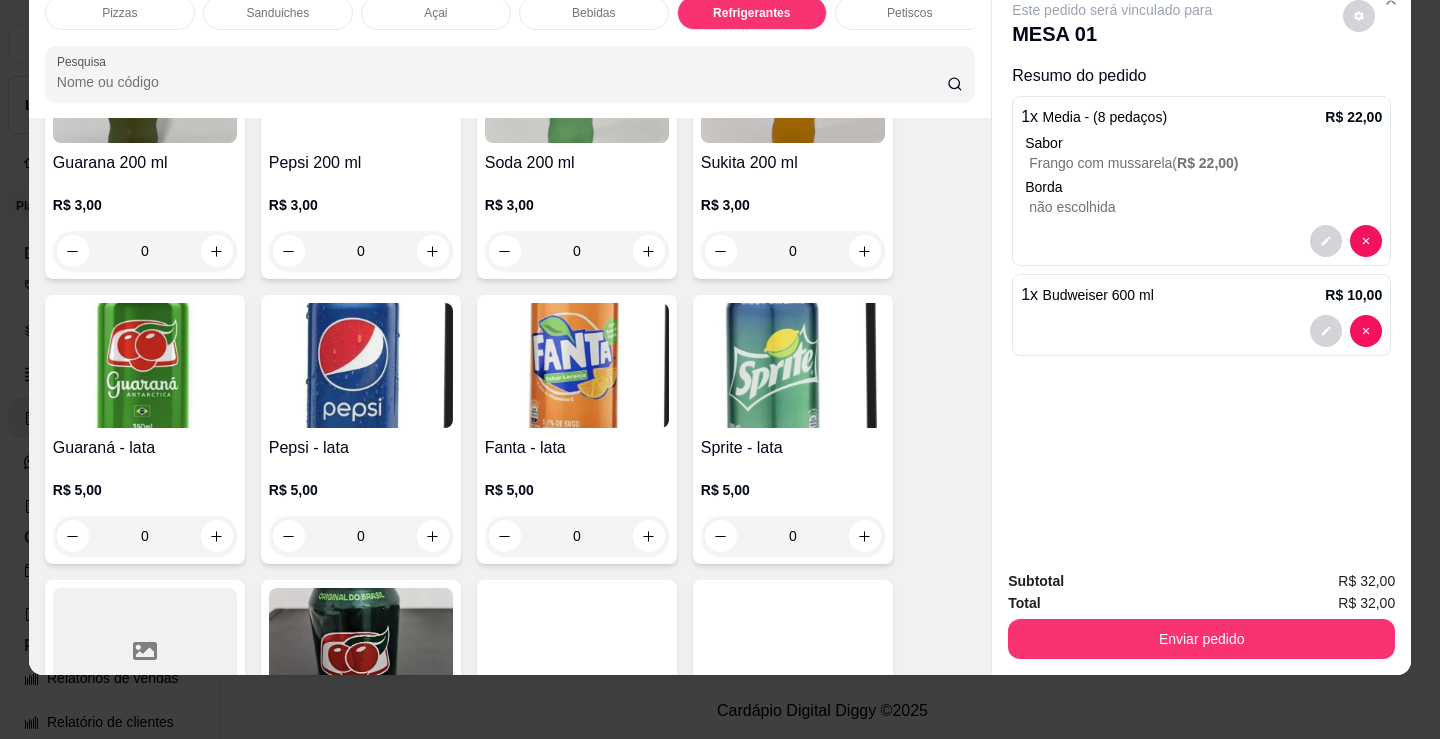 scroll, scrollTop: 5405, scrollLeft: 0, axis: vertical 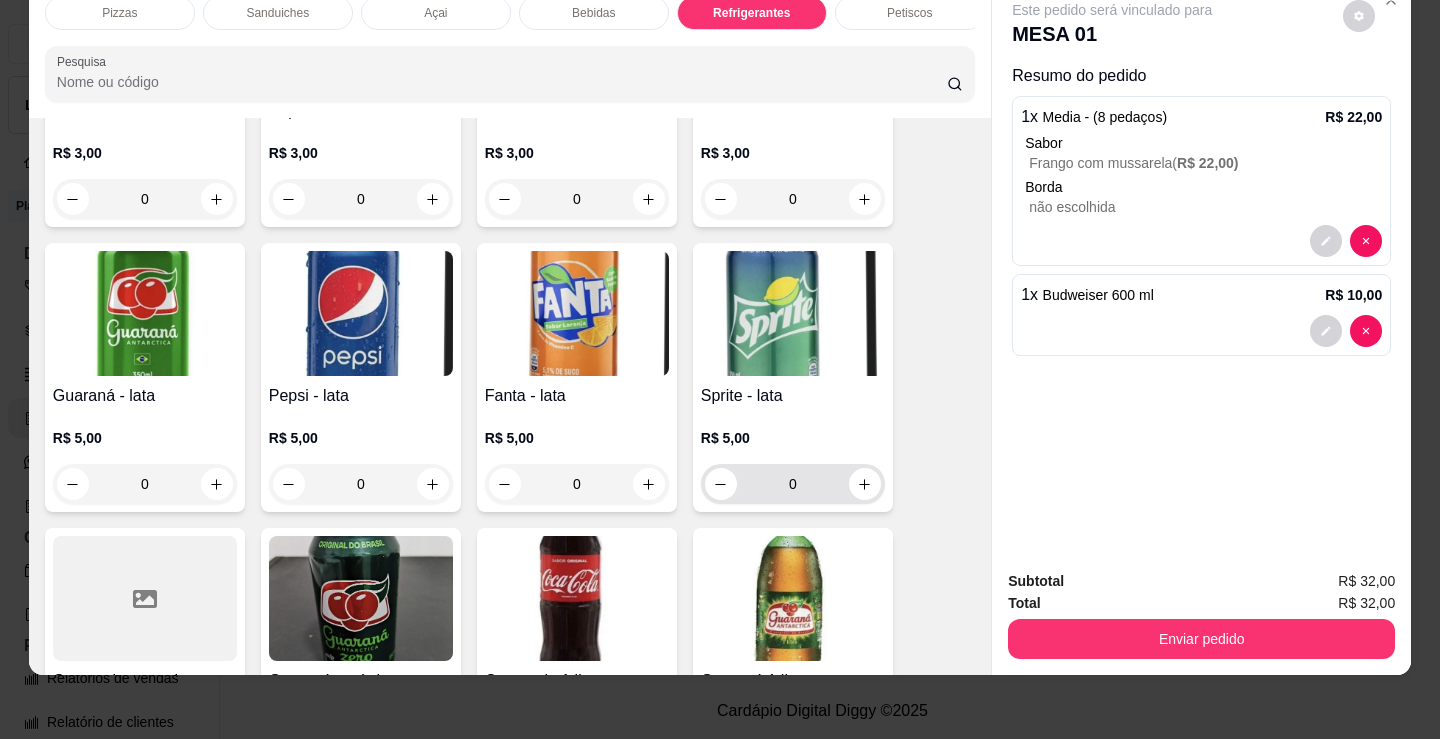 click 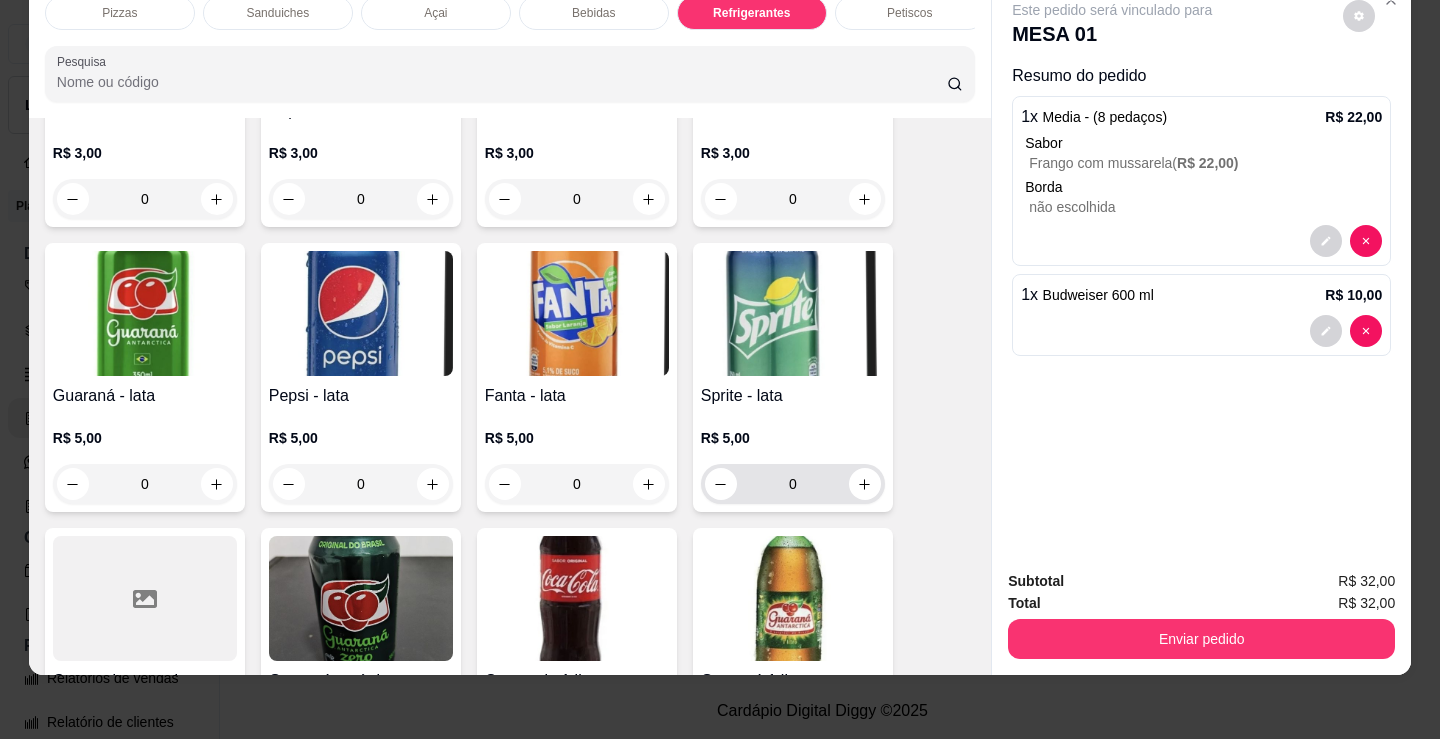 type on "1" 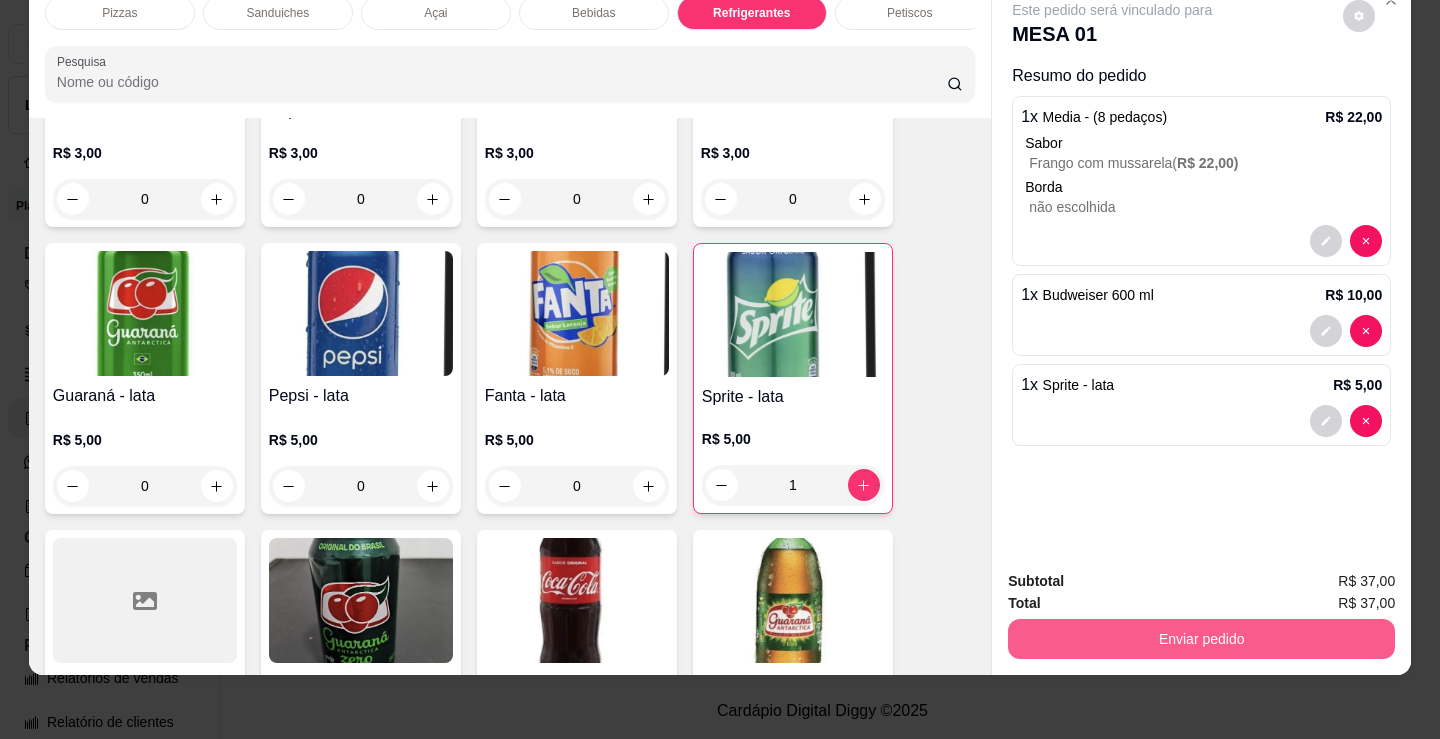 click on "Enviar pedido" at bounding box center (1201, 639) 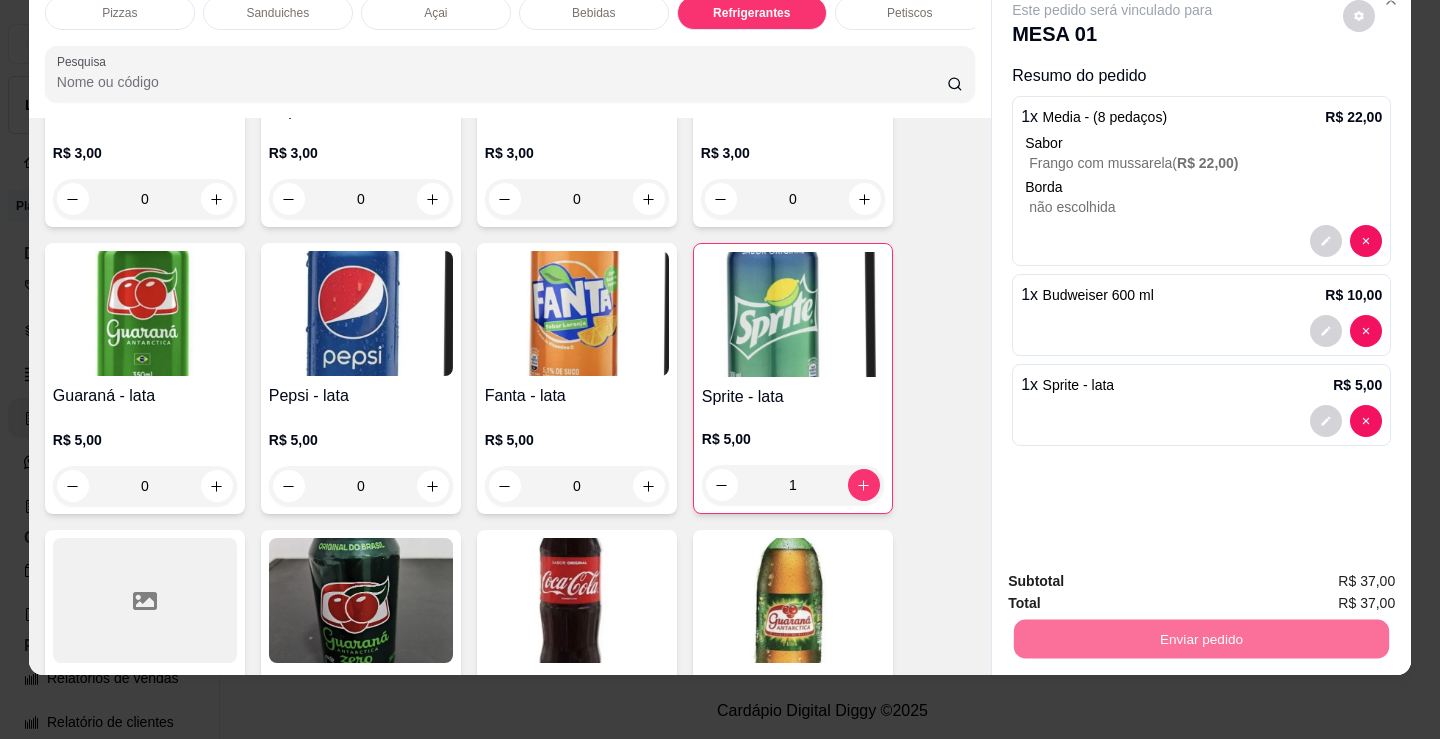 click on "Não registrar e enviar pedido" at bounding box center [1136, 574] 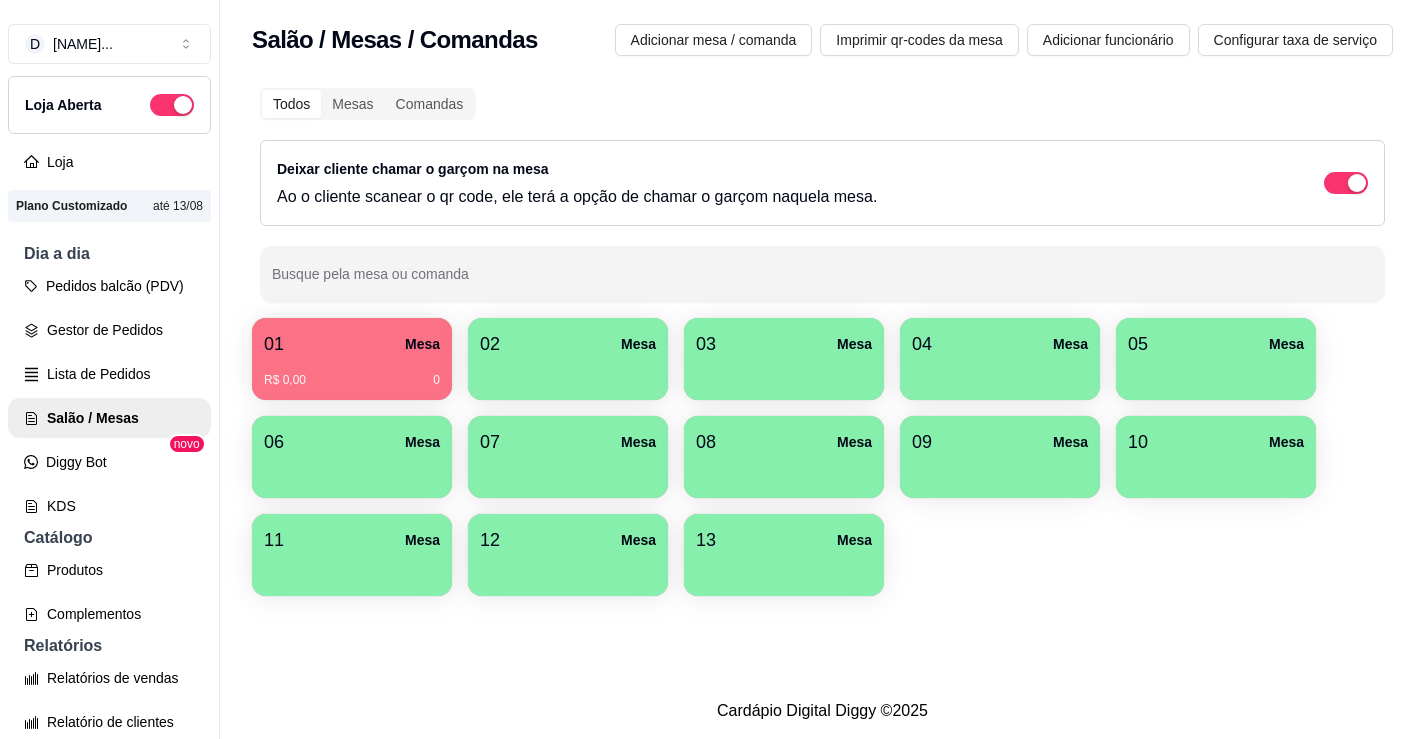 click on "Salão / Mesas / Comandas Adicionar mesa / comanda Imprimir qr-codes da mesa Adicionar funcionário Configurar taxa de serviço Todos Mesas Comandas Deixar cliente chamar o garçom na mesa Ao o cliente scanear o qr code, ele terá a opção de chamar o garçom naquela mesa. Busque pela mesa ou comanda
01 Mesa R$ 0,00 0 02 Mesa 03 Mesa 04 Mesa 05 Mesa 06 Mesa 07 Mesa 08 Mesa 09 Mesa 10 Mesa 11 Mesa 12 Mesa 13 Mesa" at bounding box center [822, 341] 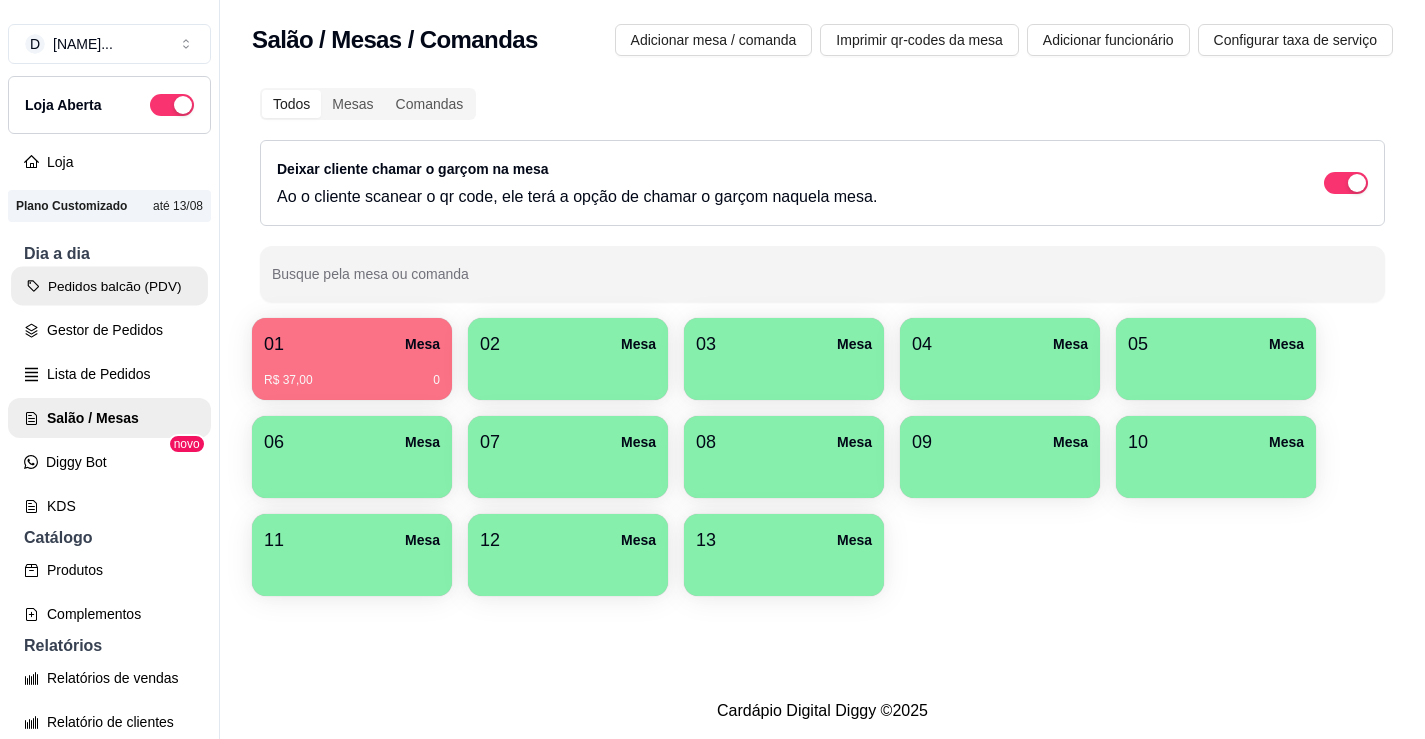 click on "Pedidos balcão (PDV)" at bounding box center [109, 286] 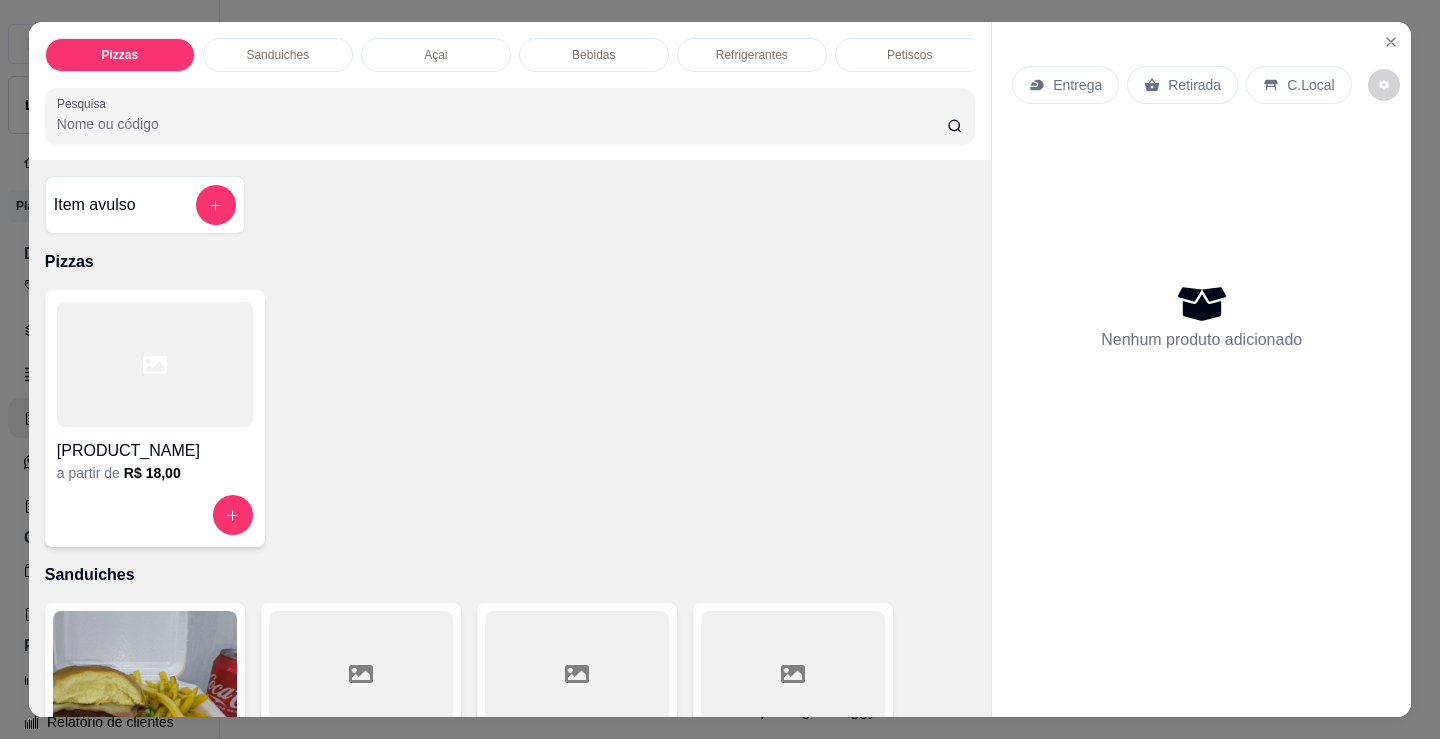 click on "[PRODUCT_NAME]" at bounding box center [155, 445] 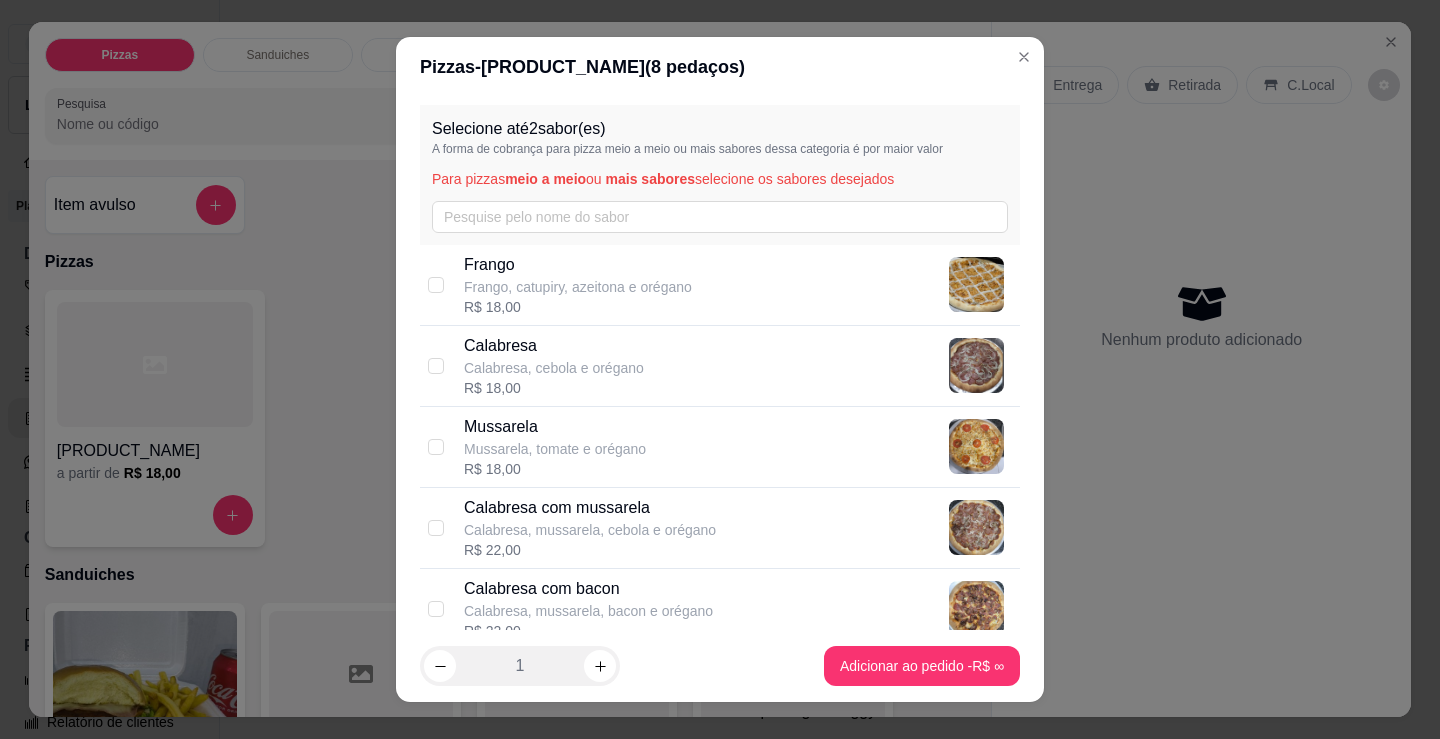 click on "Frango, catupiry, azeitona e orégano" at bounding box center [578, 287] 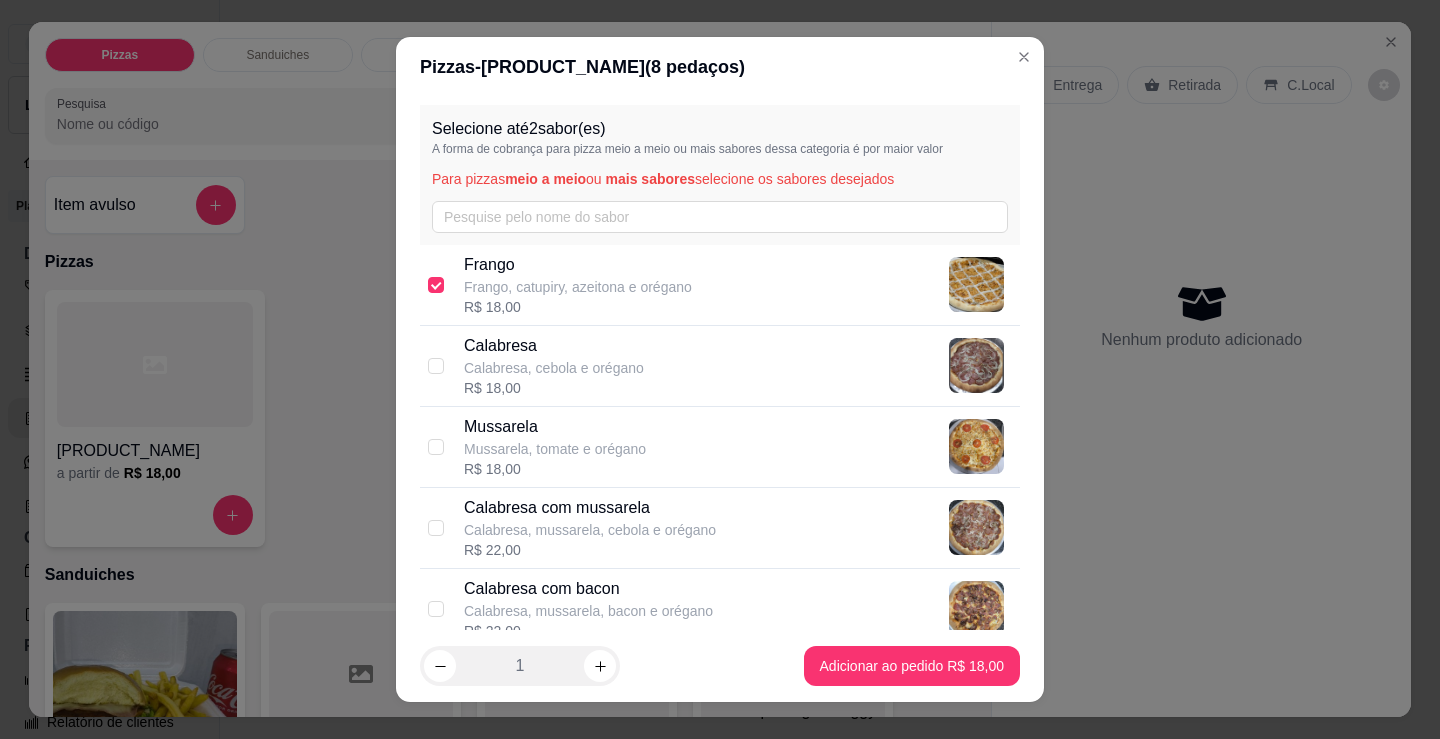 click on "Calabresa, cebola e orégano" at bounding box center [554, 368] 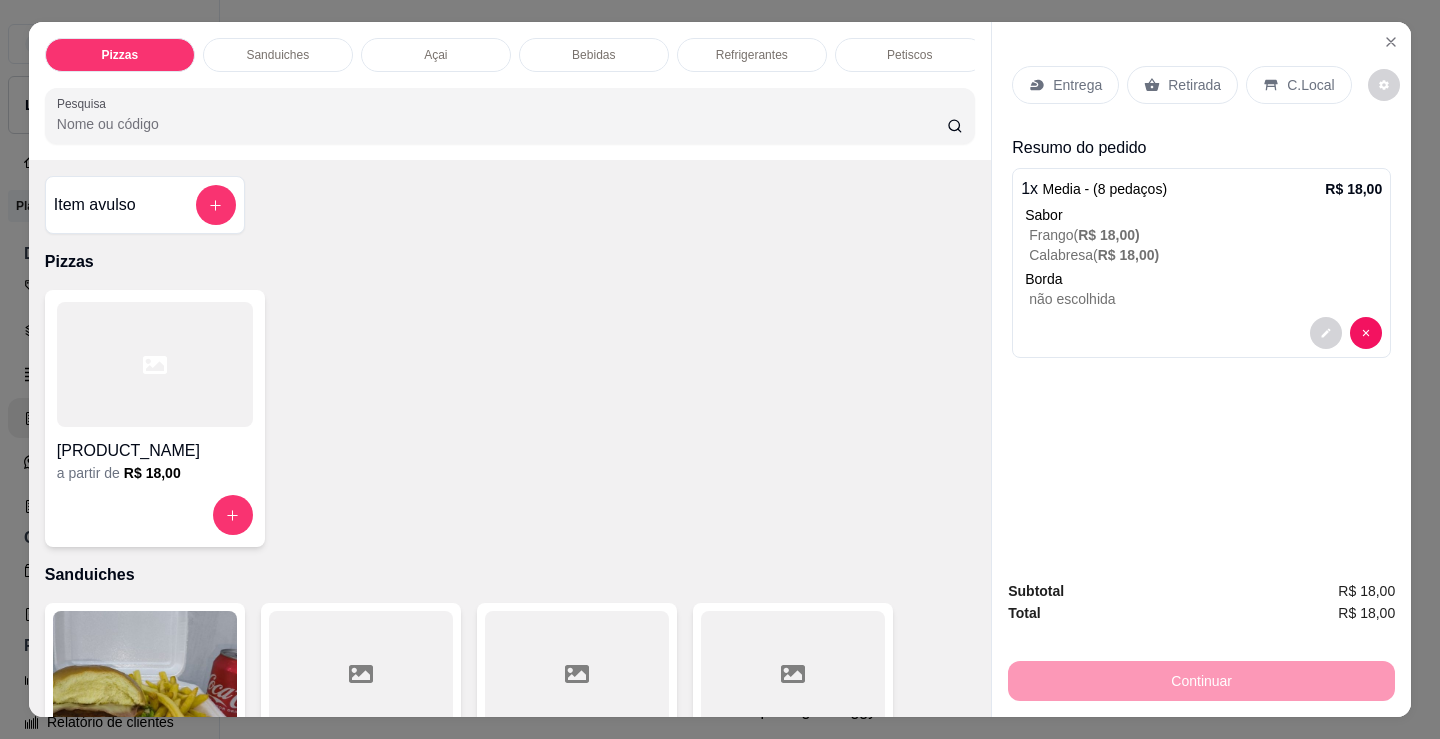 click on "Entrega" at bounding box center (1077, 85) 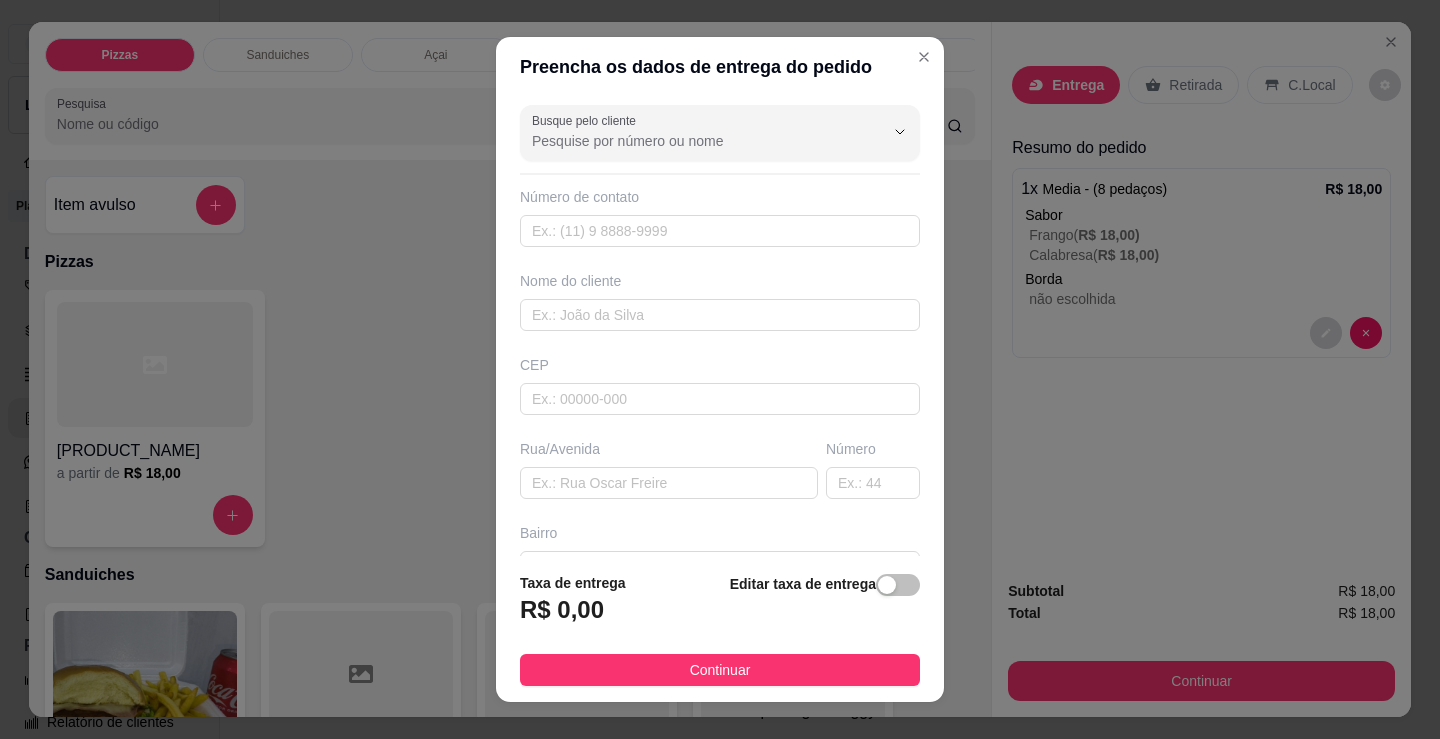 click on "Nome do cliente" at bounding box center (720, 301) 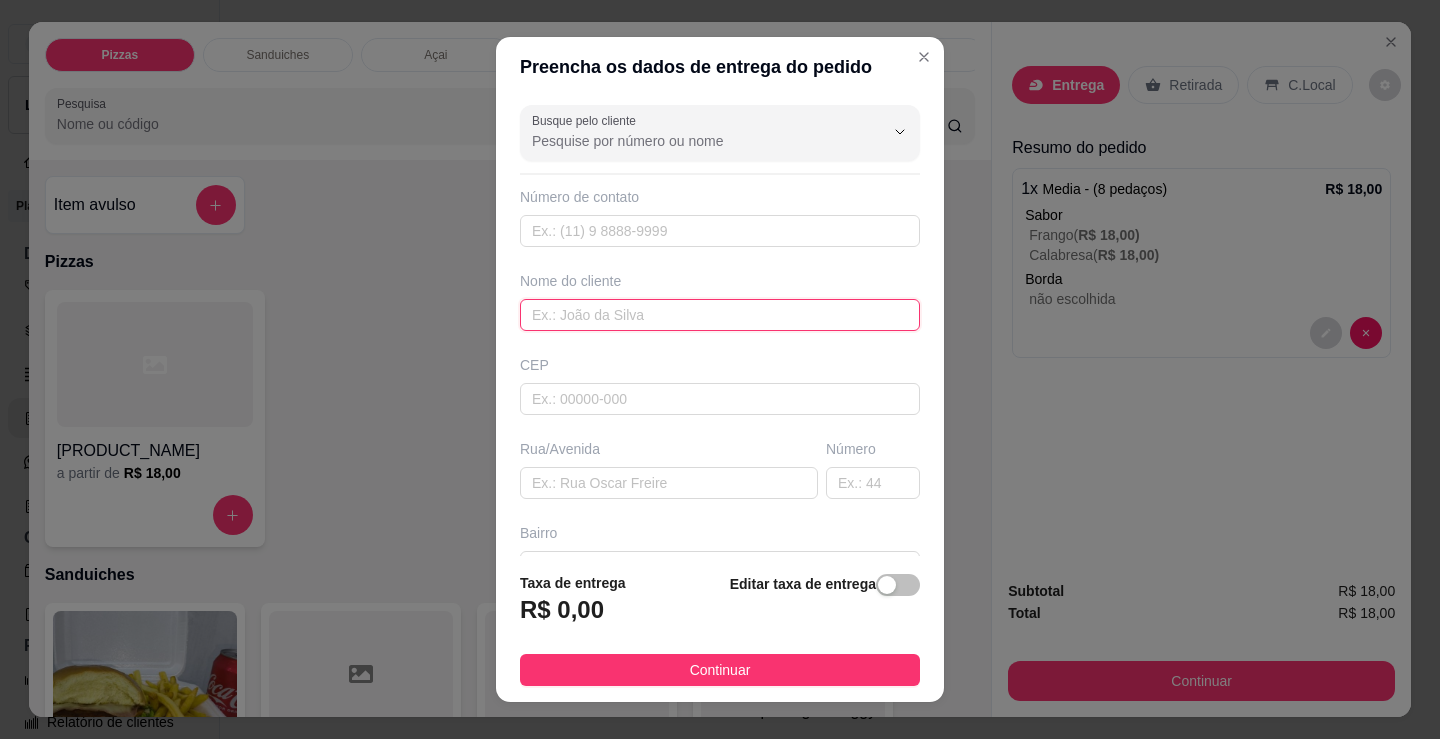 click at bounding box center (720, 315) 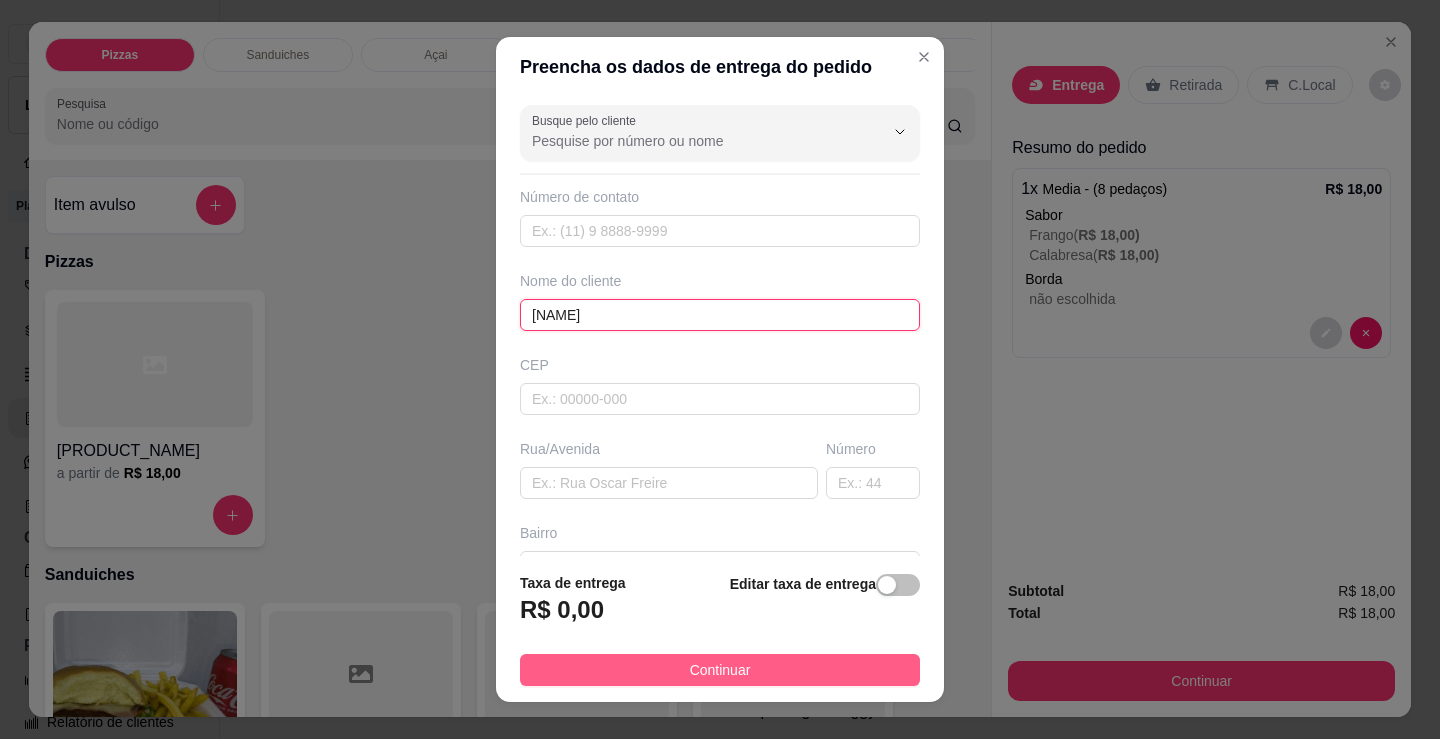 type on "[NAME]" 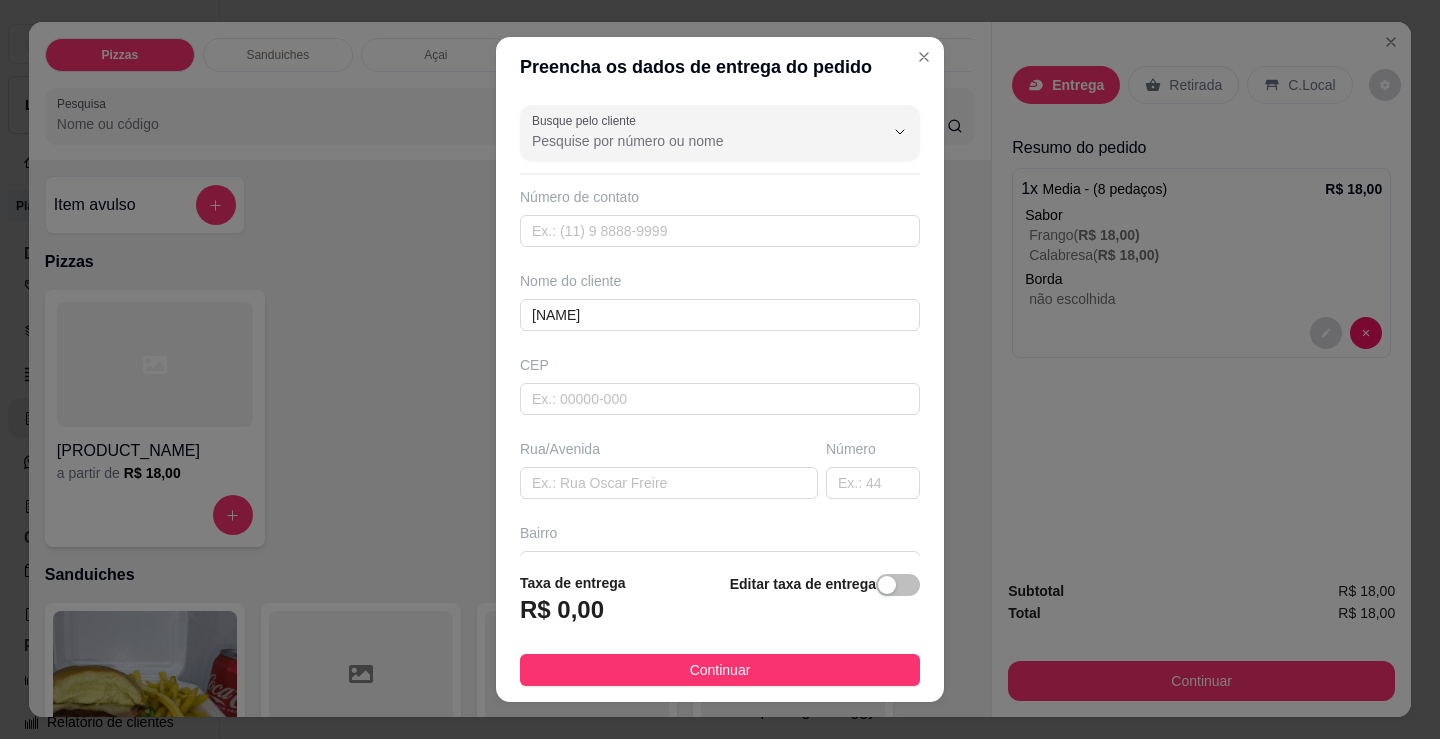 drag, startPoint x: 837, startPoint y: 663, endPoint x: 1067, endPoint y: 688, distance: 231.3547 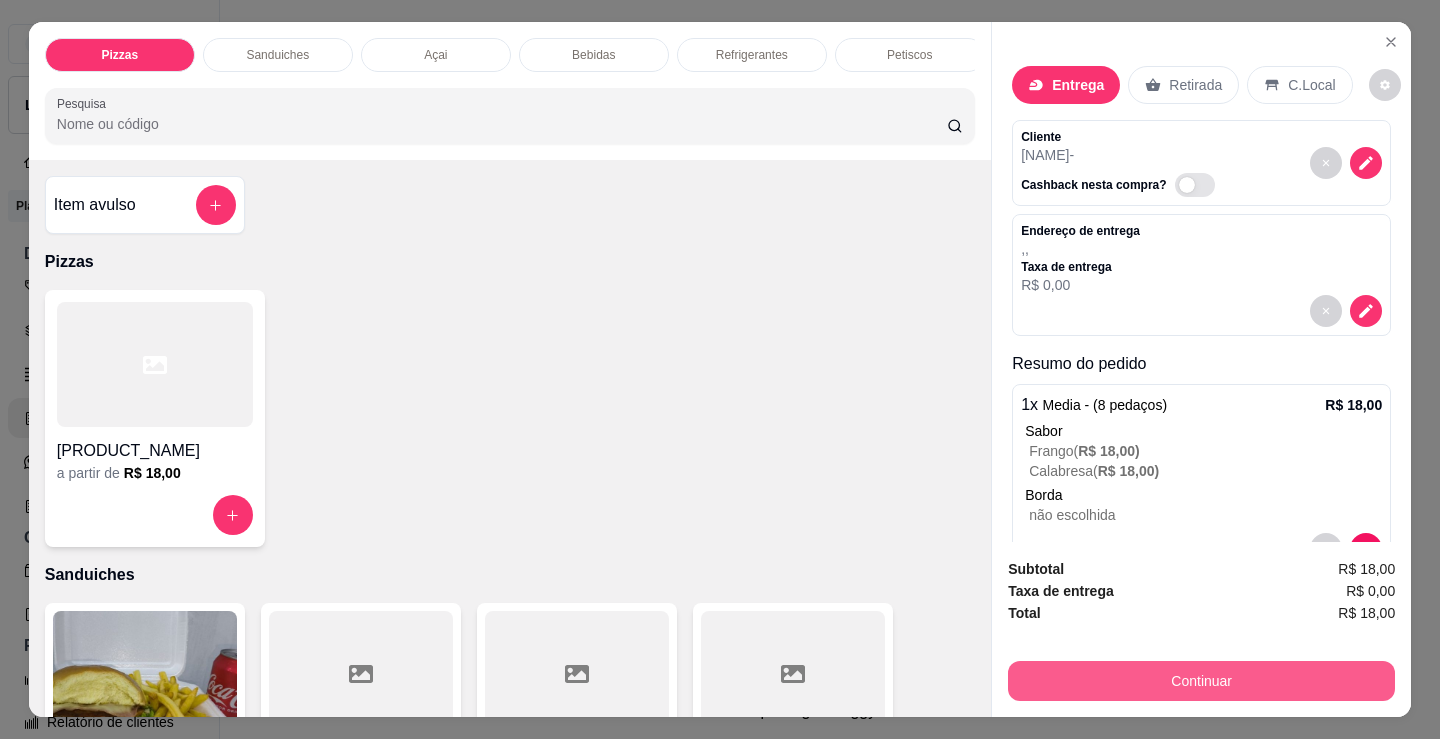 click on "Continuar" at bounding box center (1201, 681) 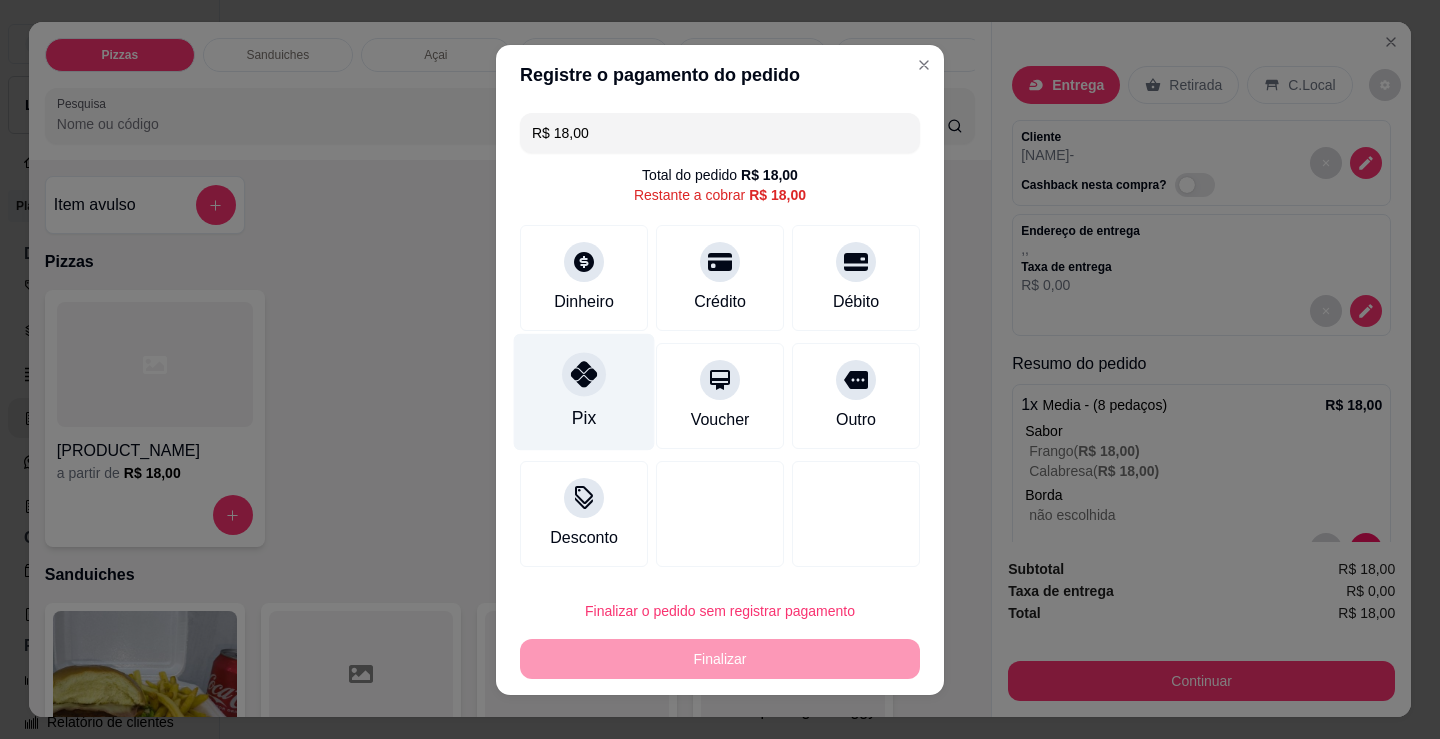 click 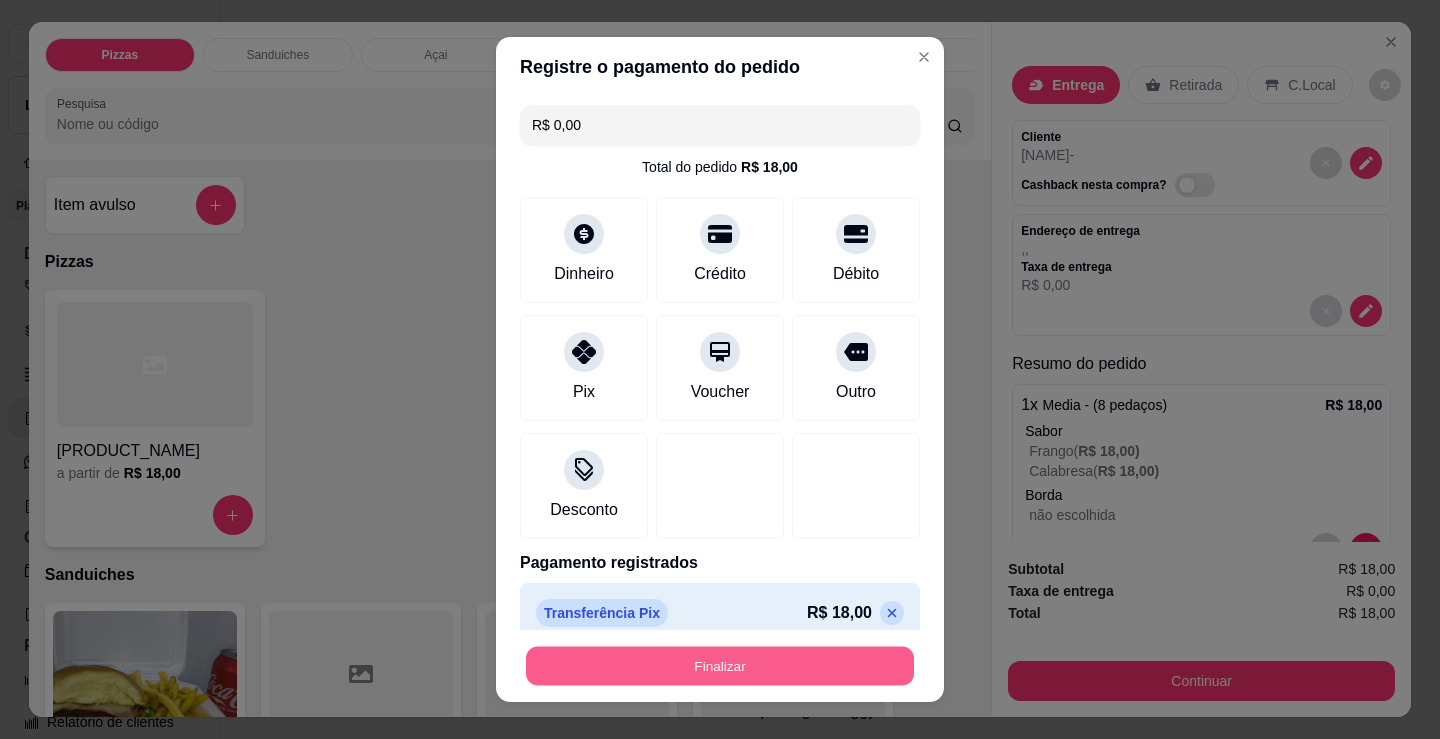 click on "Finalizar" at bounding box center [720, 666] 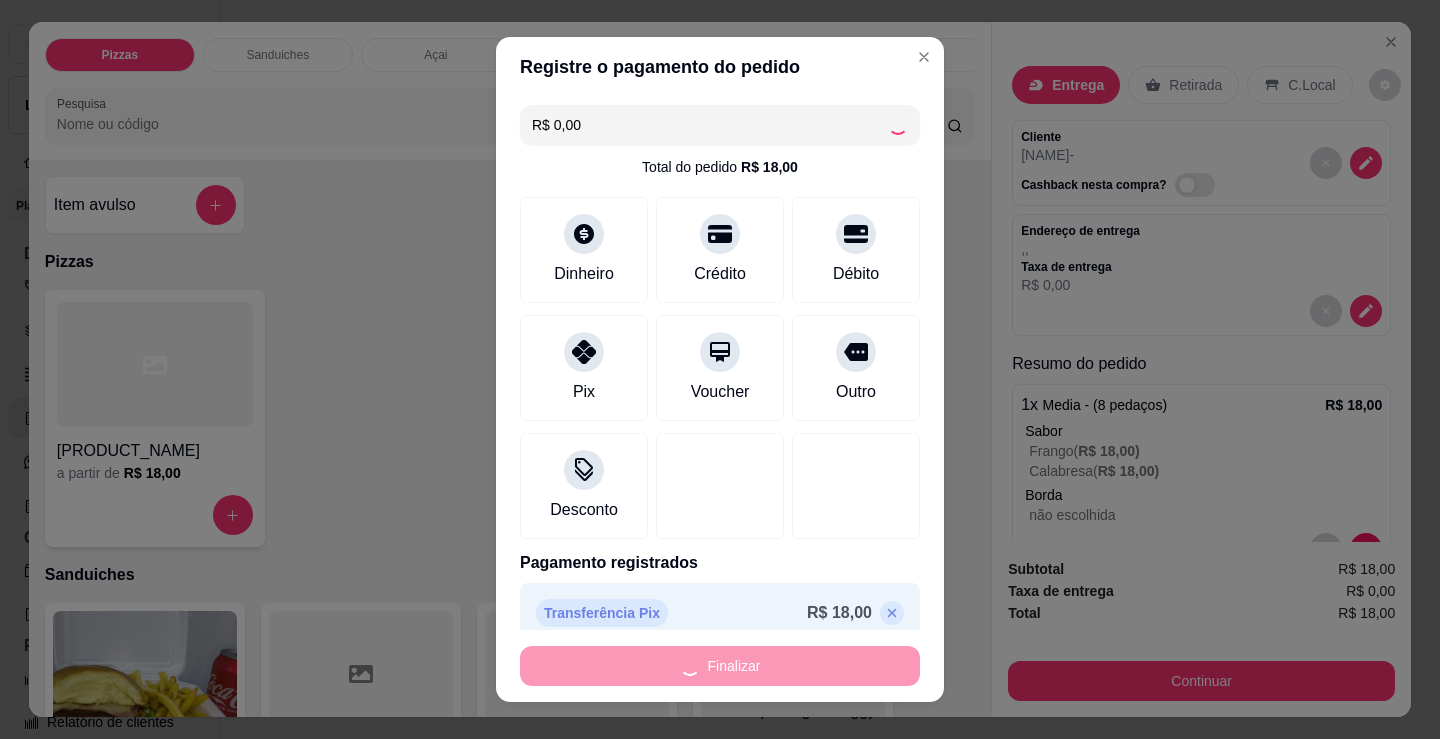 type on "-R$ 18,00" 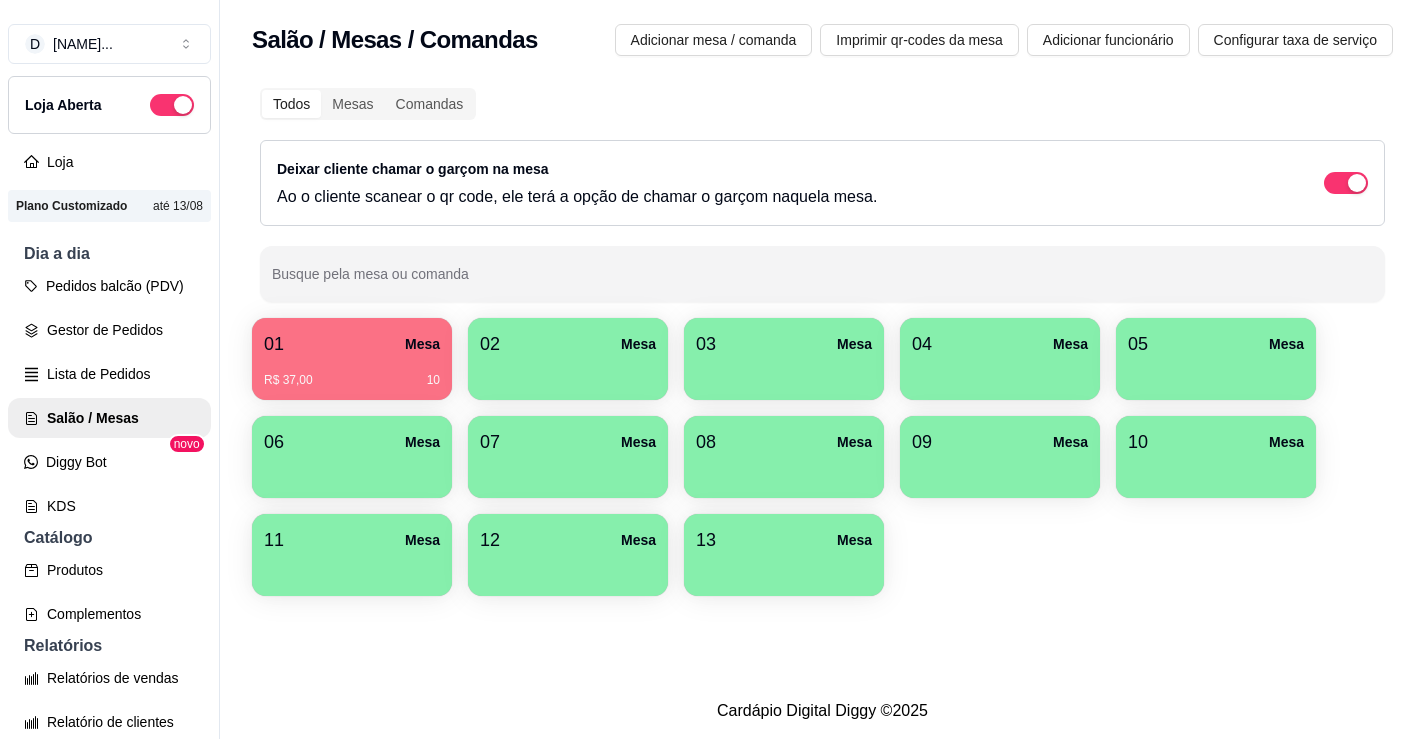 click on "01 Mesa" at bounding box center [352, 344] 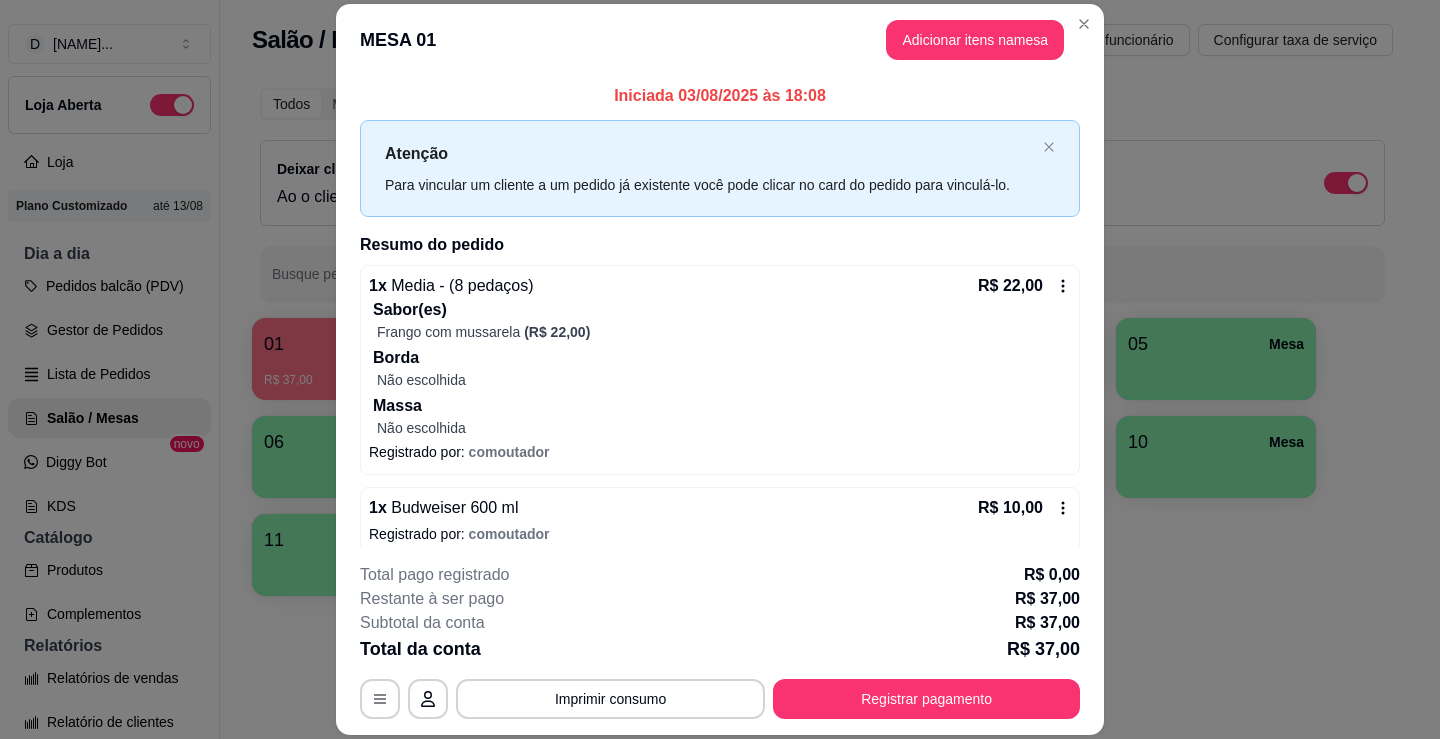 scroll, scrollTop: 99, scrollLeft: 0, axis: vertical 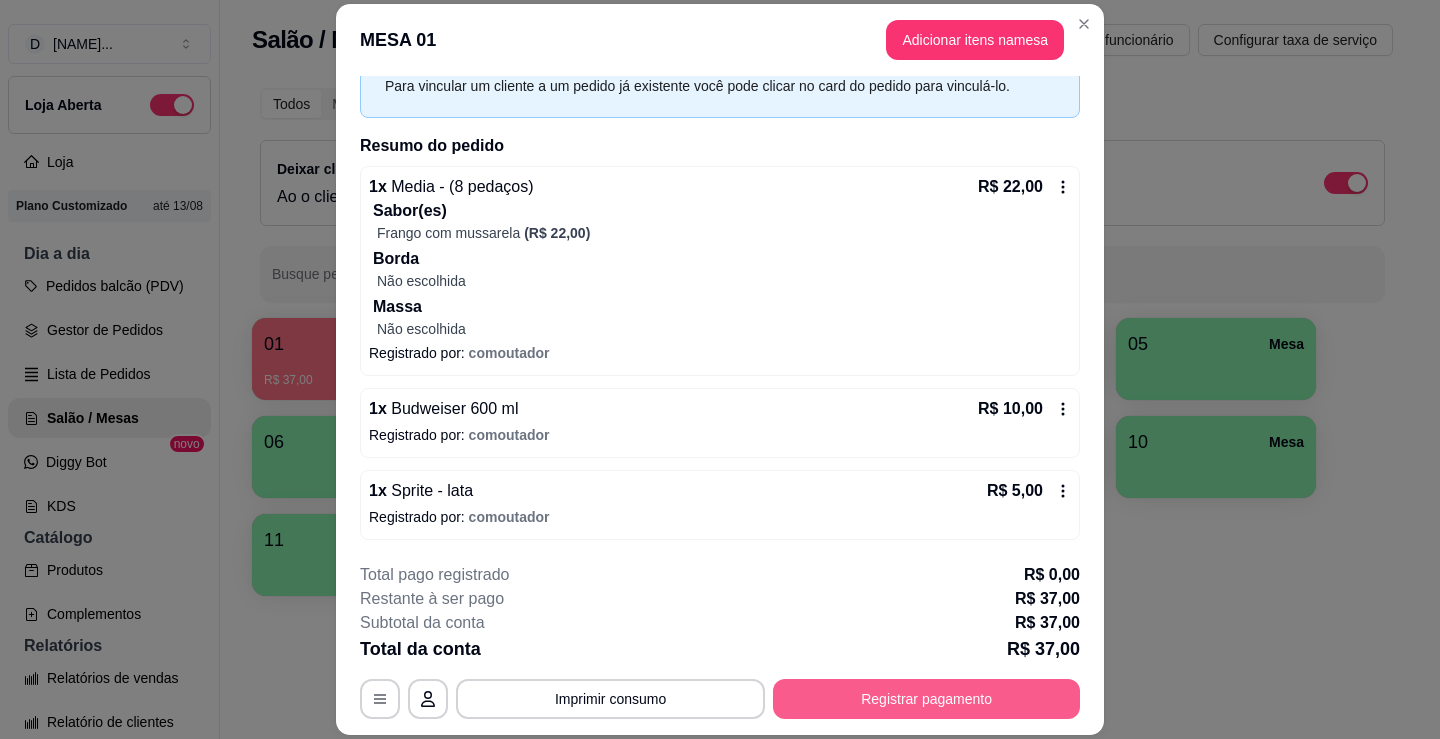 click on "Registrar pagamento" at bounding box center (926, 699) 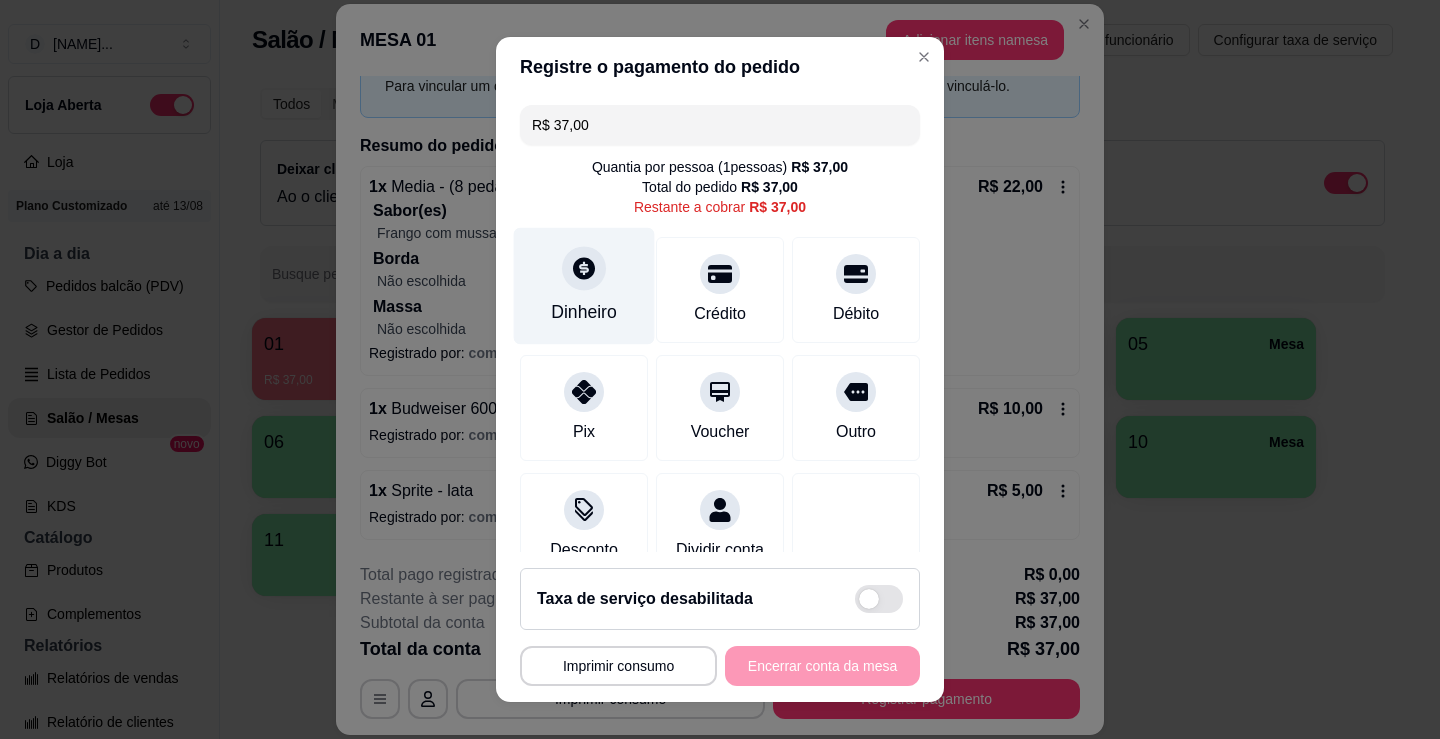 click on "Dinheiro" at bounding box center [584, 286] 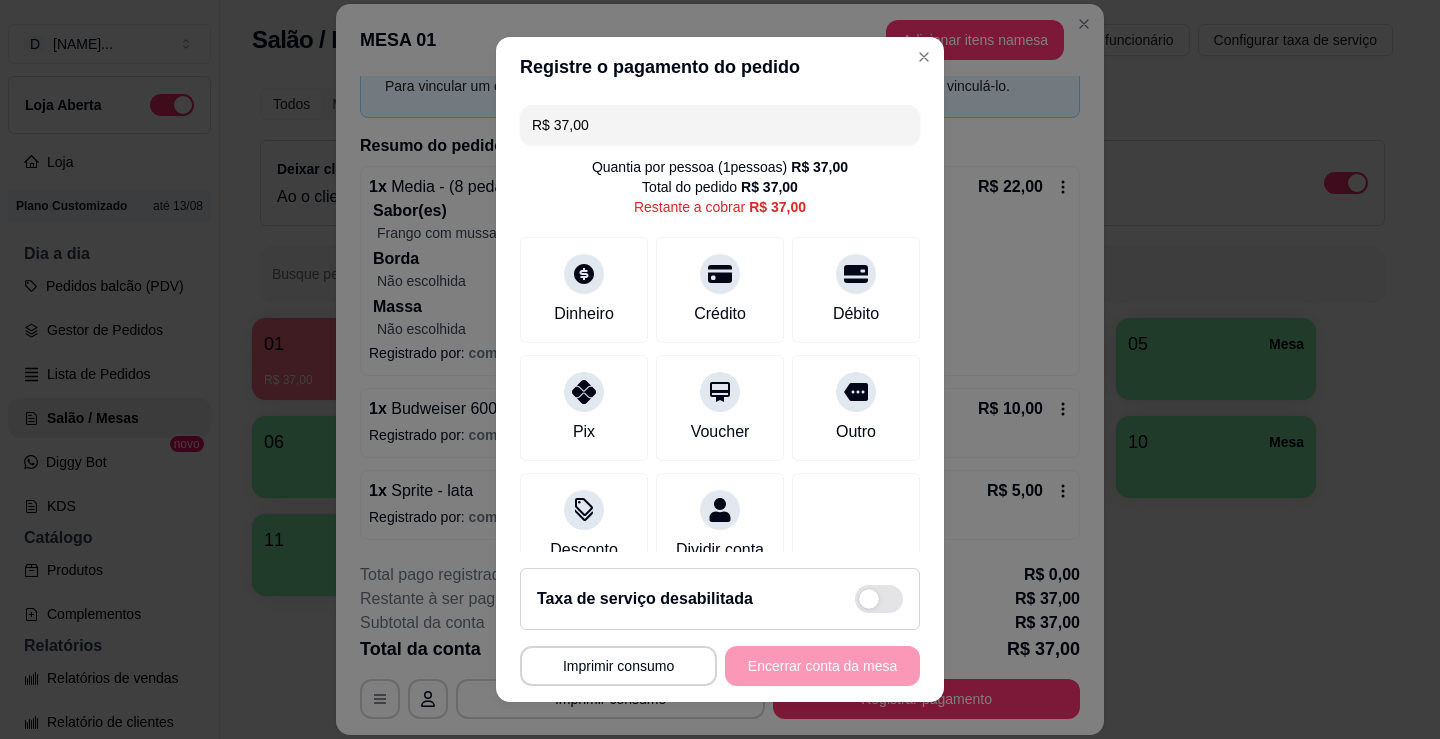 click on "0,00" at bounding box center [720, 350] 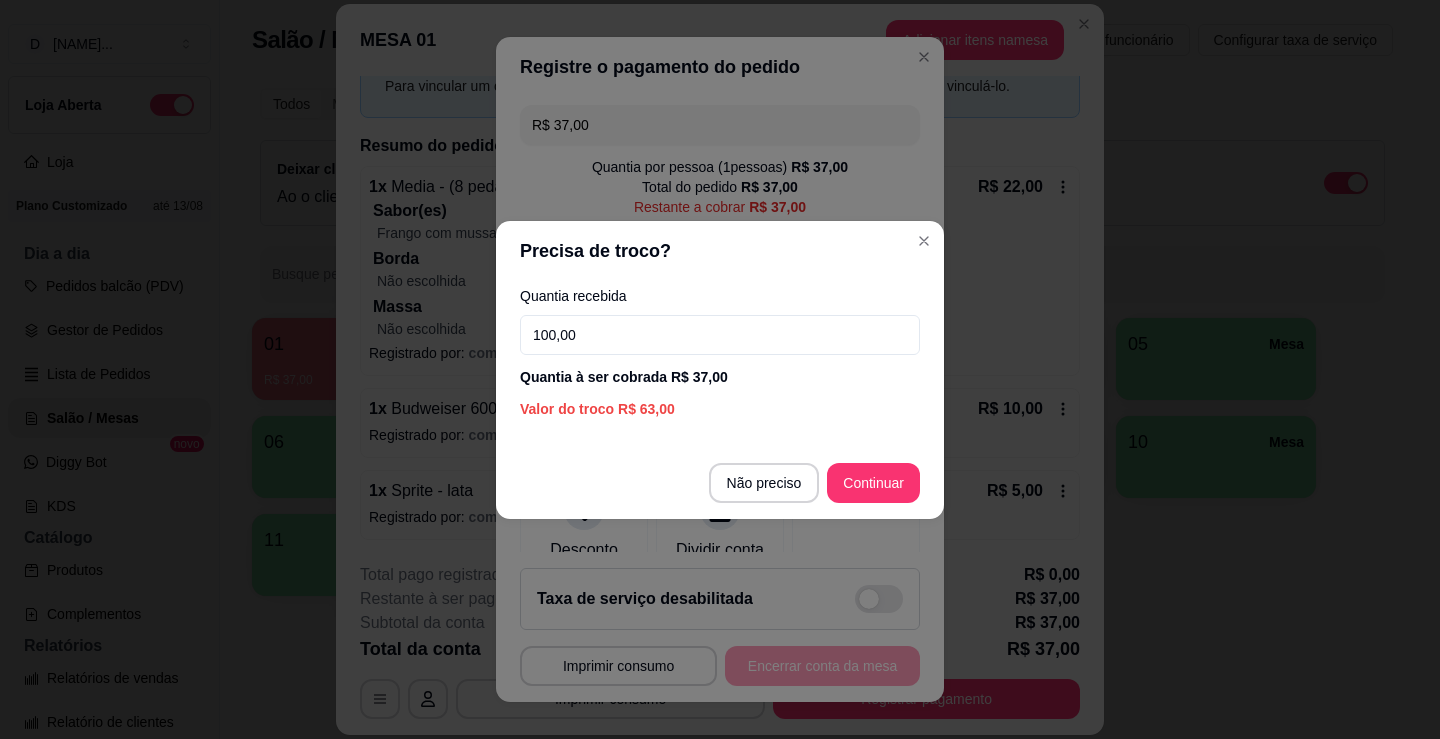 type on "100,00" 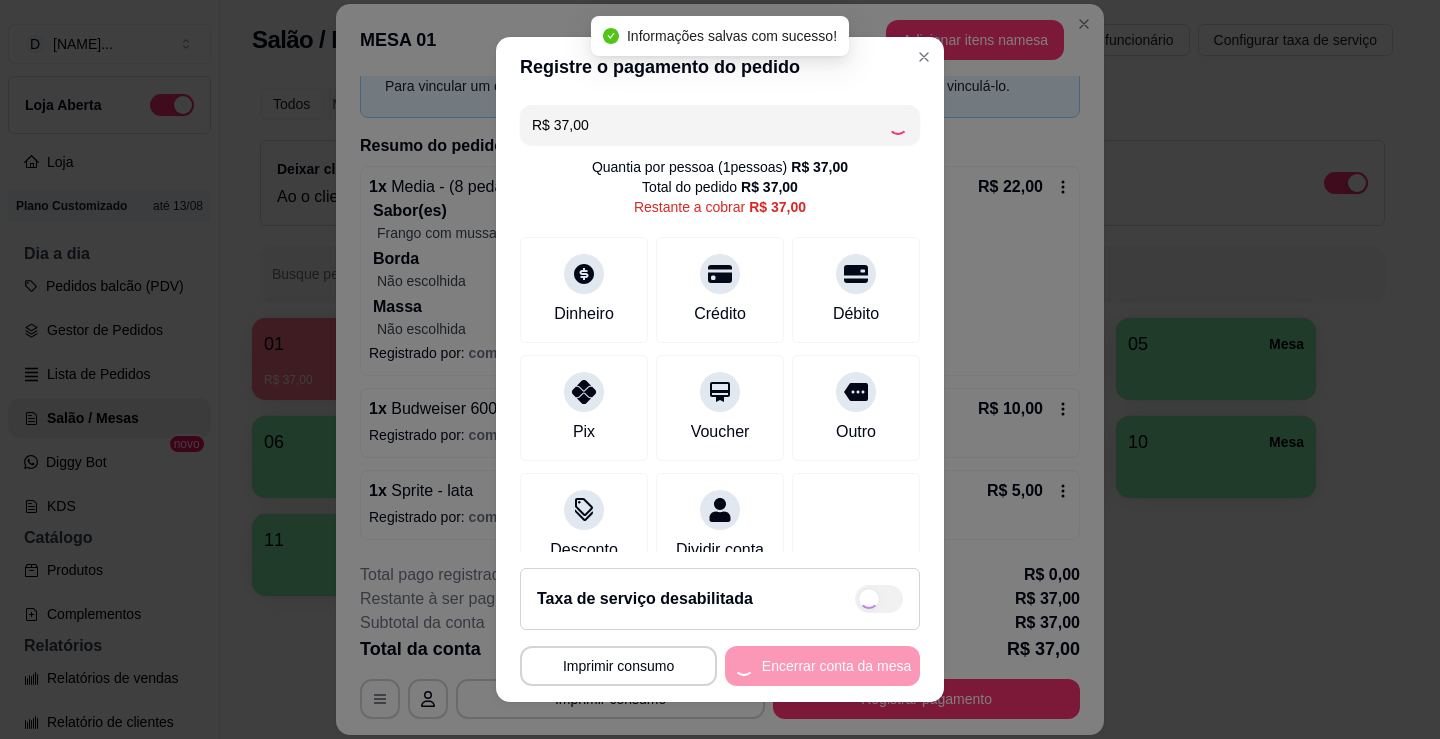 type on "R$ 0,00" 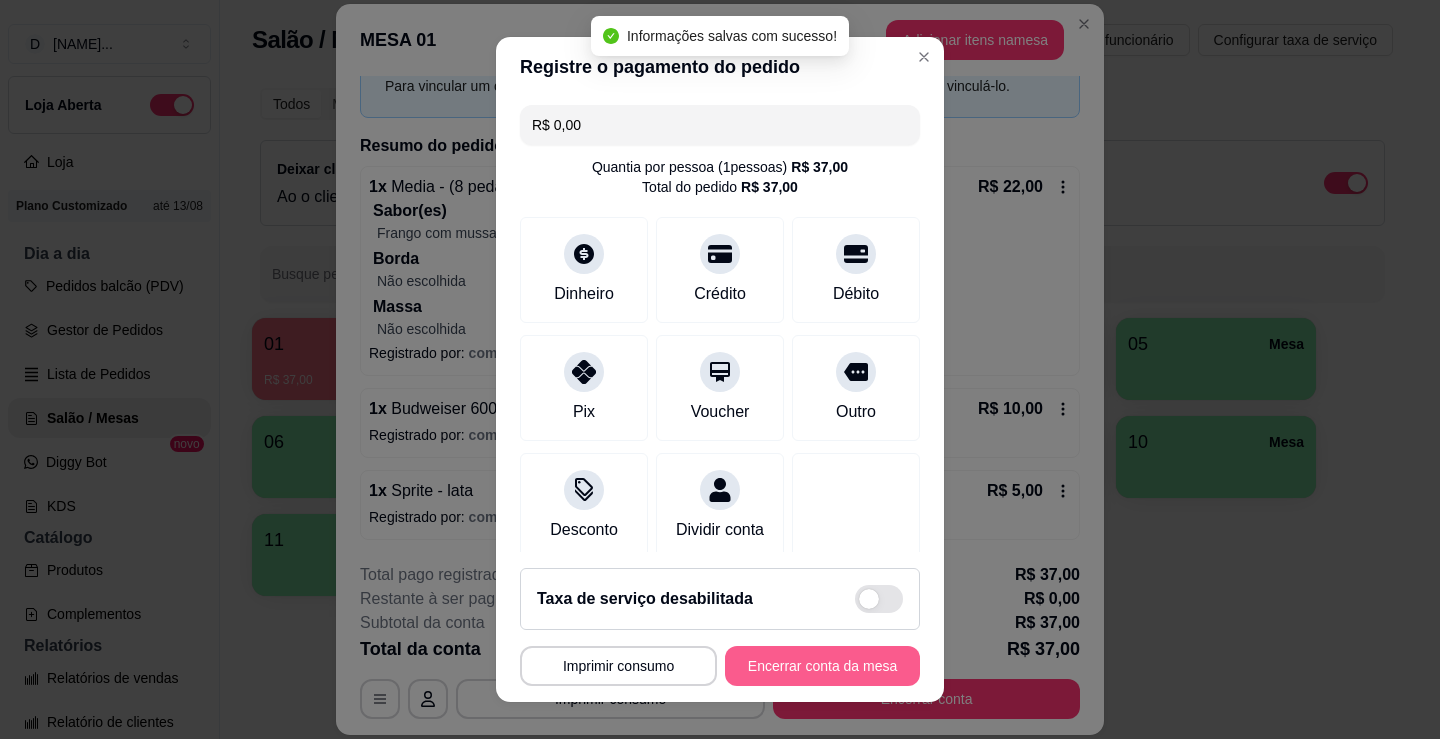 click on "Encerrar conta da mesa" at bounding box center (822, 666) 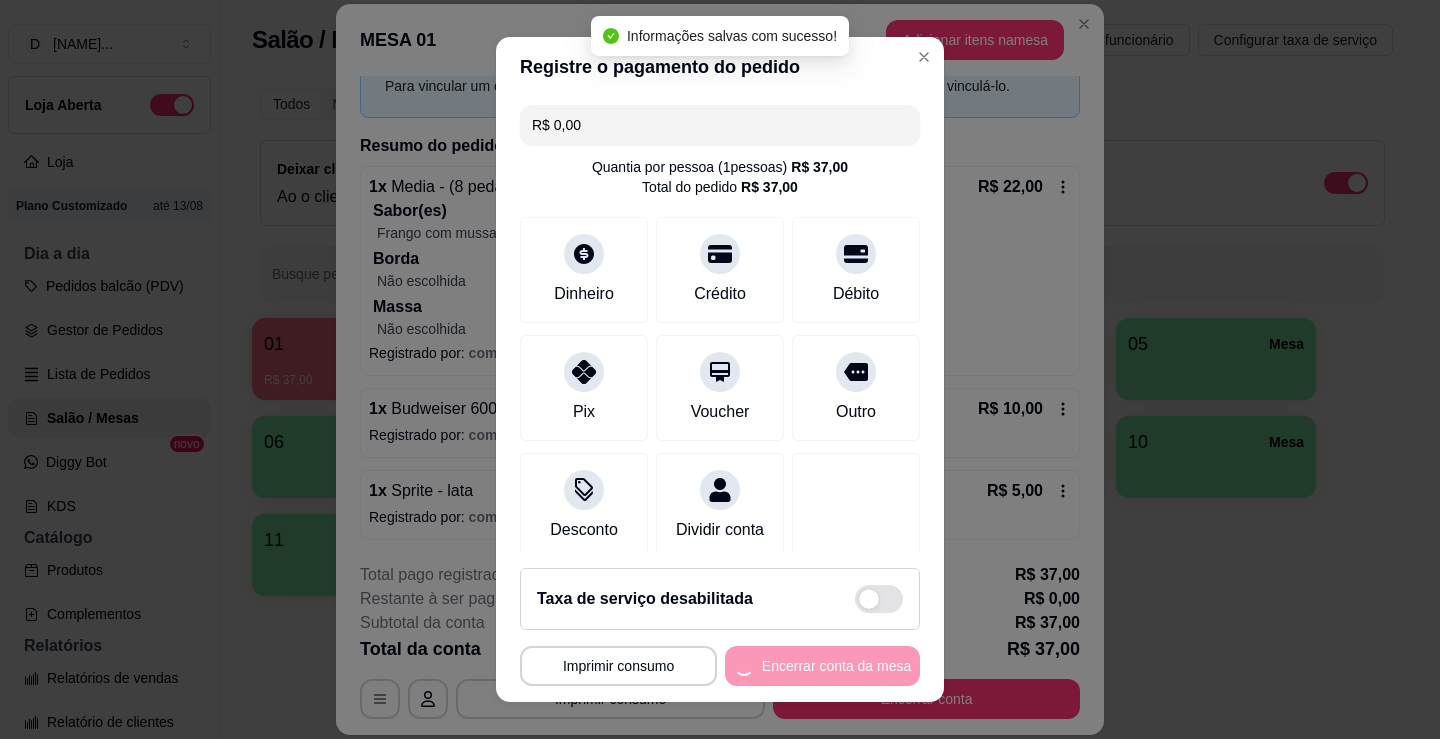 scroll, scrollTop: 0, scrollLeft: 0, axis: both 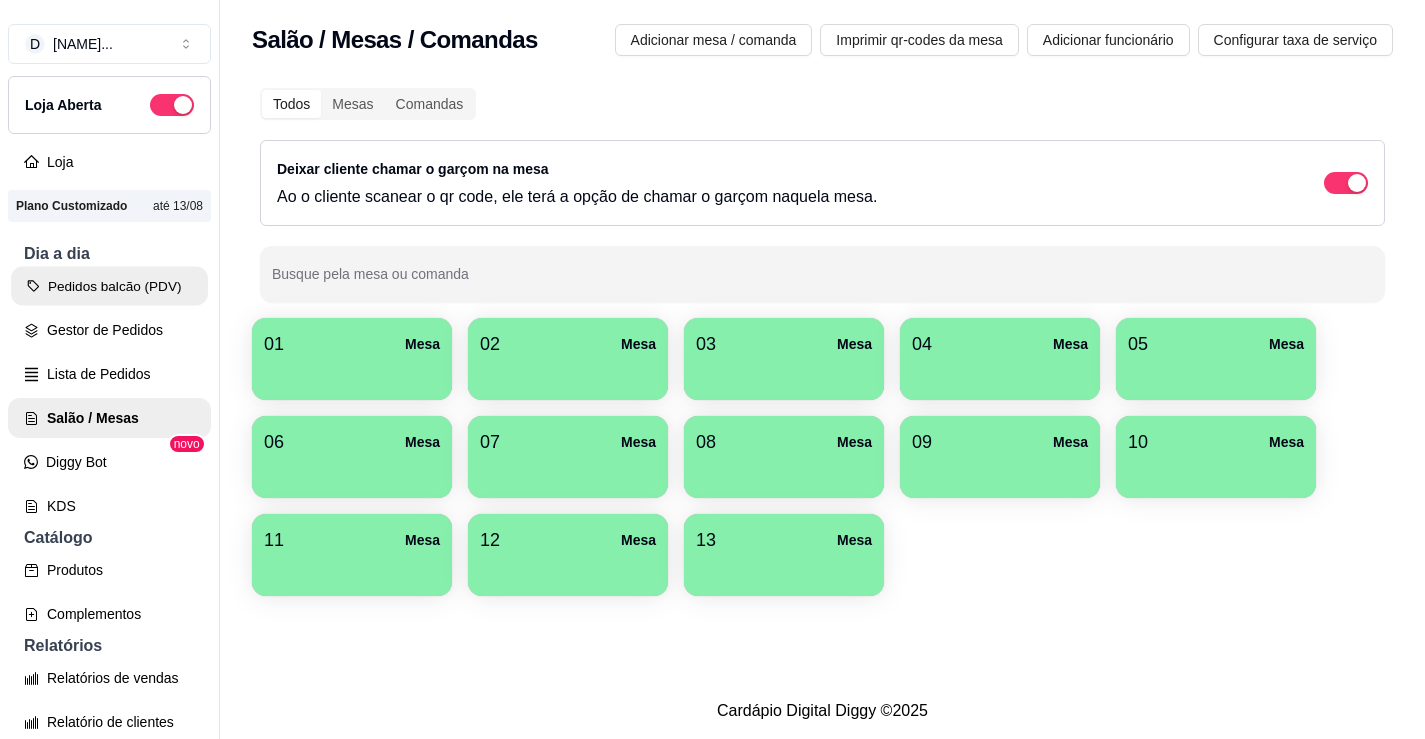 click on "Pedidos balcão (PDV)" at bounding box center [109, 286] 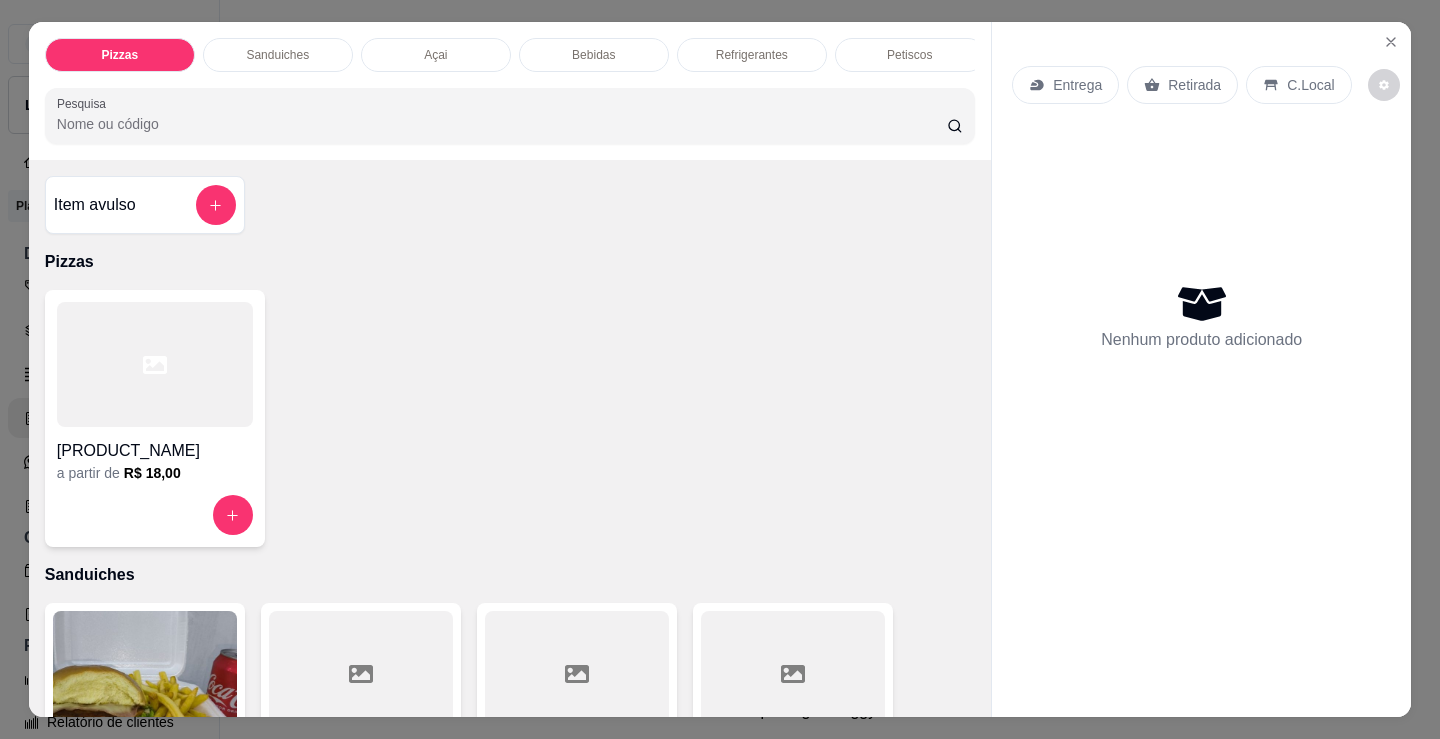 click on "Petiscos" at bounding box center (910, 55) 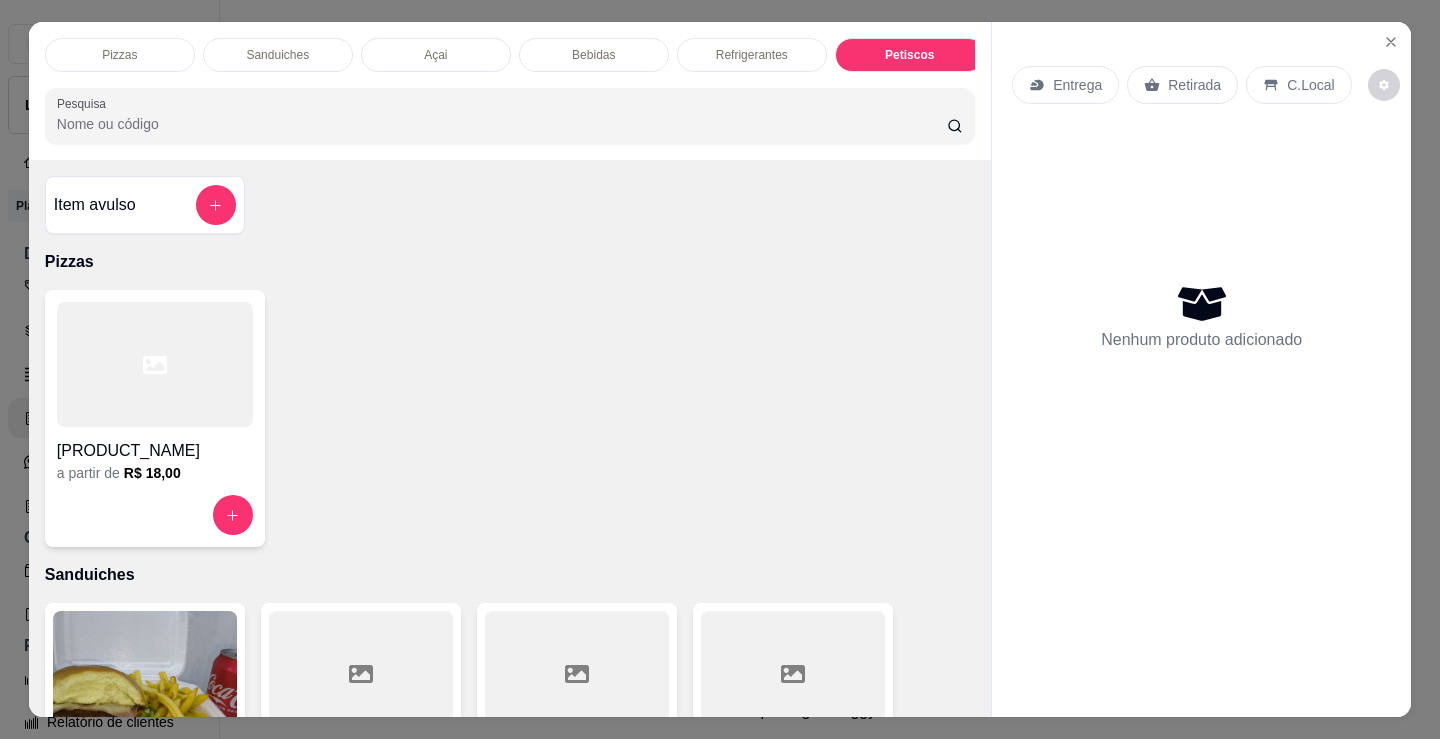 scroll, scrollTop: 6692, scrollLeft: 0, axis: vertical 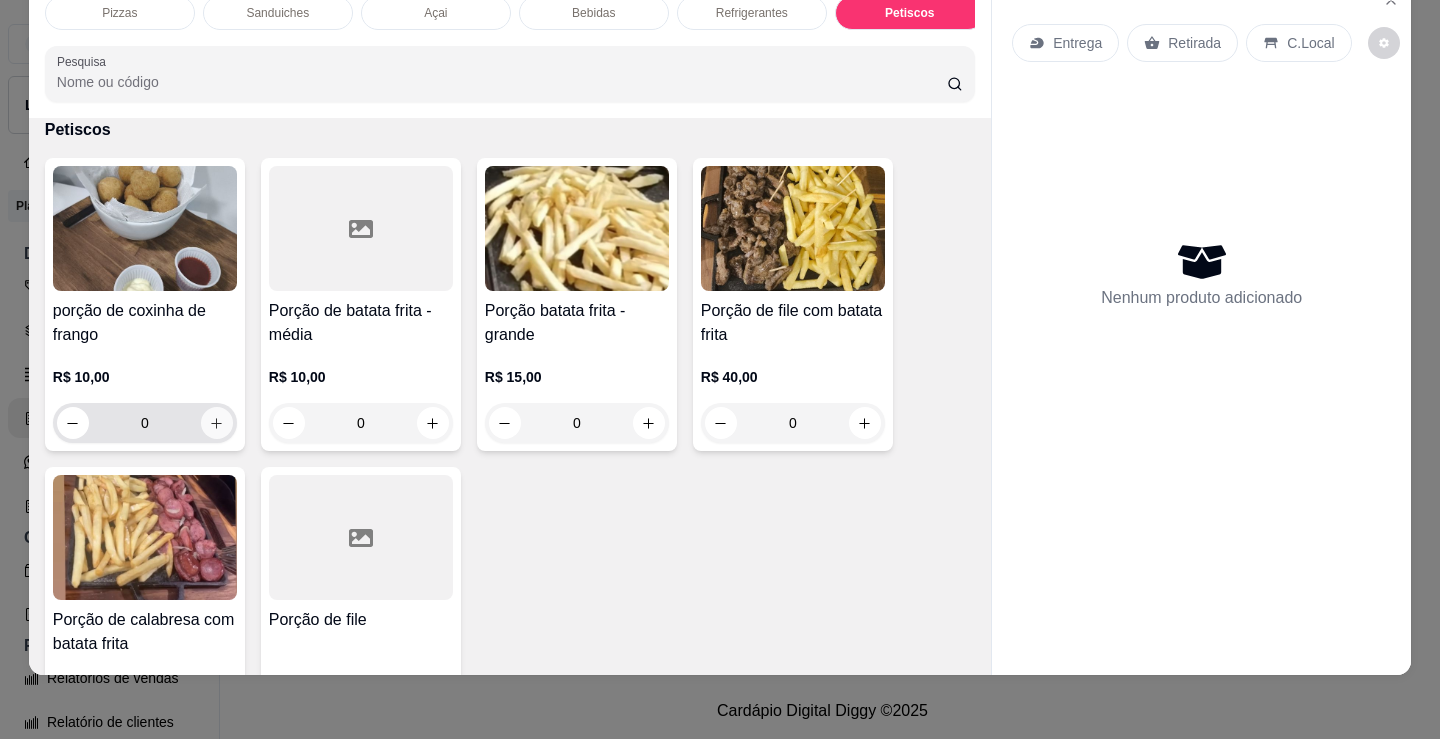 click at bounding box center (217, 423) 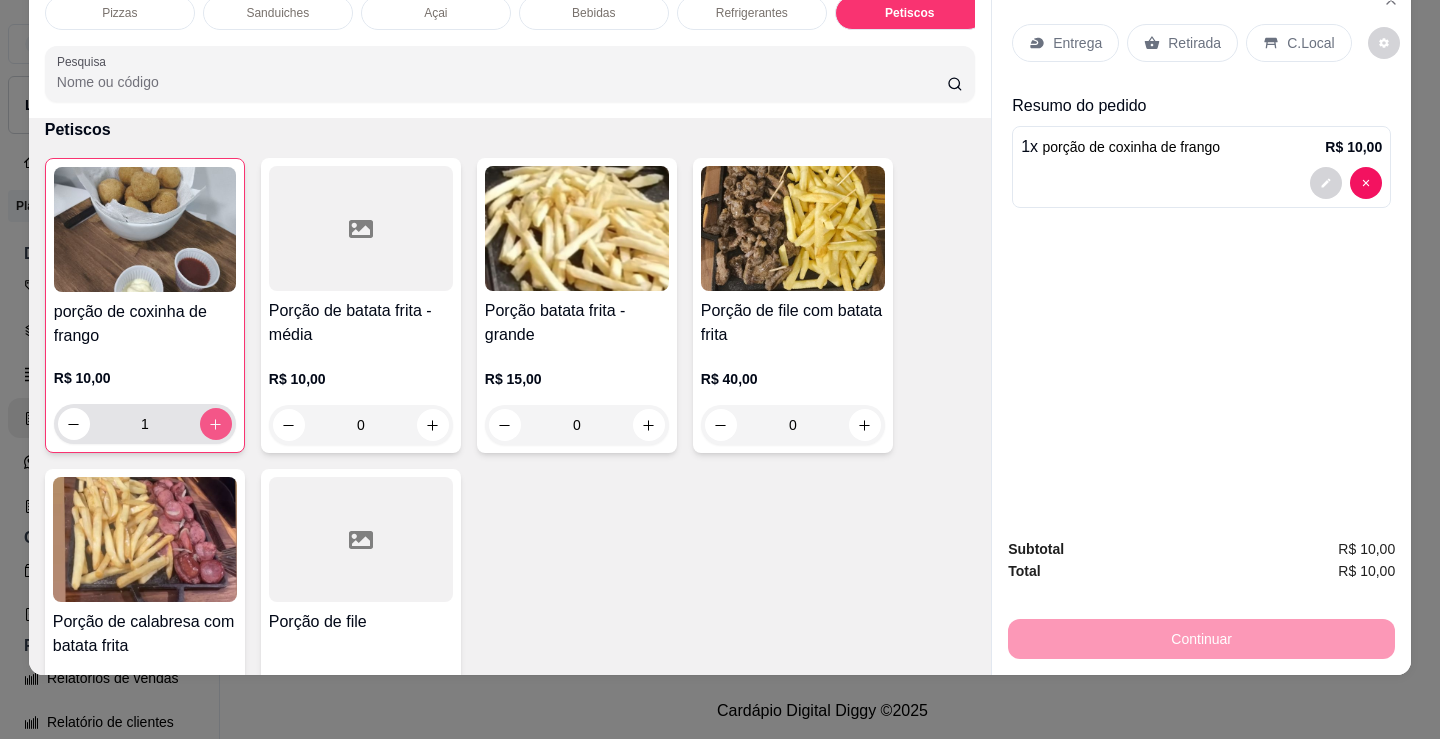 type on "1" 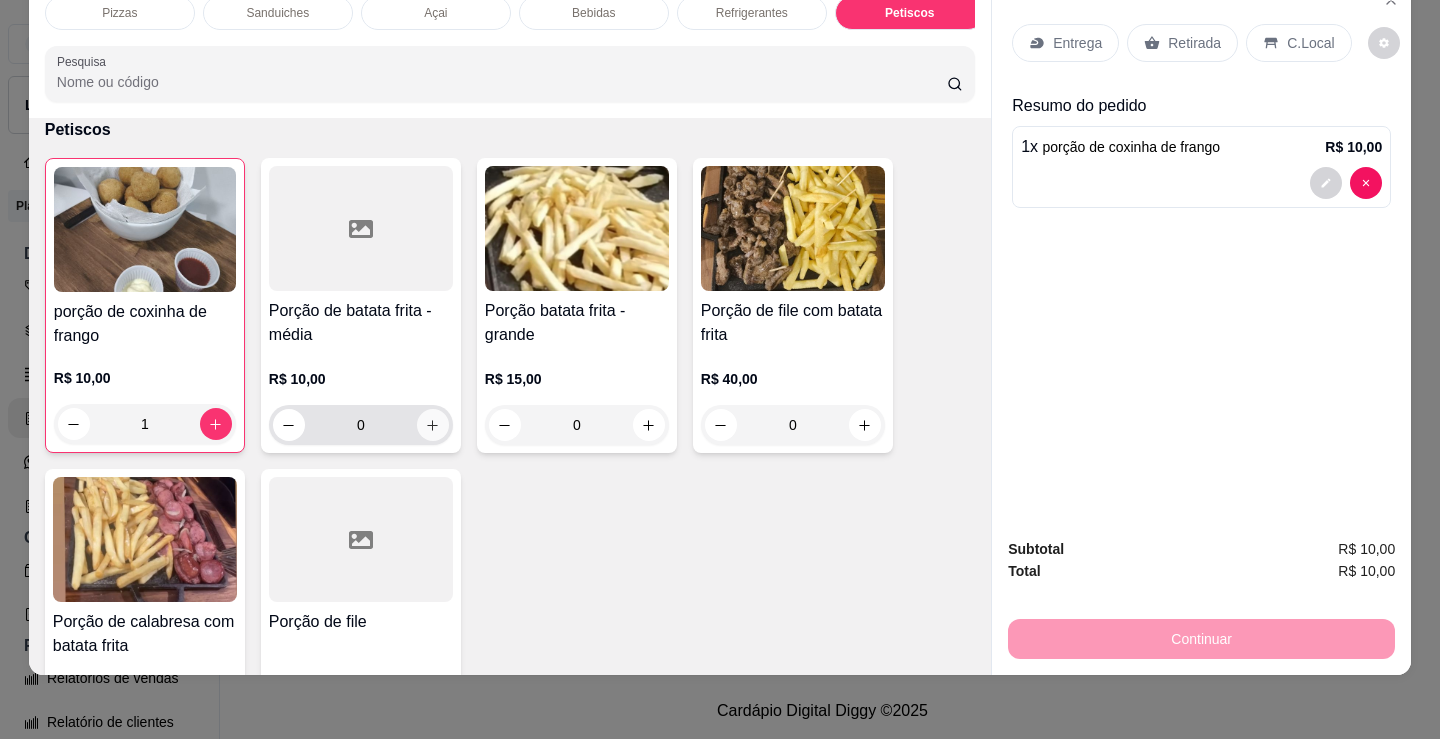 click at bounding box center (433, 425) 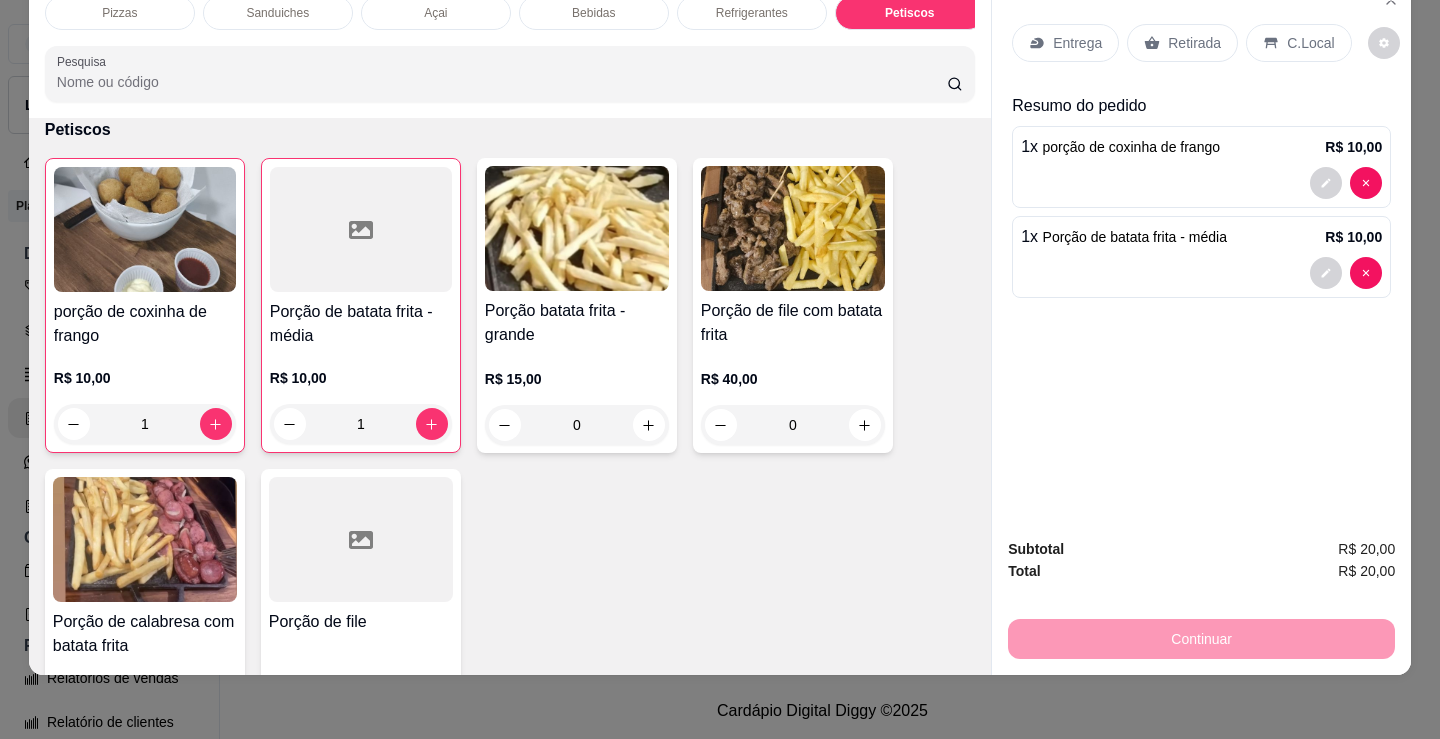 click on "Refrigerantes" at bounding box center (752, 13) 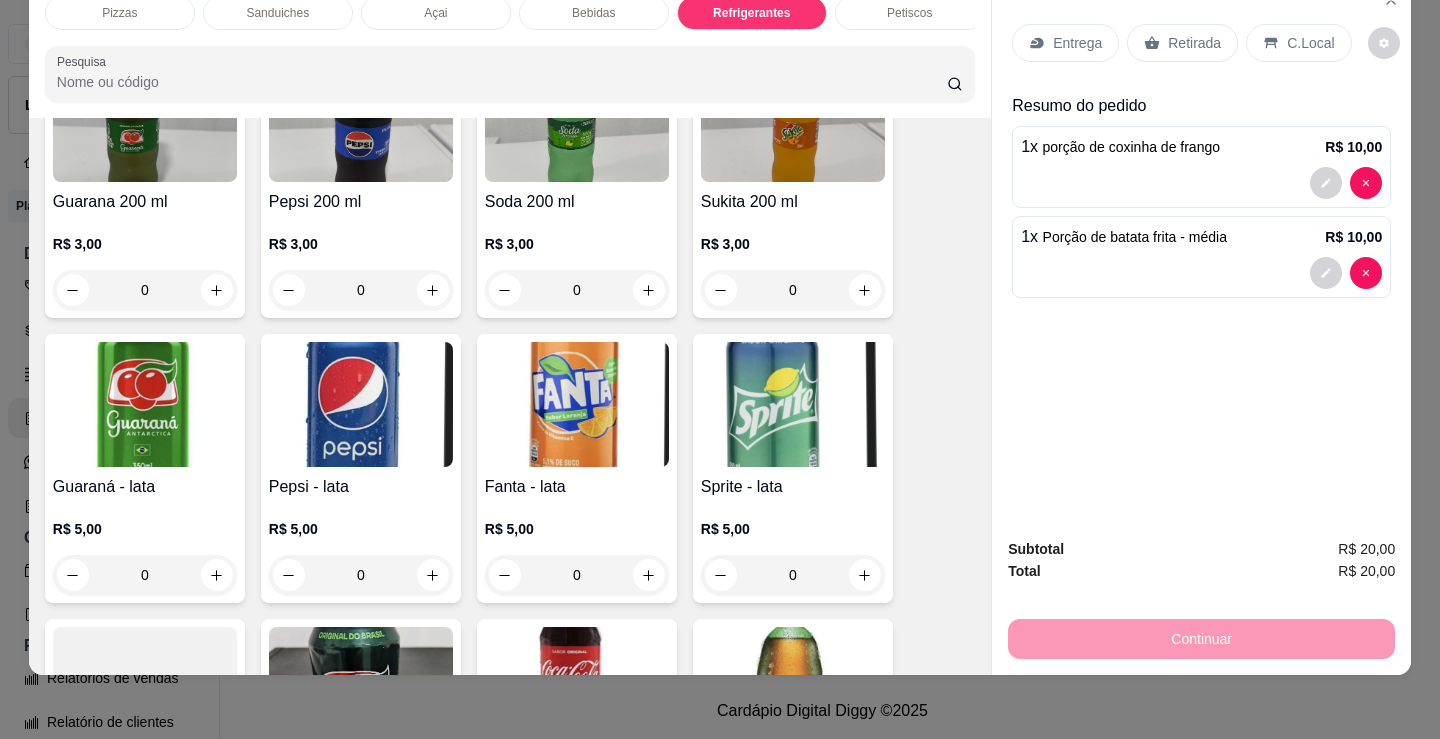 scroll, scrollTop: 5303, scrollLeft: 0, axis: vertical 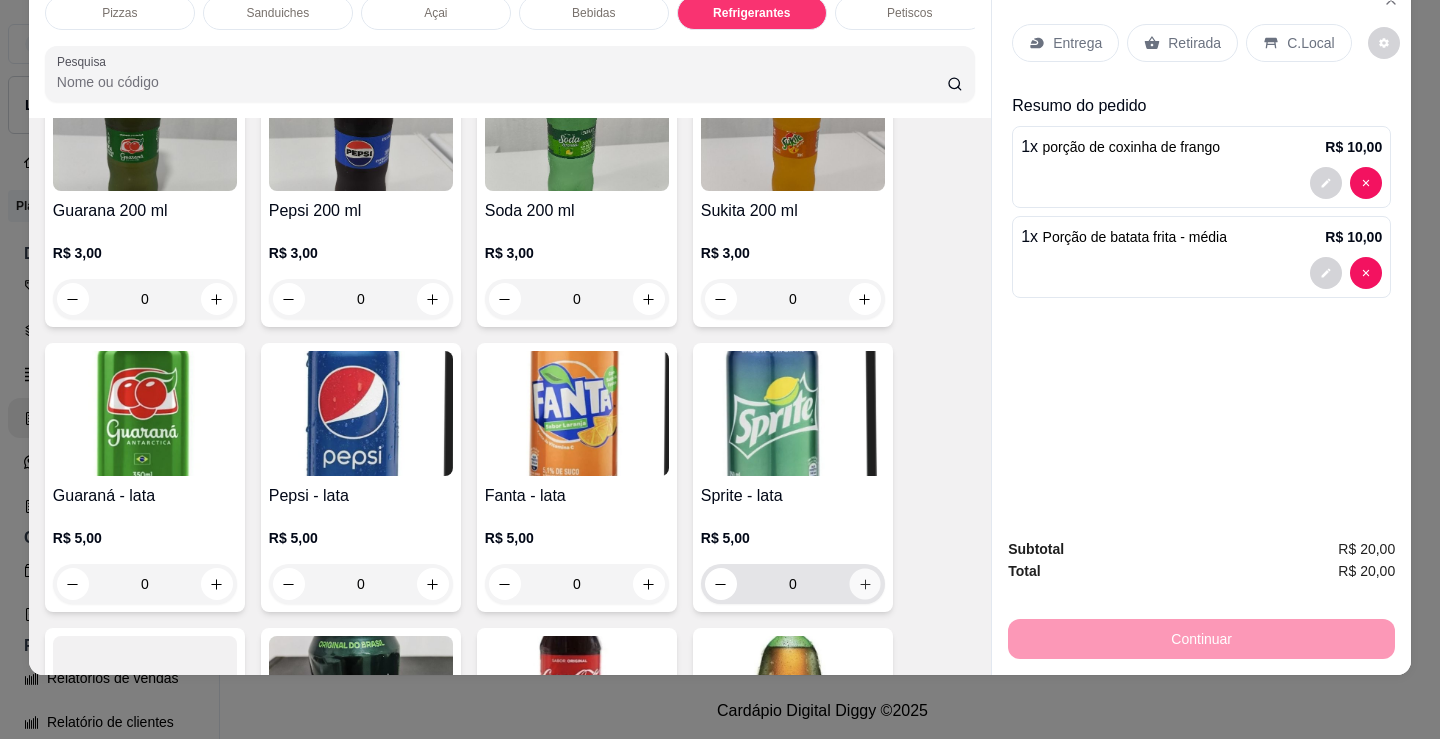 click at bounding box center [864, 584] 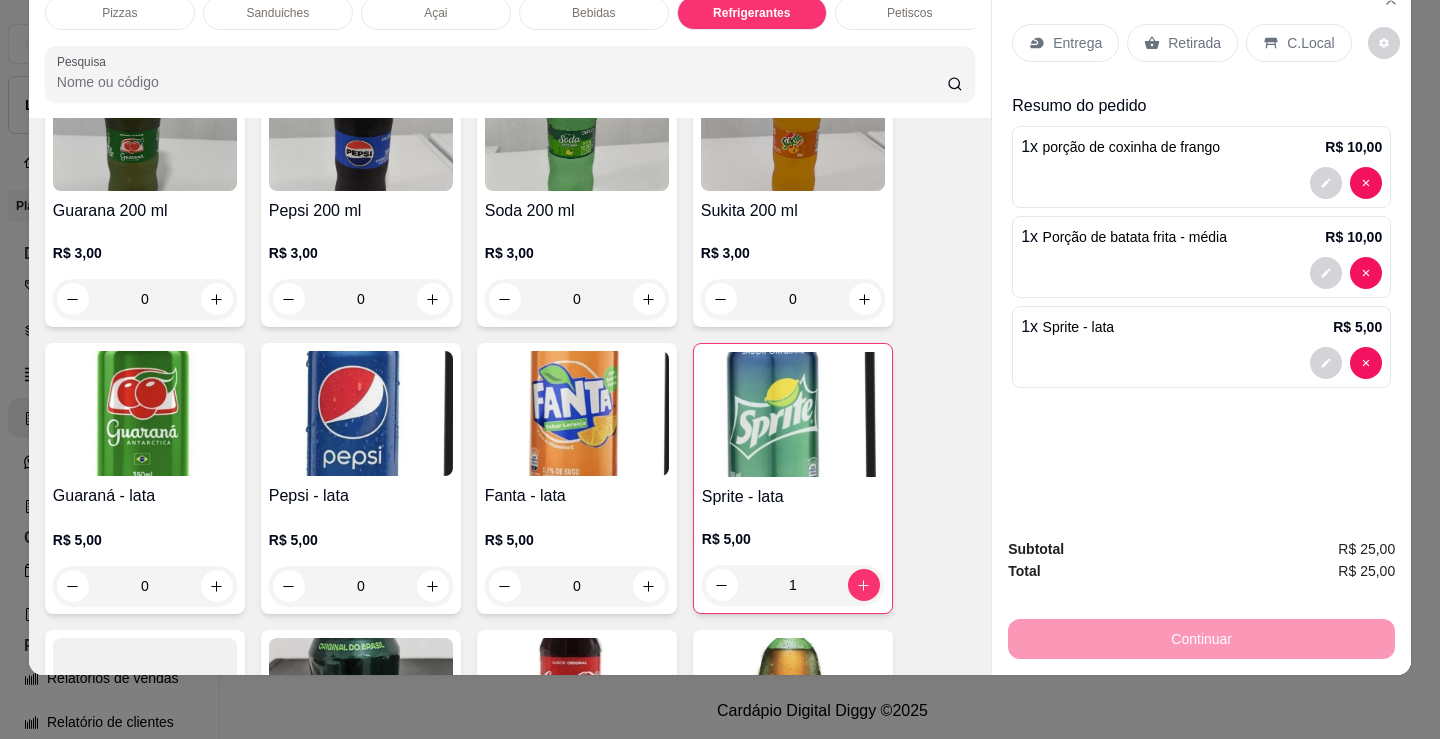 click on "Entrega" at bounding box center [1077, 43] 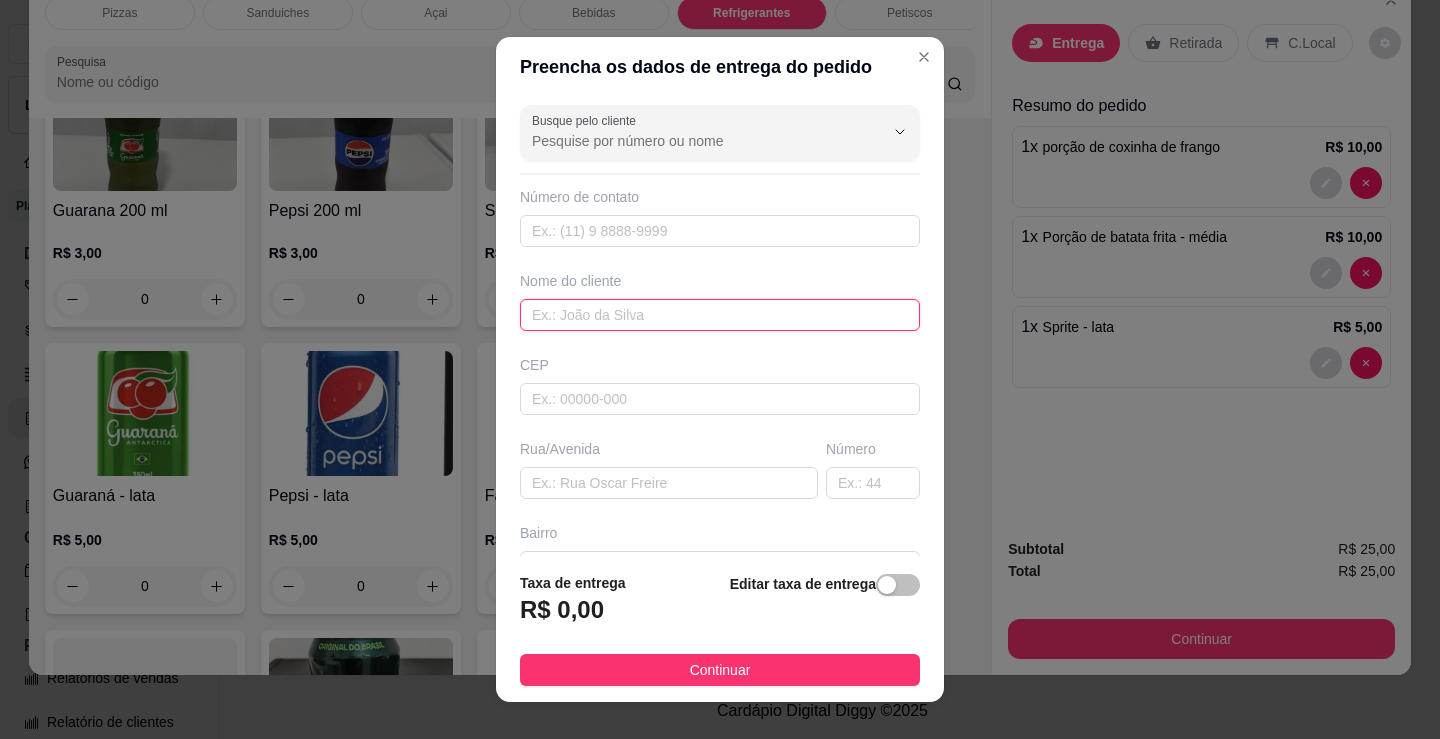 click at bounding box center [720, 315] 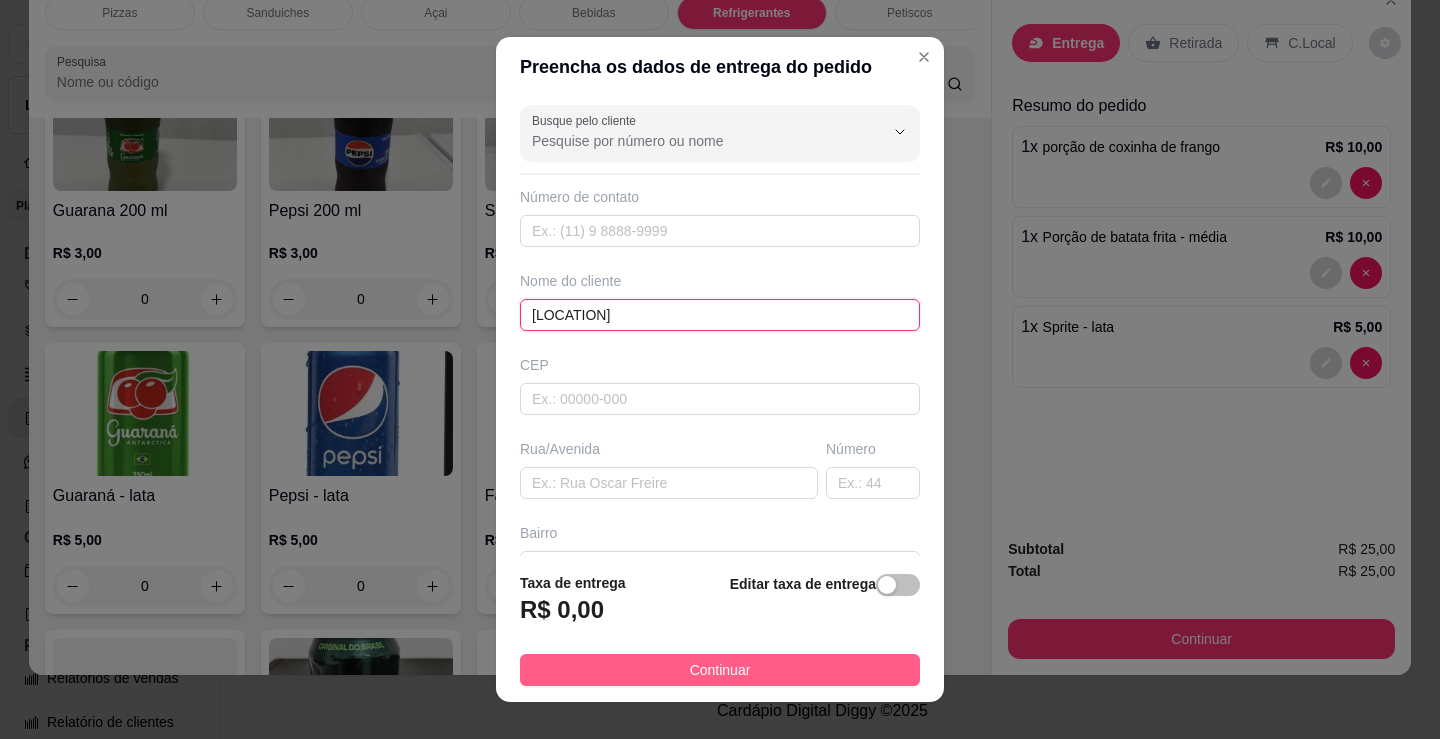type on "[LOCATION]" 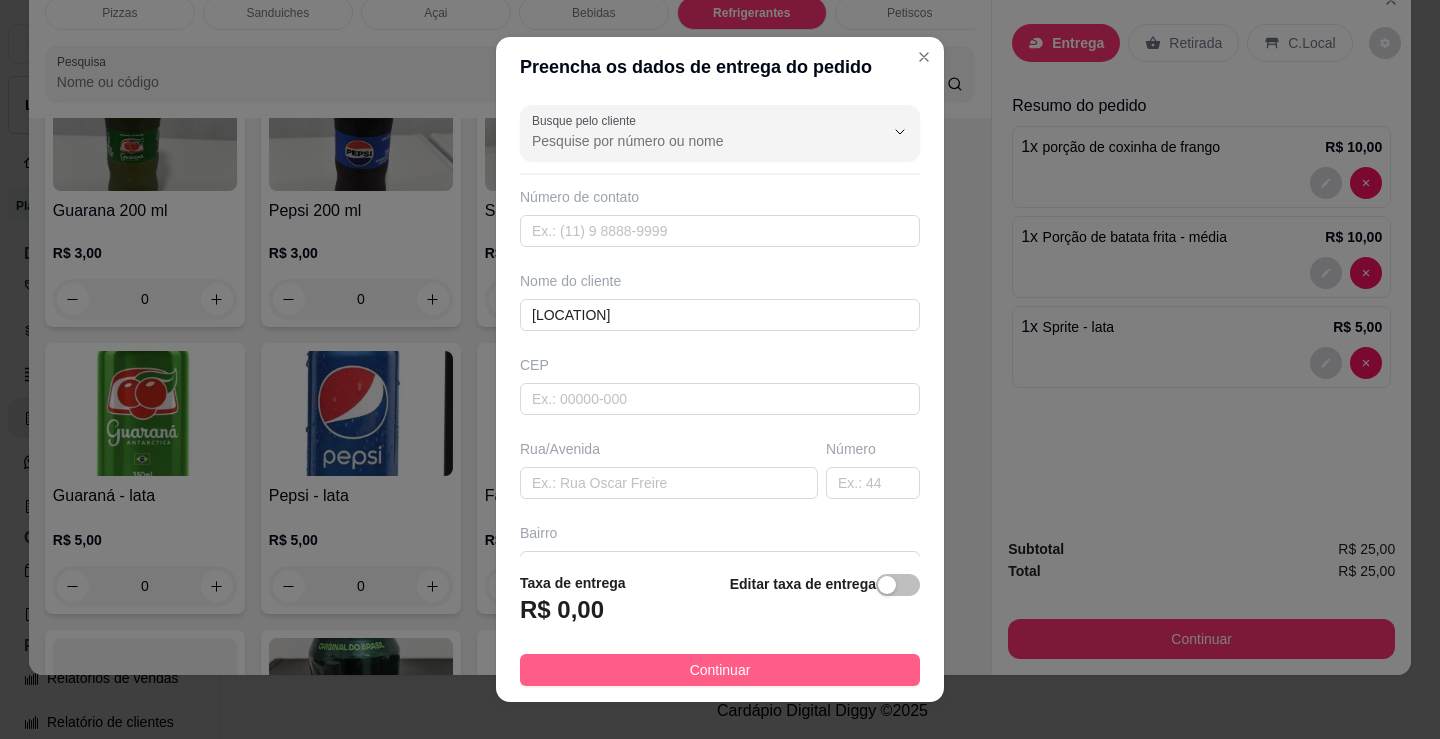 click on "Continuar" at bounding box center (720, 670) 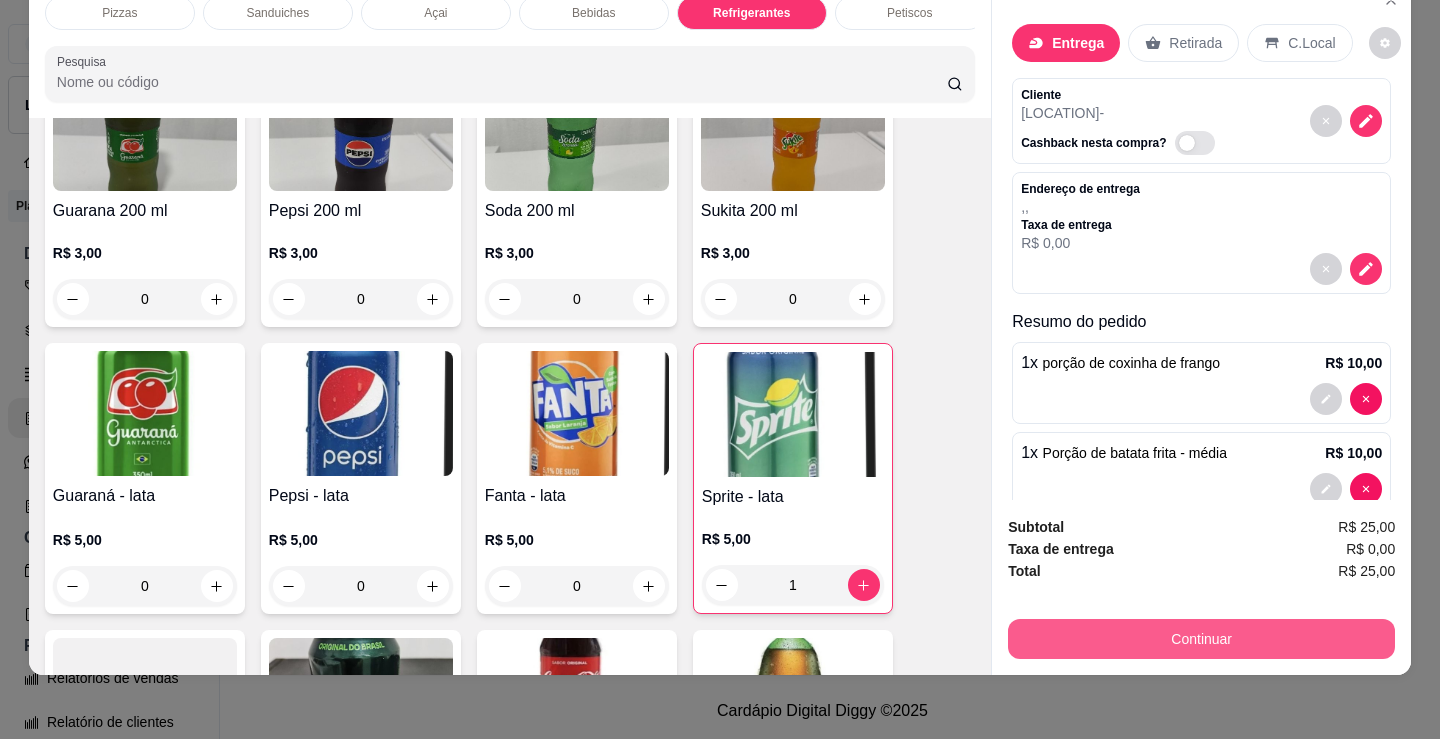click on "Continuar" at bounding box center (1201, 639) 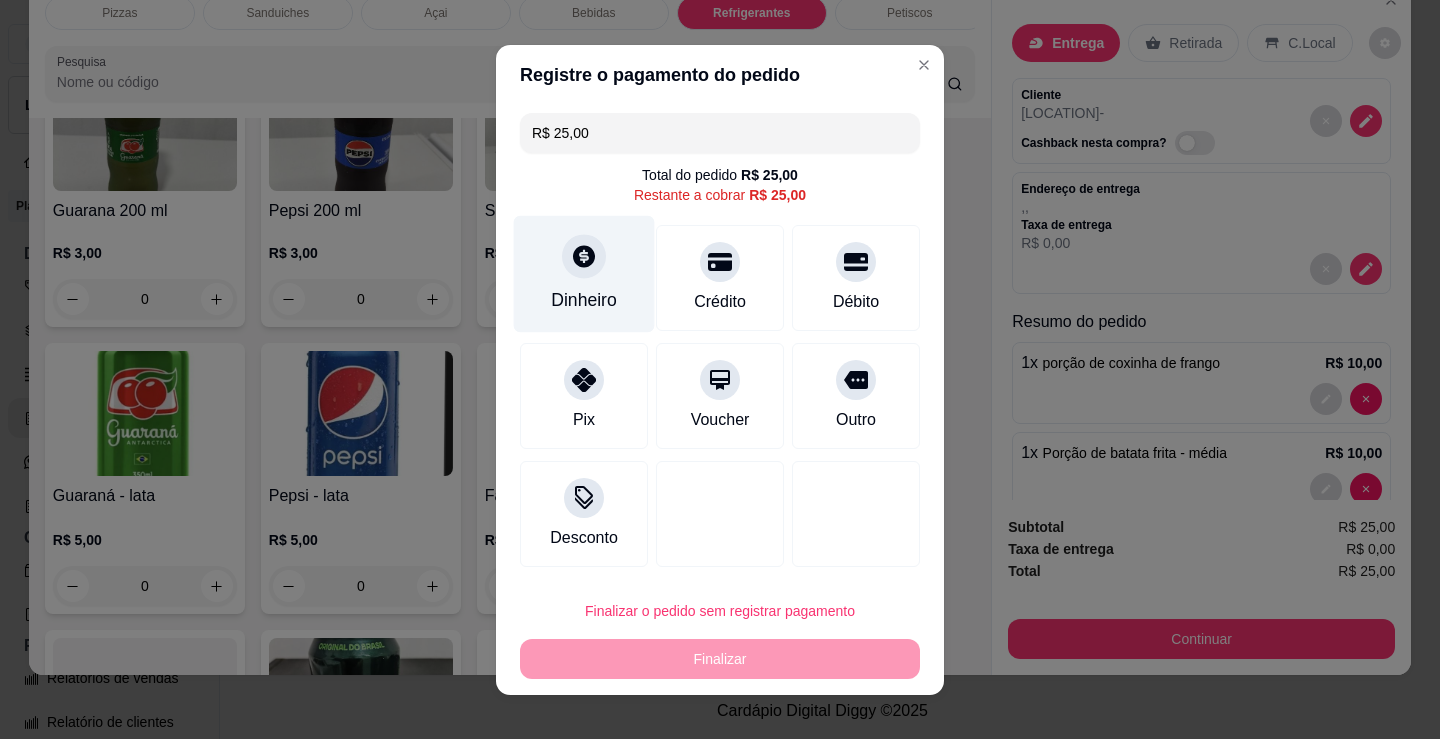 click on "Dinheiro" at bounding box center [584, 300] 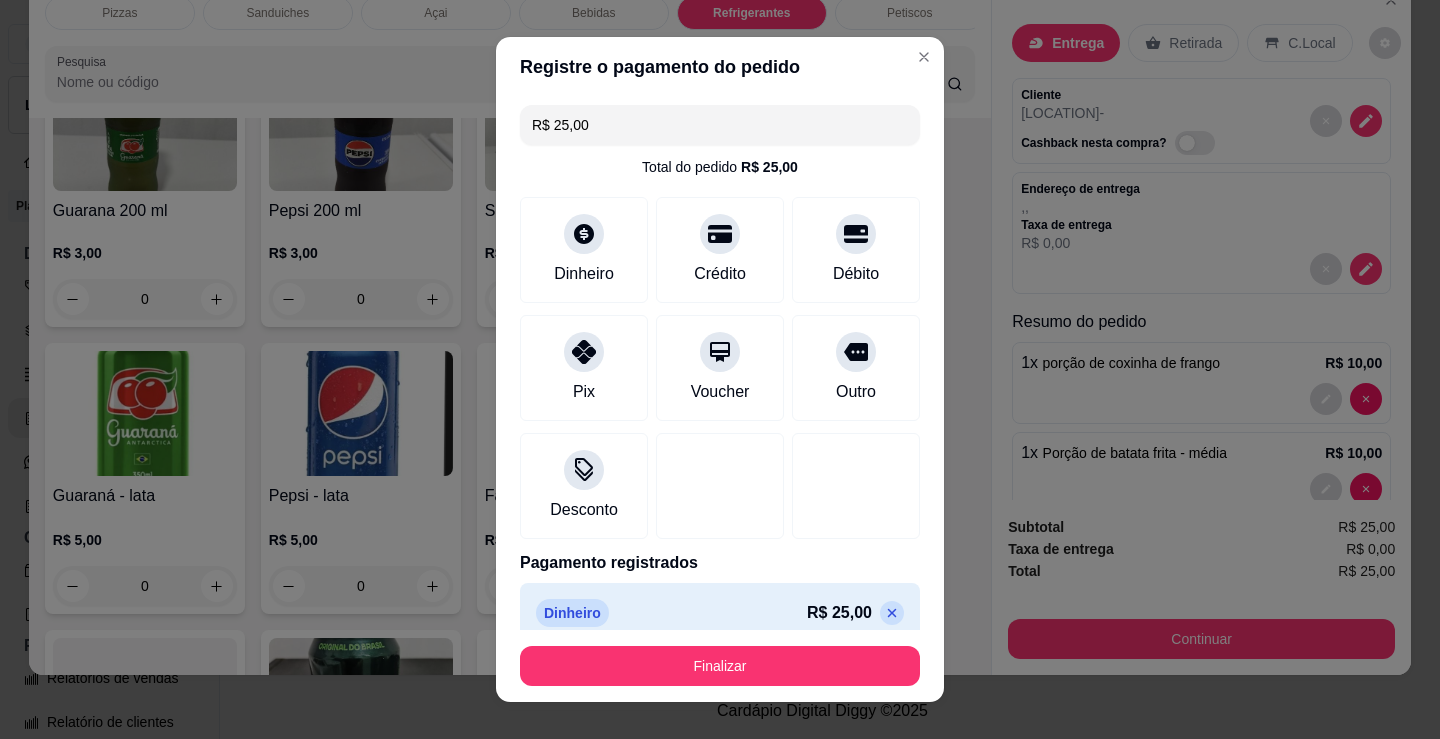 type on "R$ 0,00" 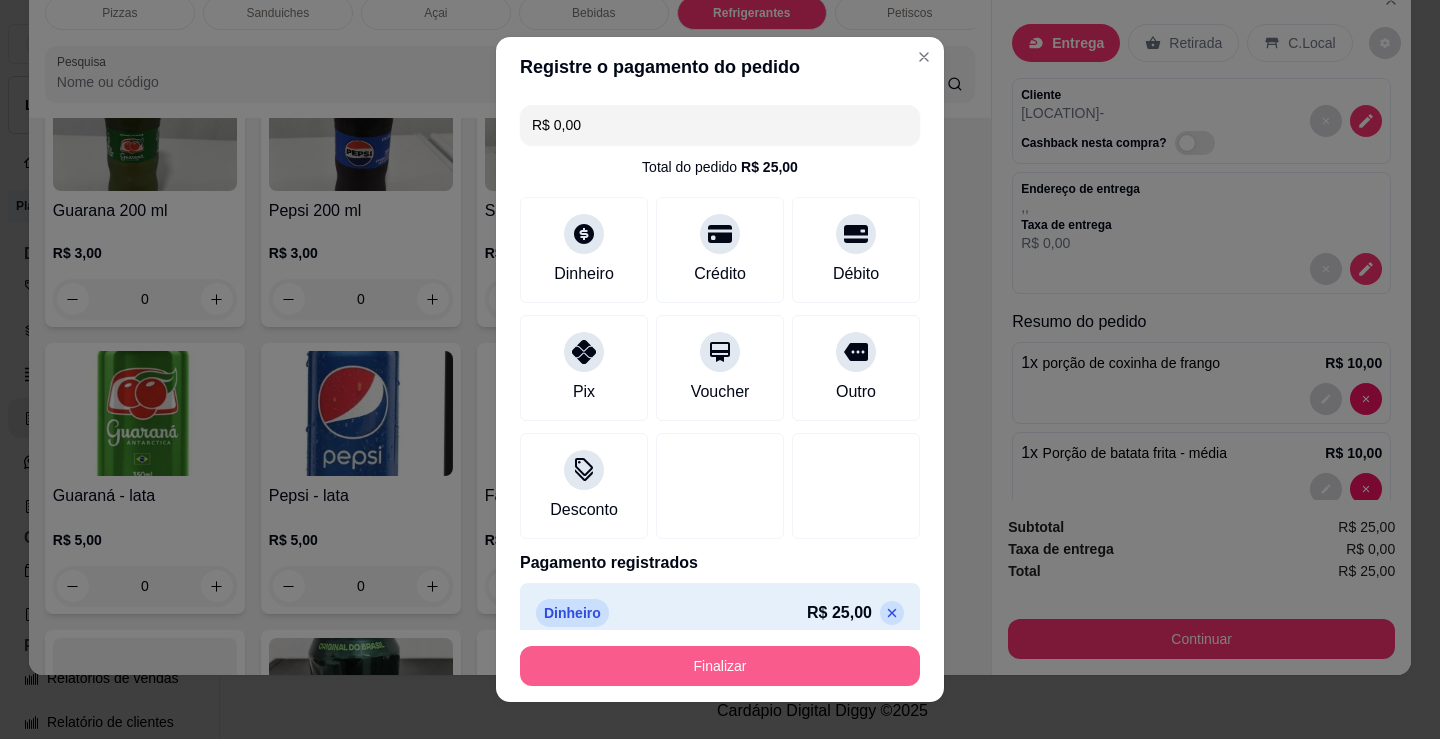 click on "Finalizar" at bounding box center (720, 666) 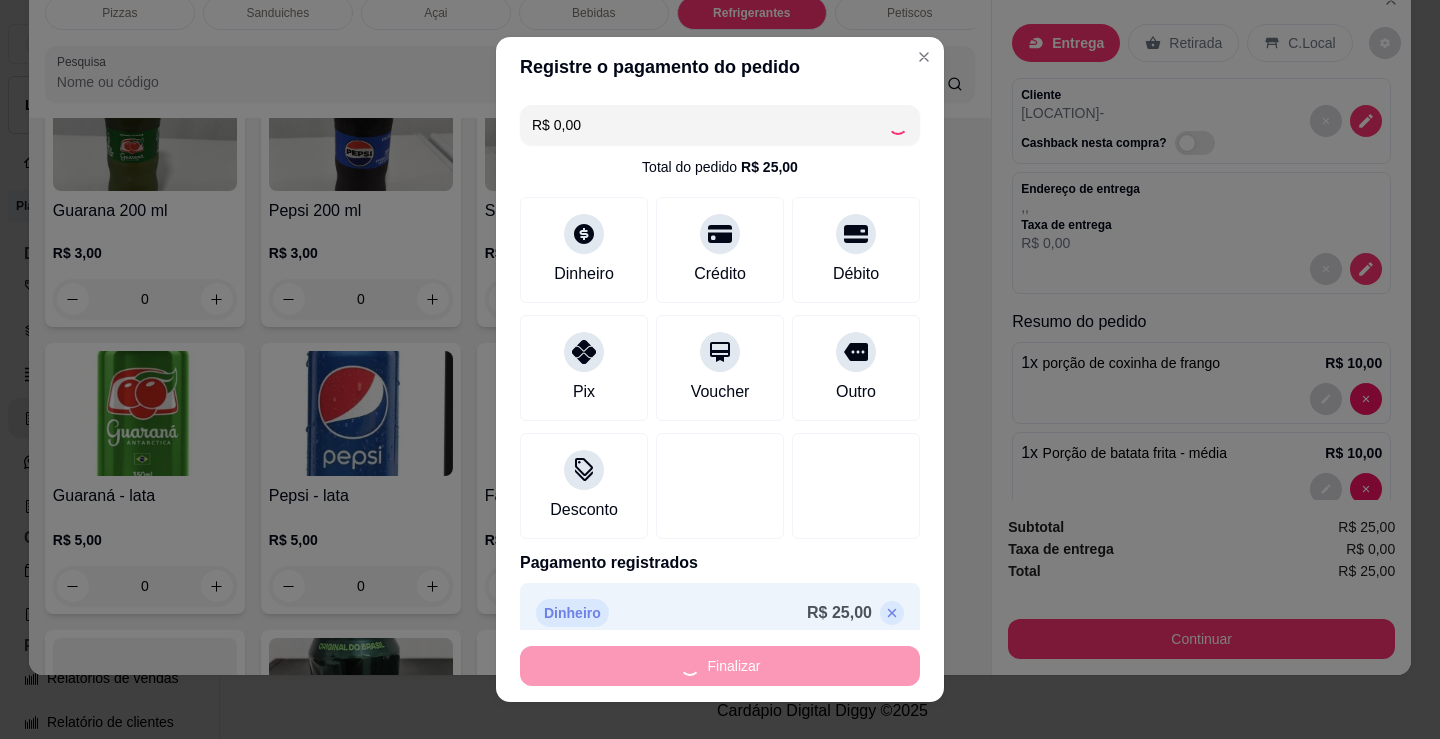 type on "0" 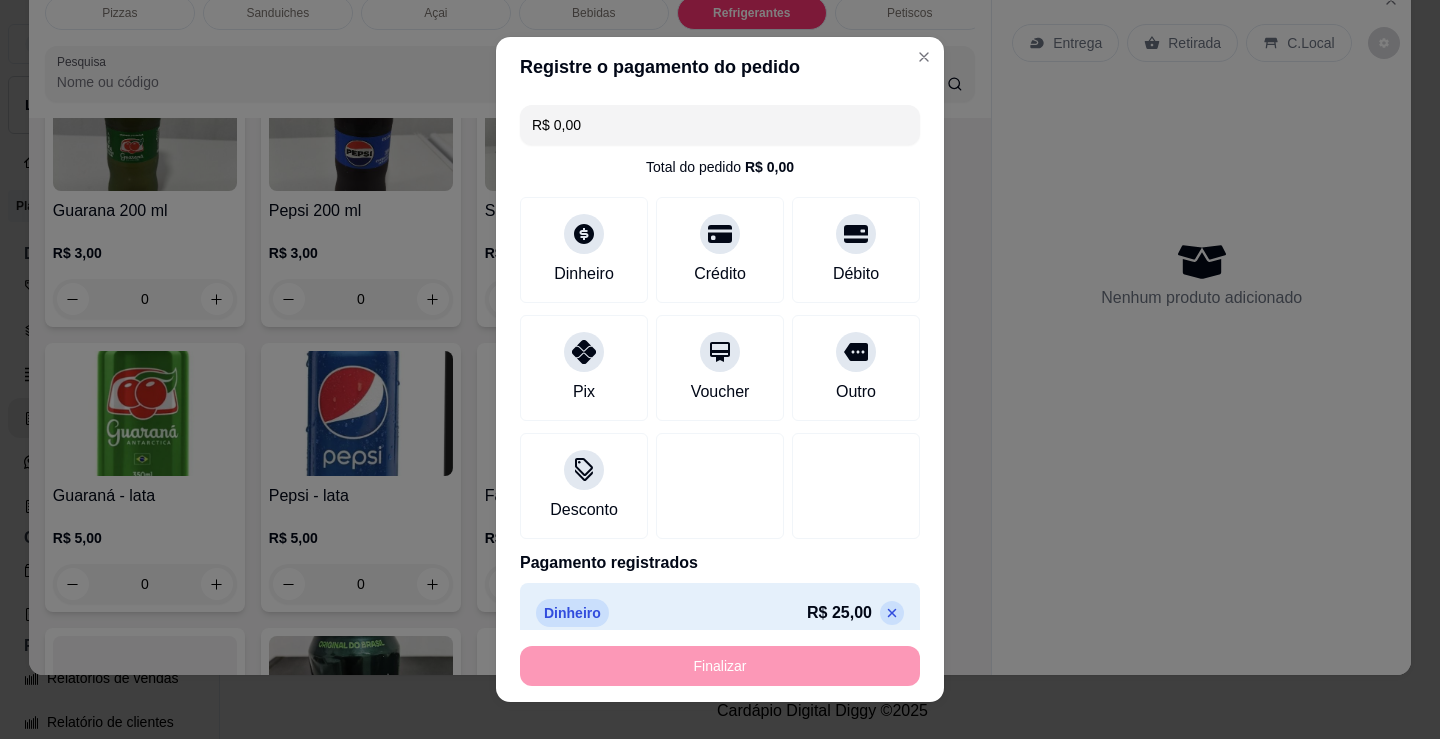 type on "-R$ 25,00" 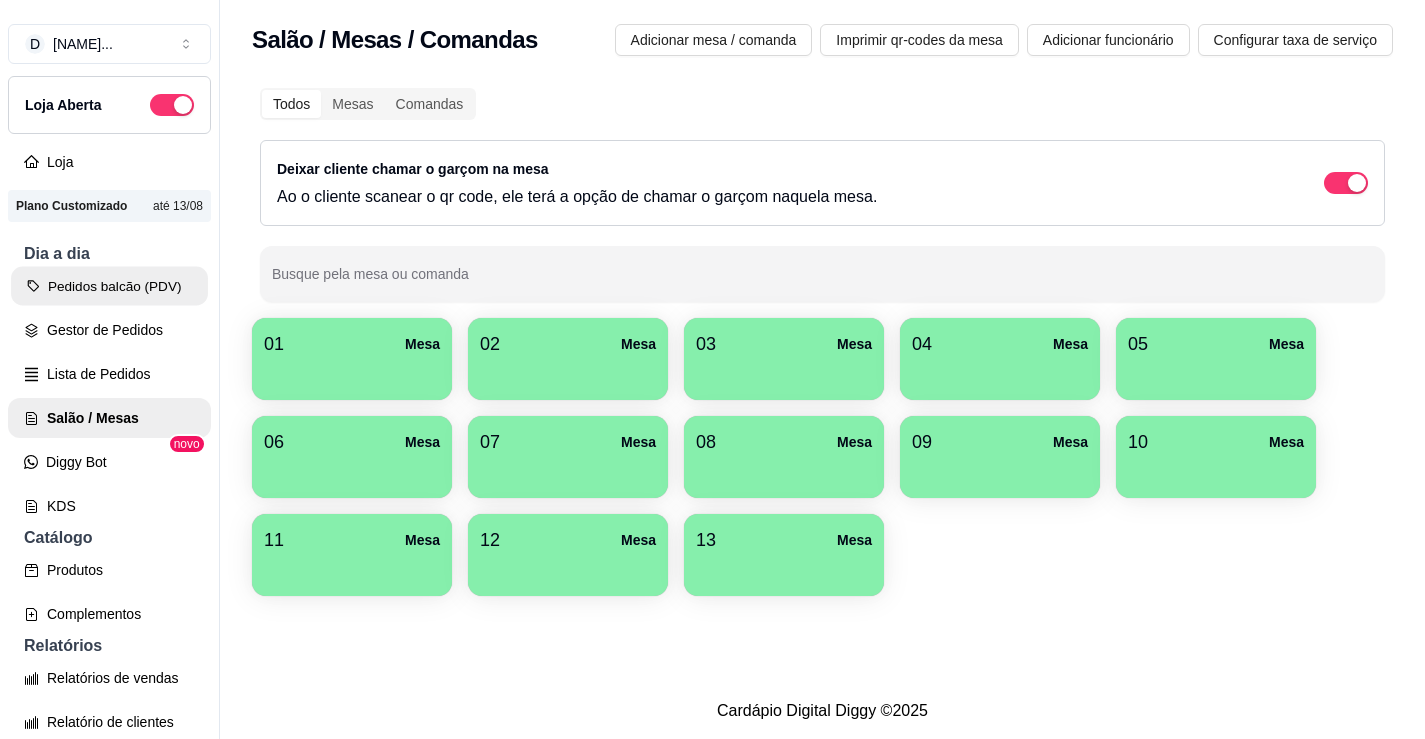 click on "Pedidos balcão (PDV)" at bounding box center [109, 286] 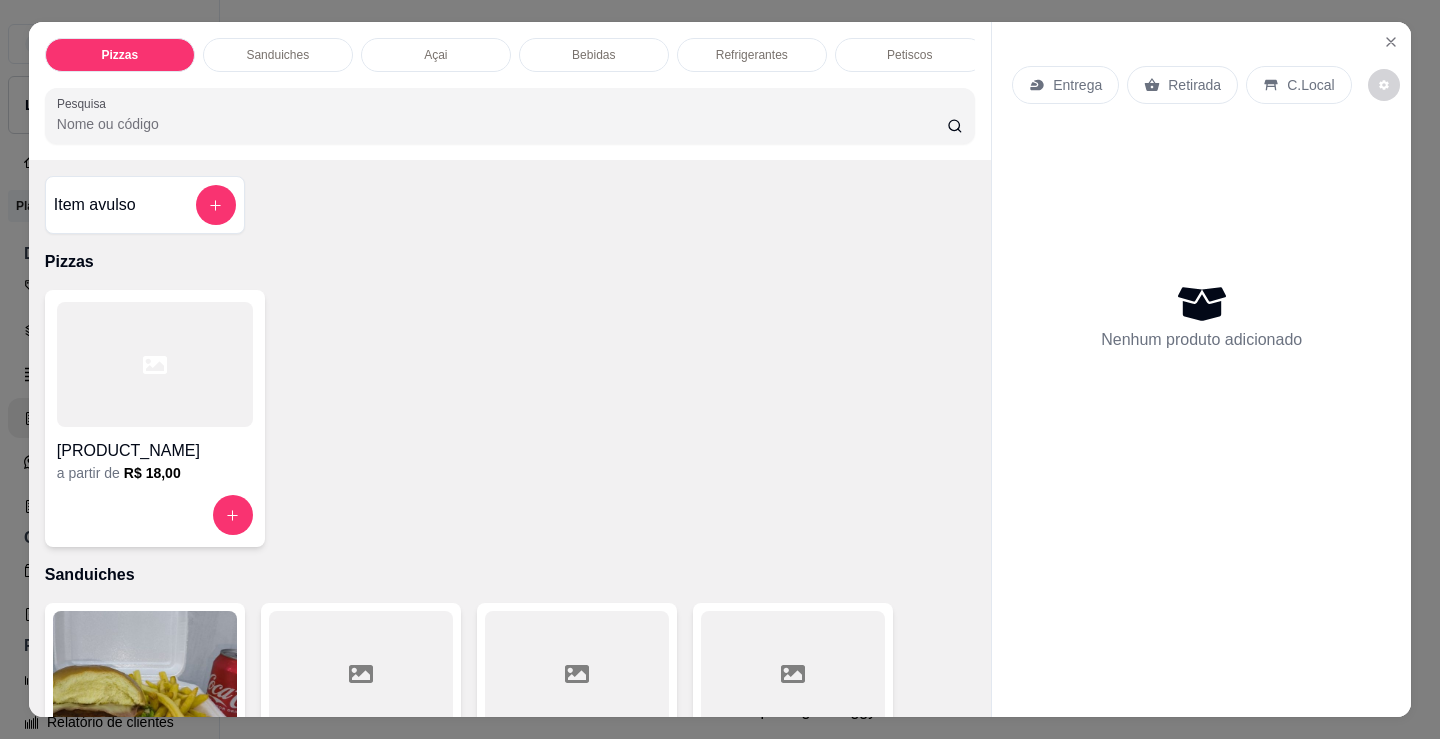 click on "[PRODUCT_NAME]" at bounding box center [155, 445] 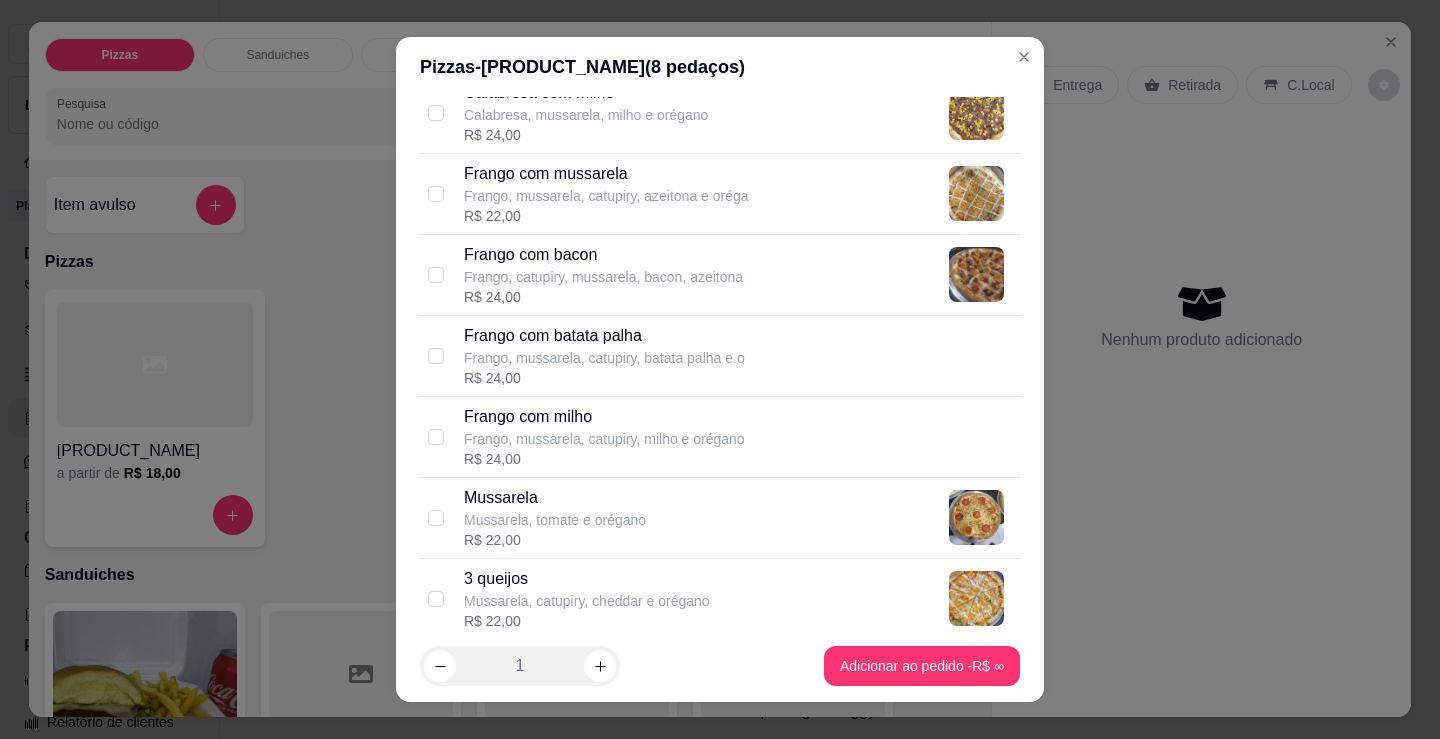 scroll, scrollTop: 600, scrollLeft: 0, axis: vertical 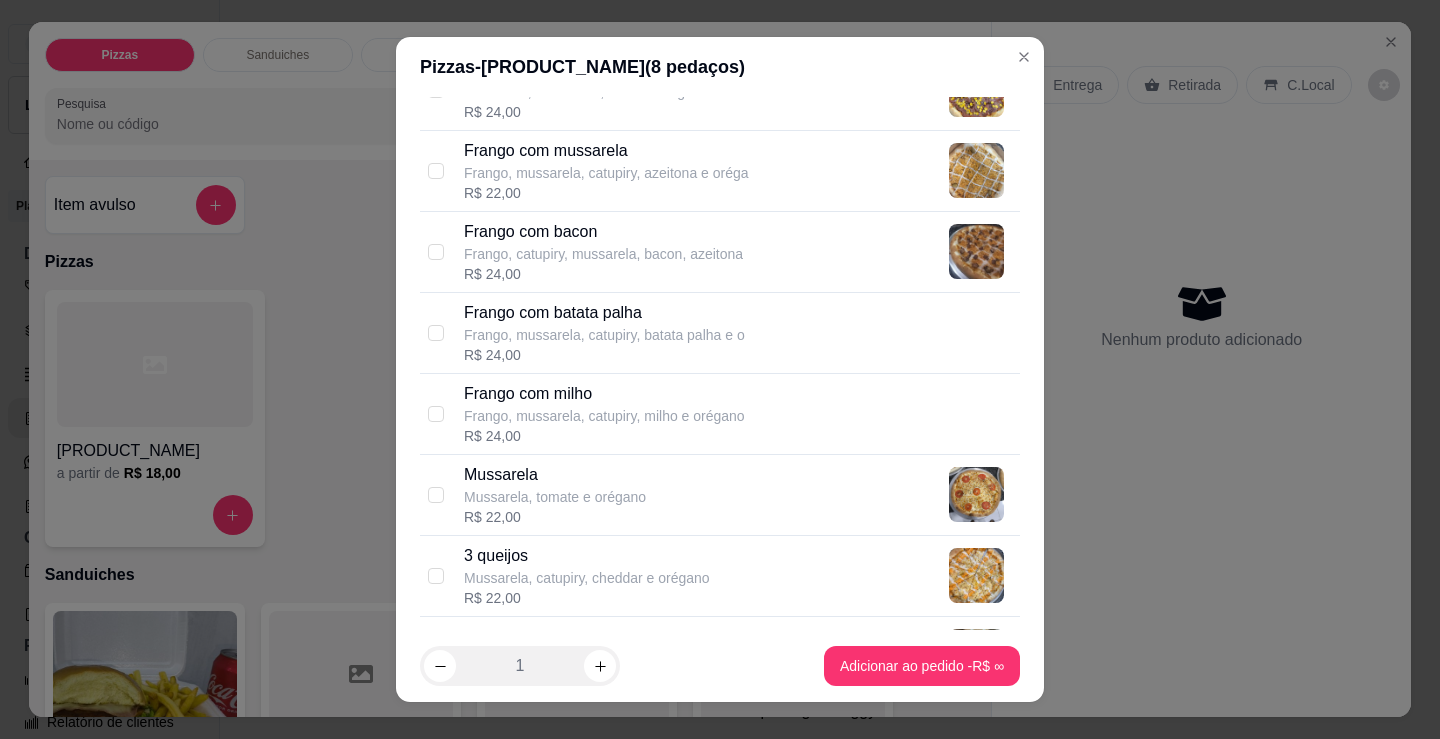 click on "Frango com mussarela" at bounding box center [606, 151] 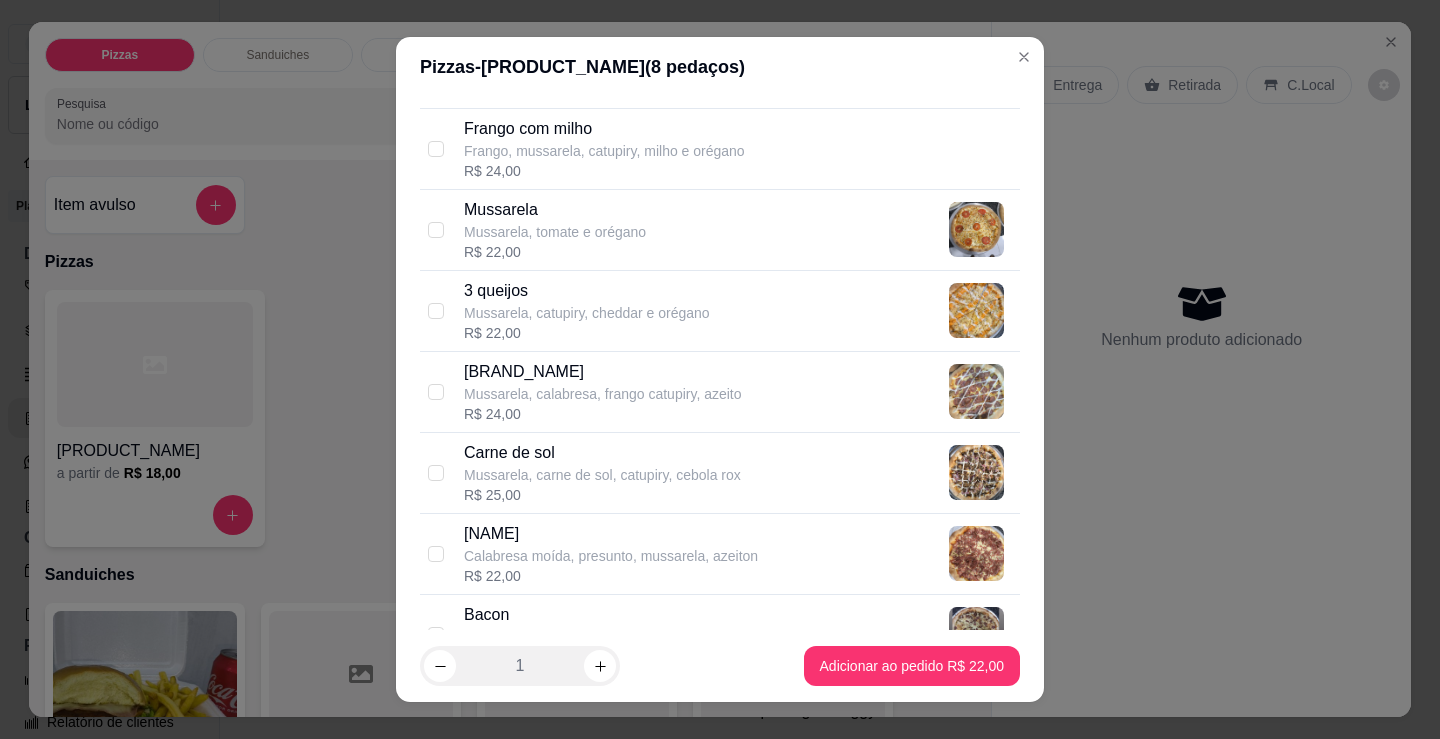 scroll, scrollTop: 900, scrollLeft: 0, axis: vertical 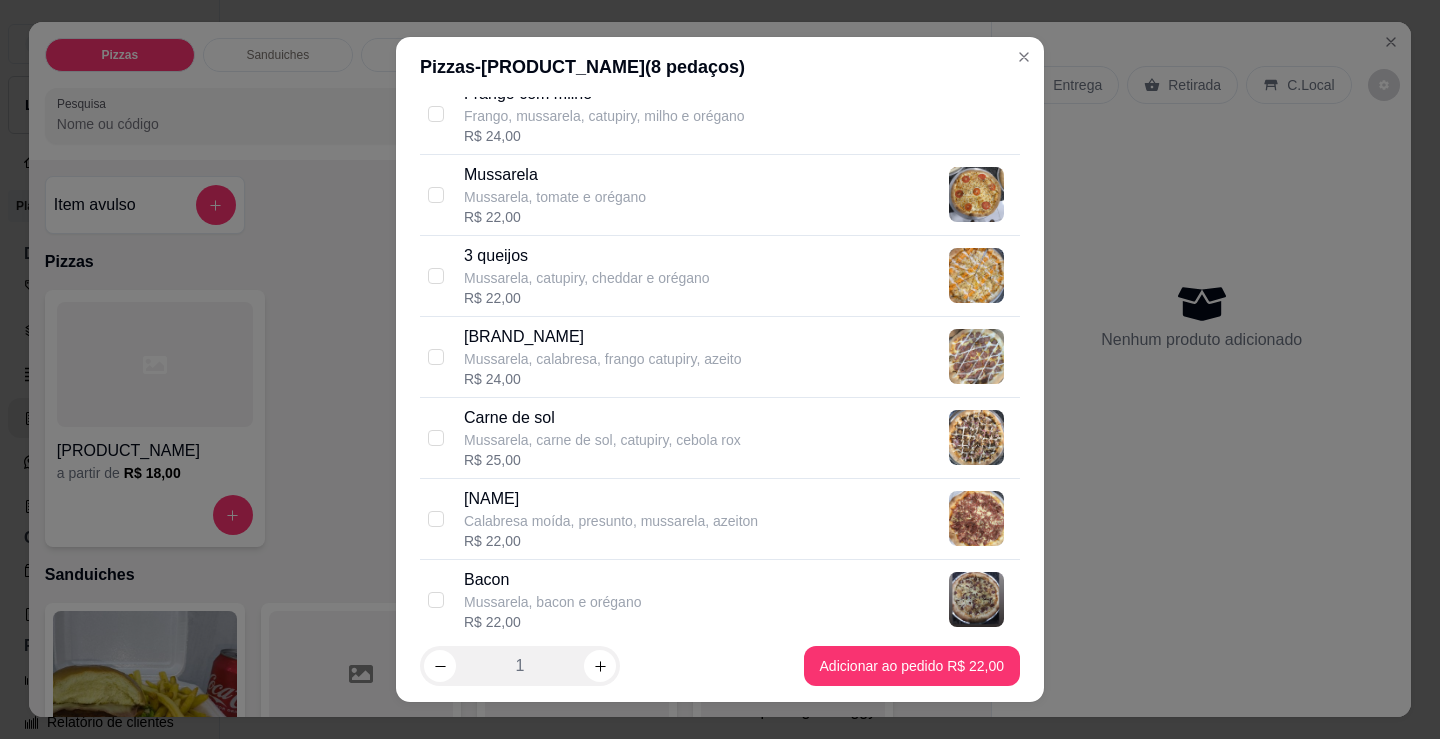 click on "Mussarela, tomate e orégano" at bounding box center [555, 197] 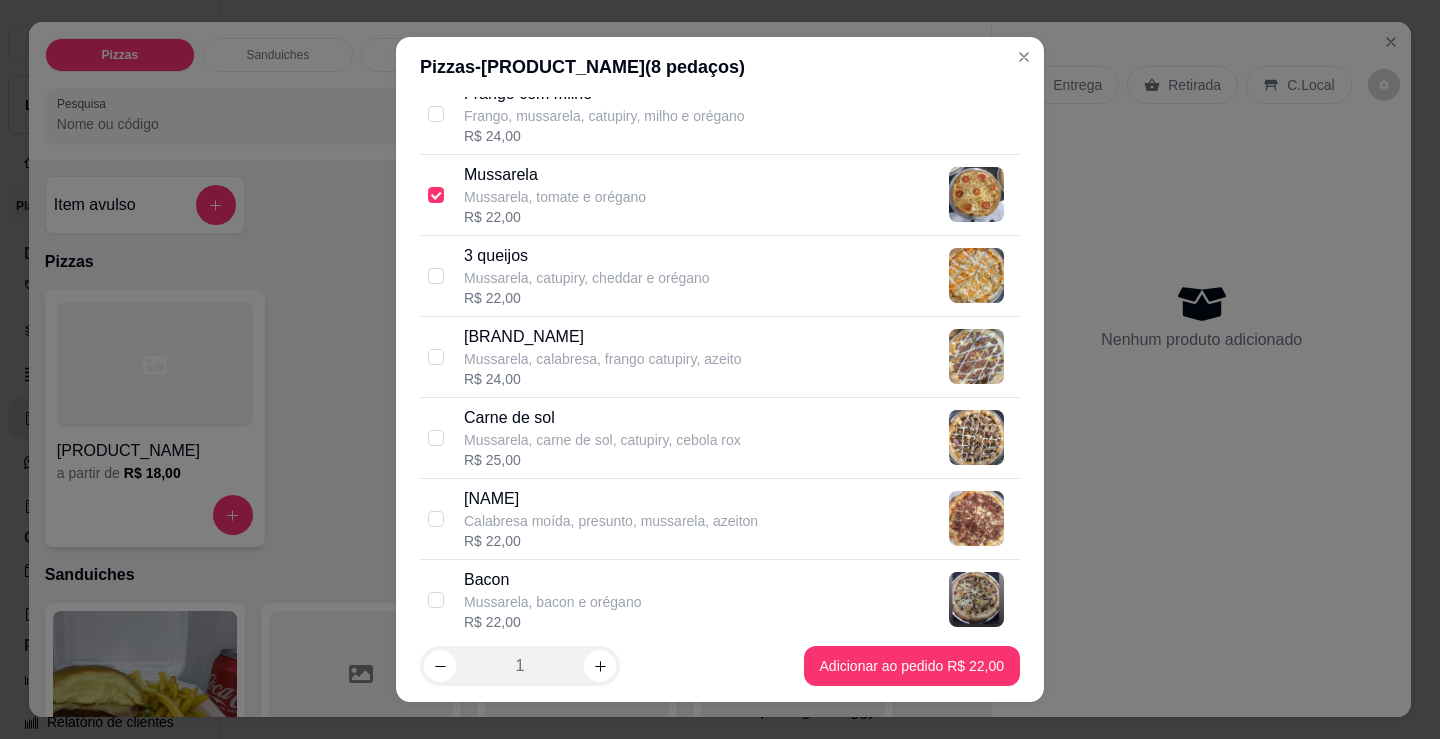 click on "1 Adicionar ao pedido   R$ 22,00" at bounding box center (720, 666) 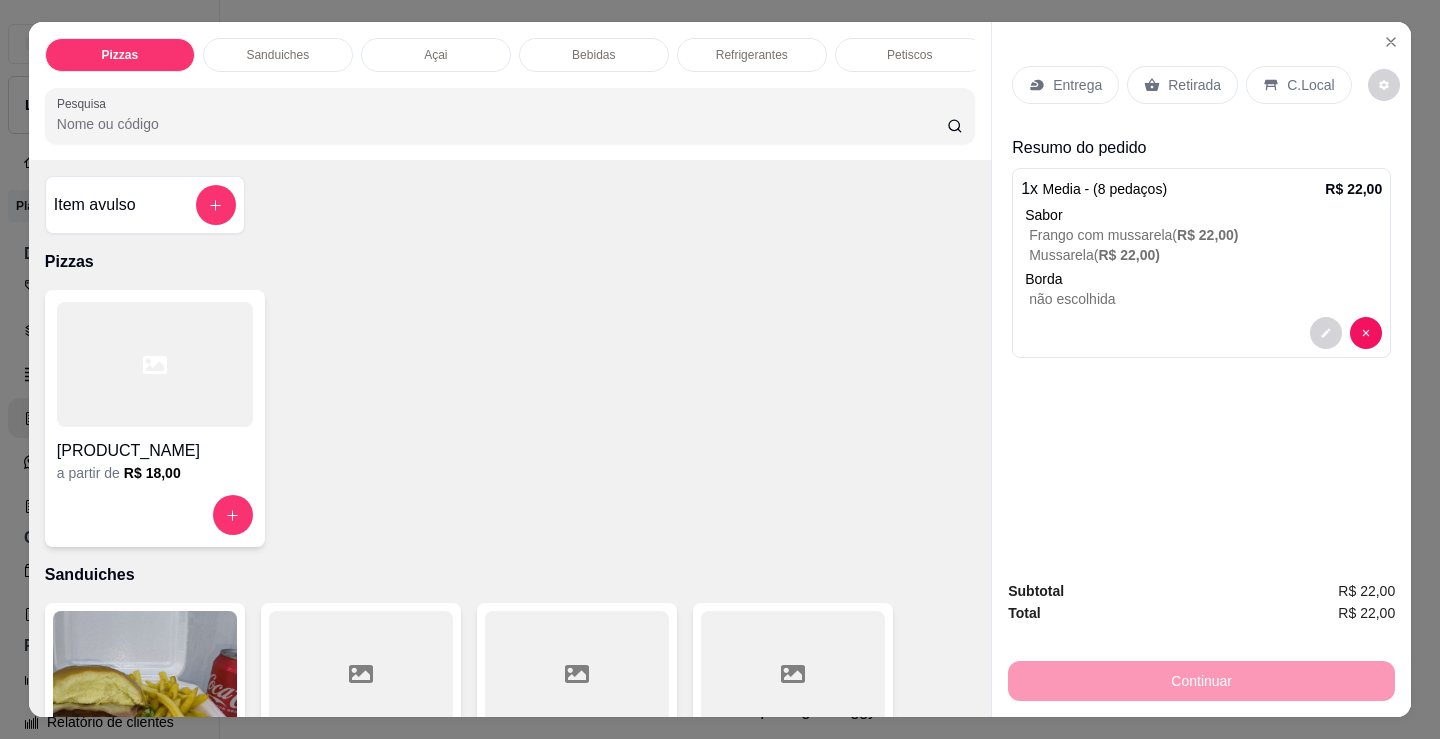 click on "Entrega" at bounding box center (1065, 85) 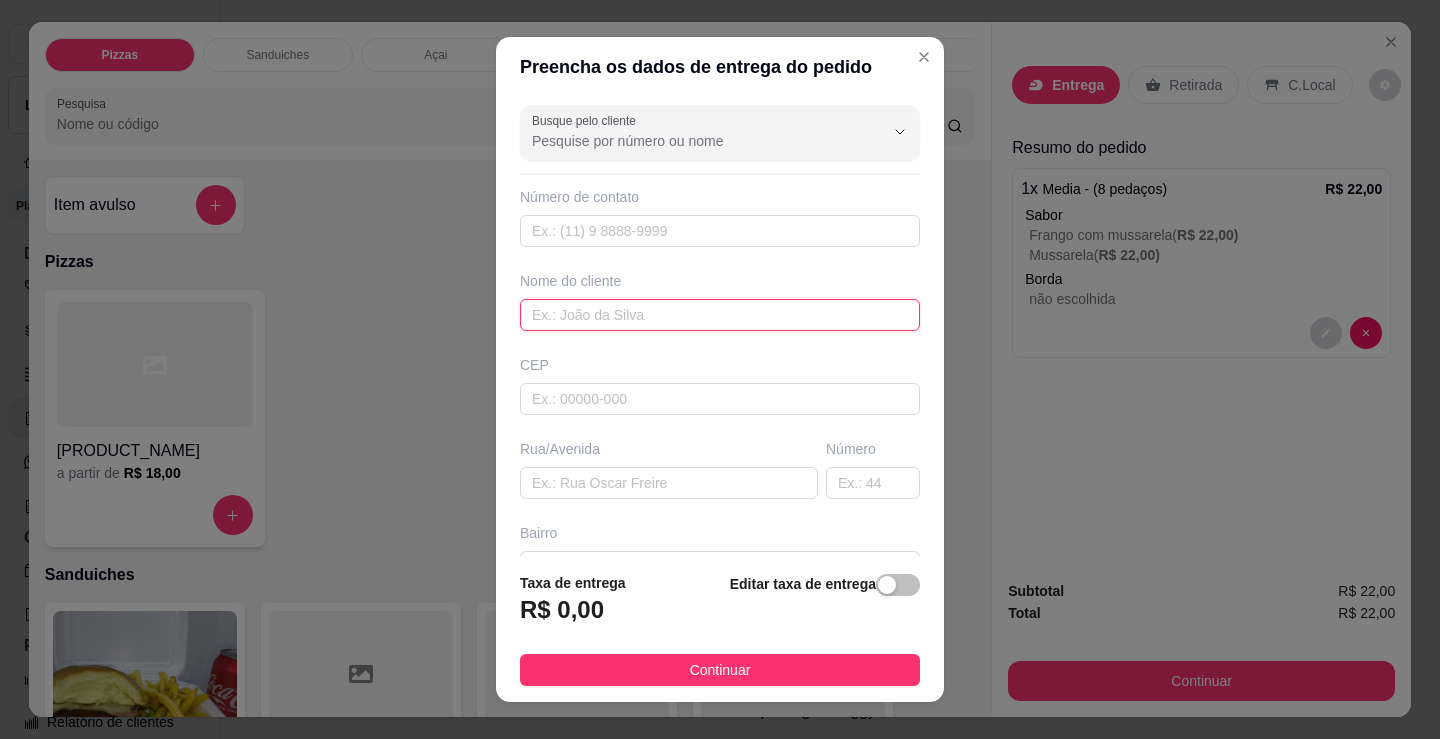 click at bounding box center (720, 315) 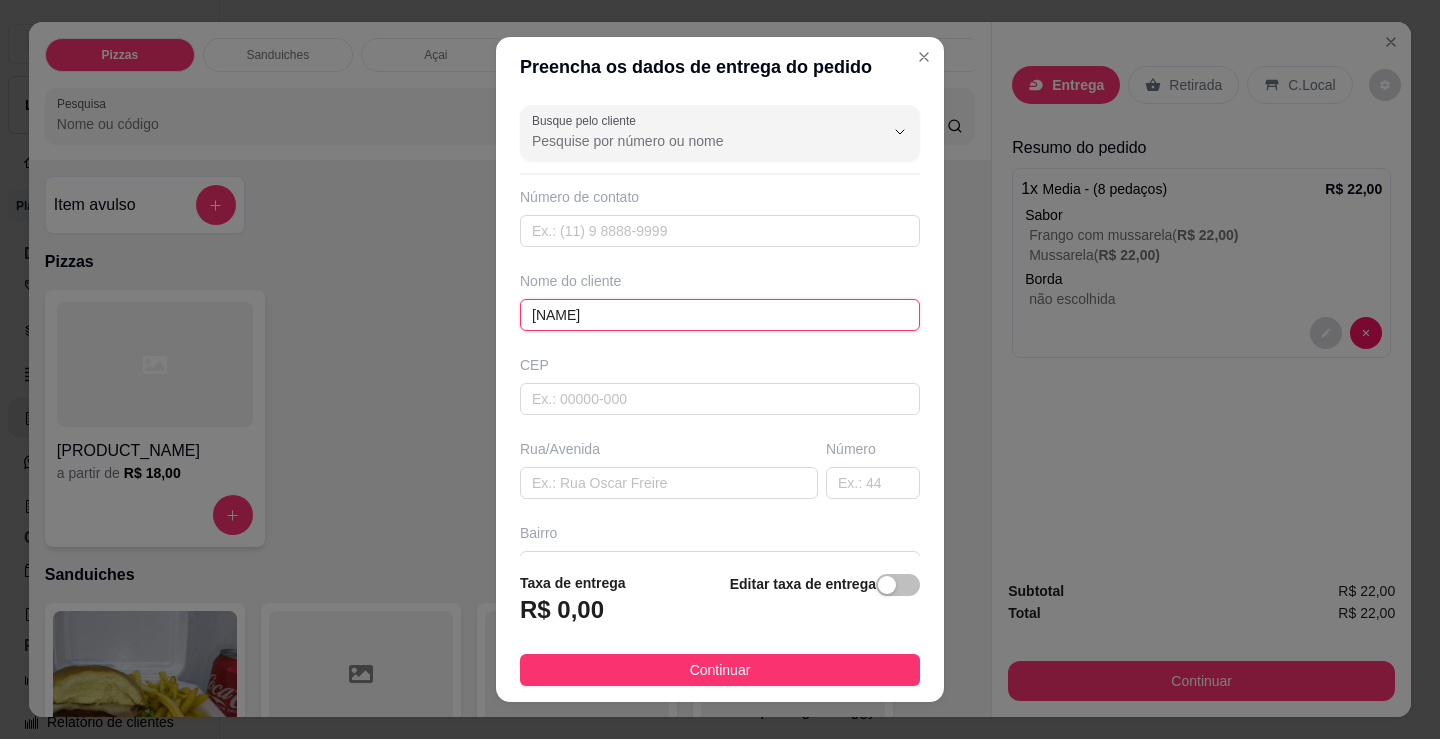 type on "[NAME]" 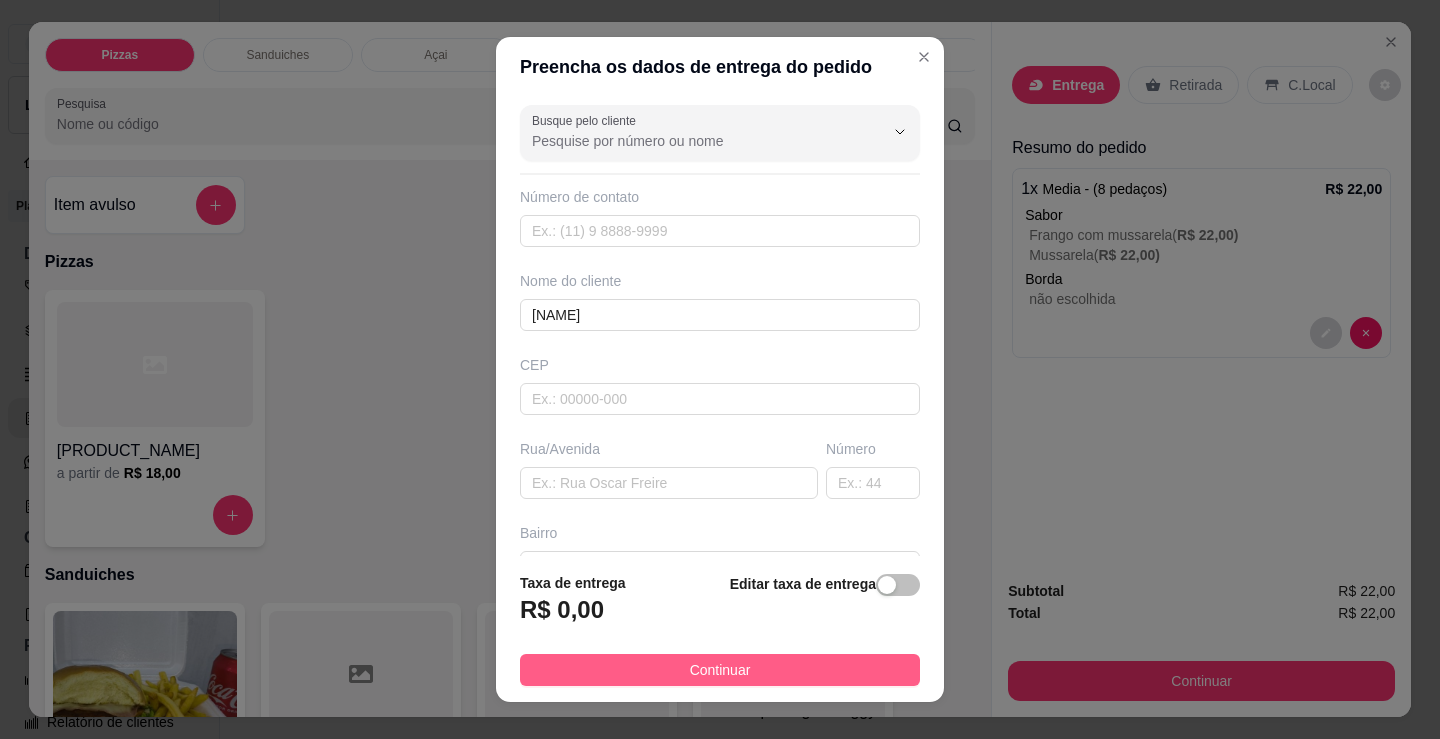 drag, startPoint x: 807, startPoint y: 652, endPoint x: 821, endPoint y: 681, distance: 32.202484 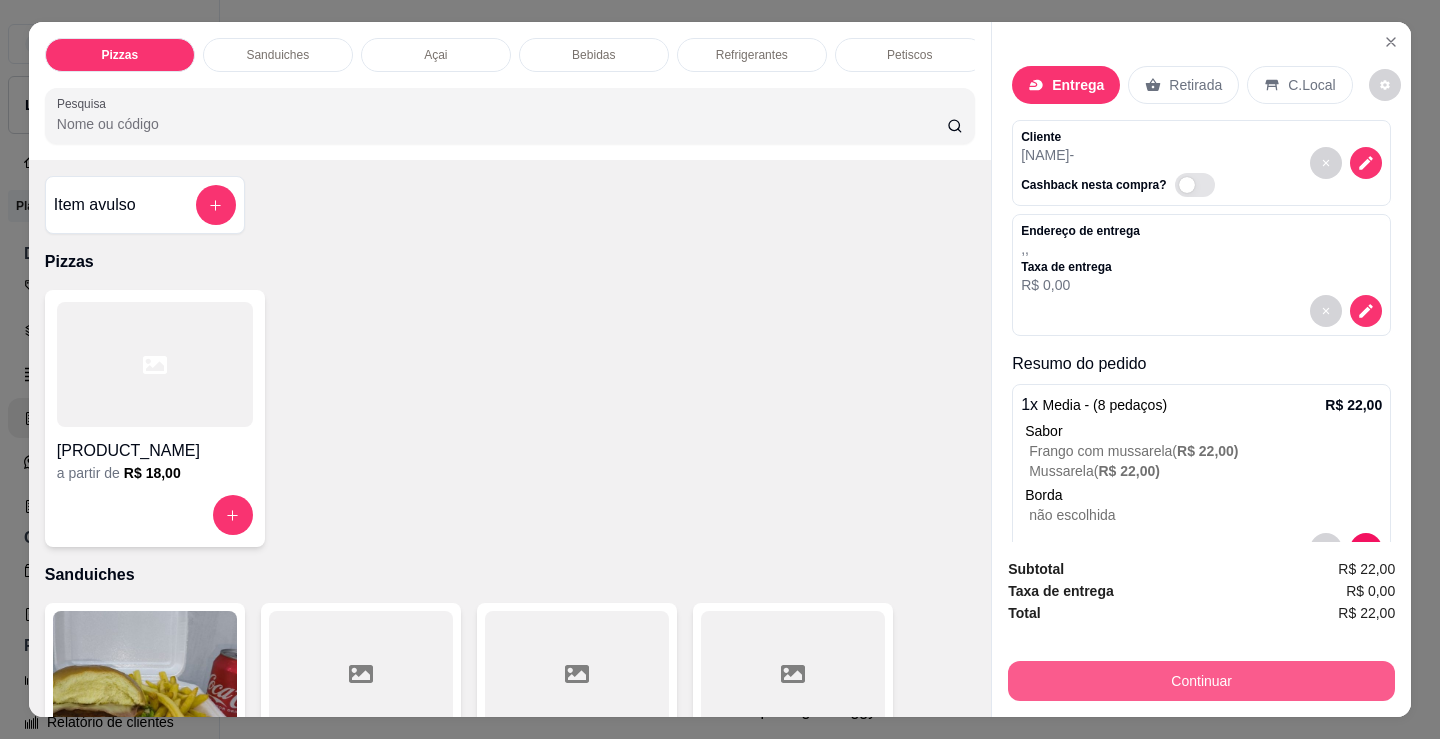click on "Continuar" at bounding box center (1201, 681) 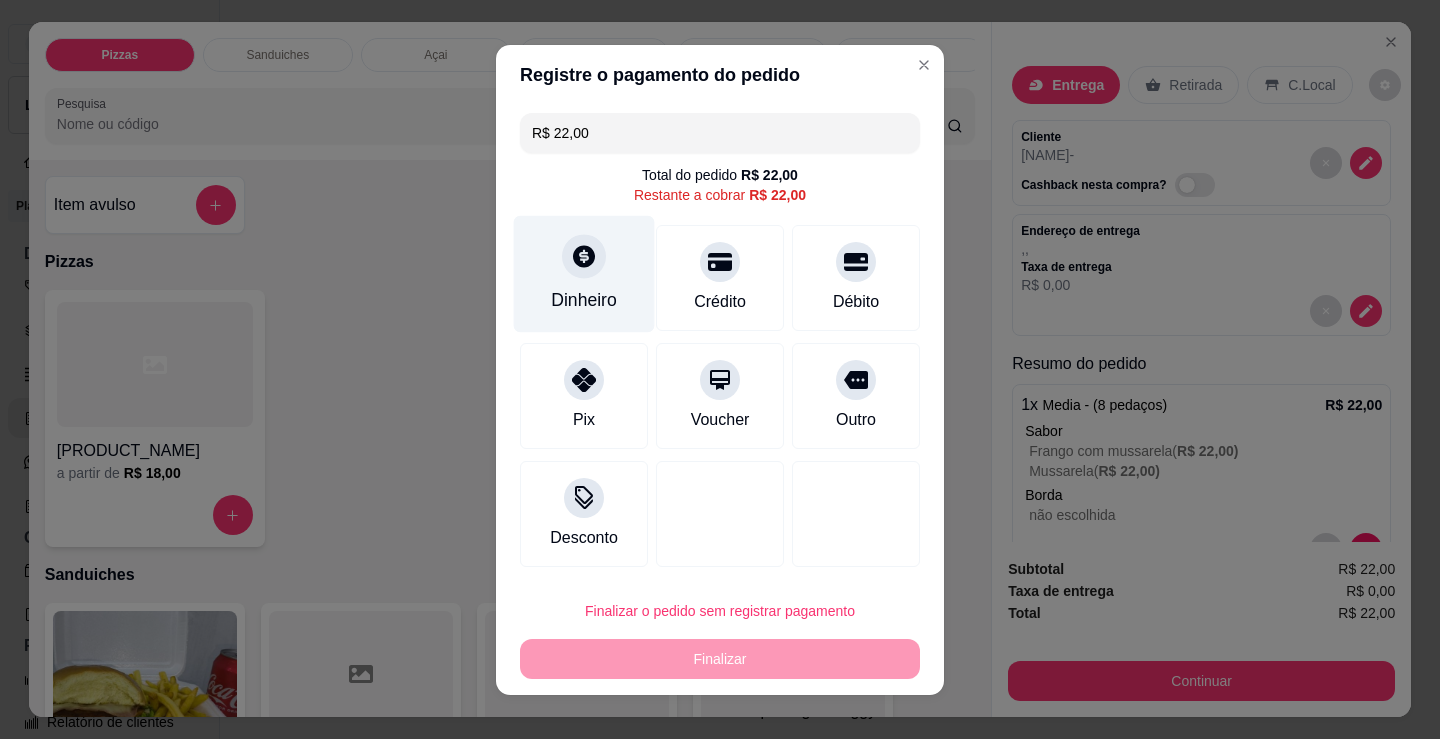 click on "Dinheiro" at bounding box center (584, 273) 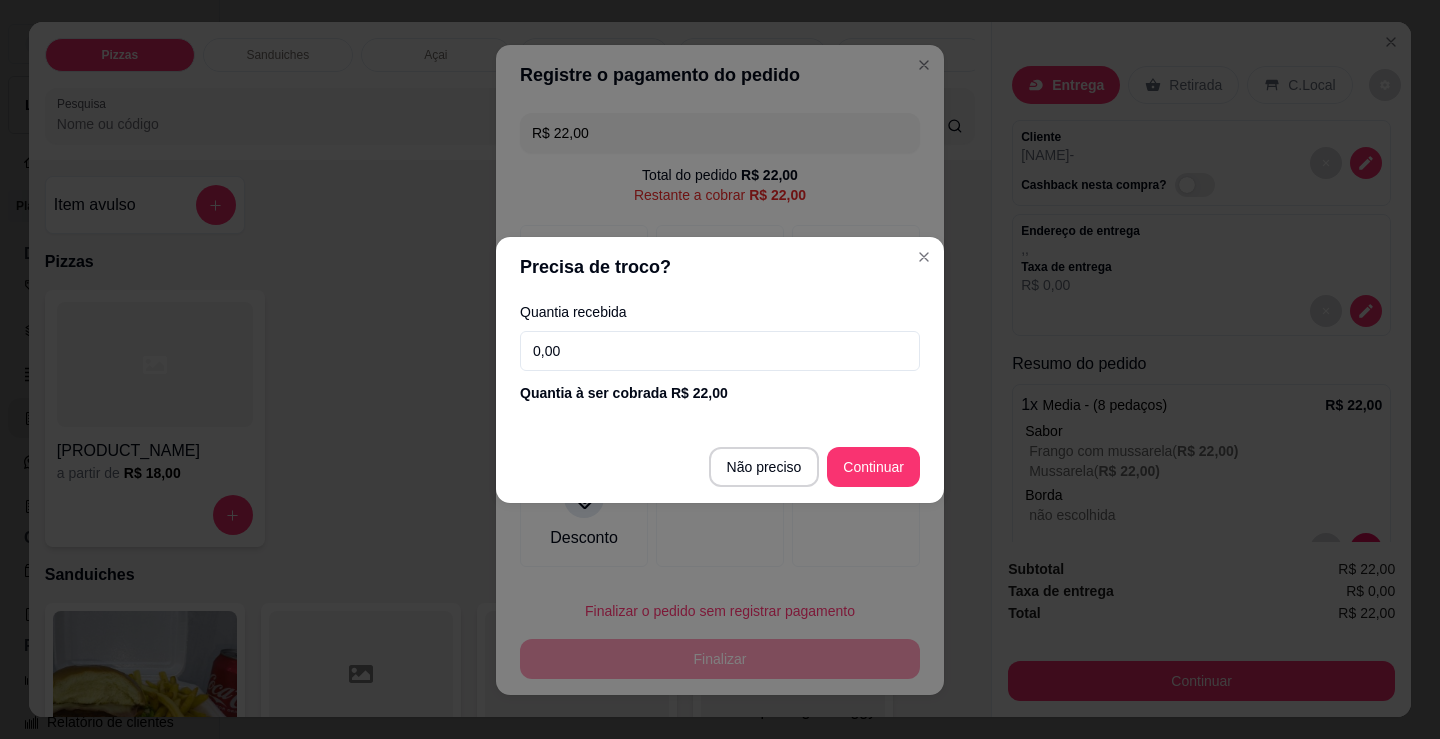 click on "0,00" at bounding box center [720, 351] 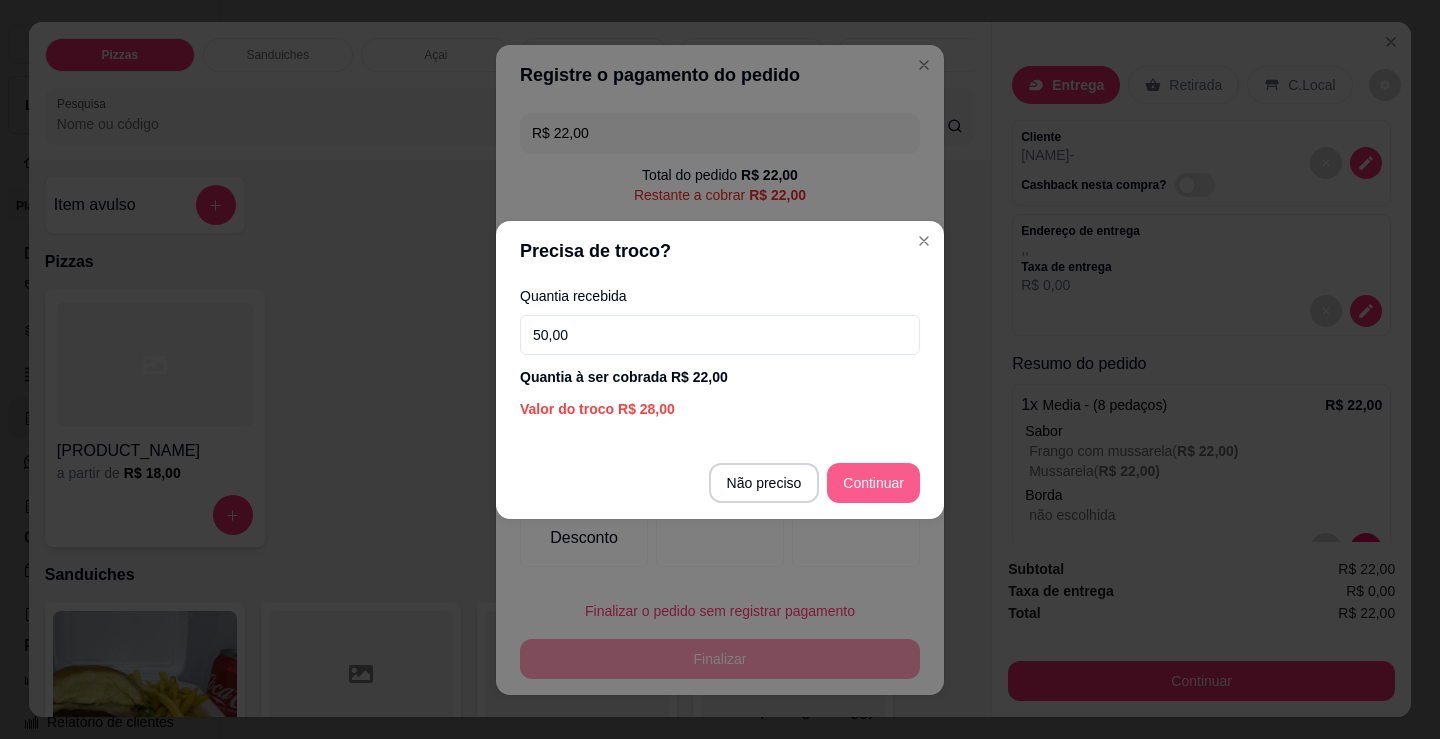 type on "50,00" 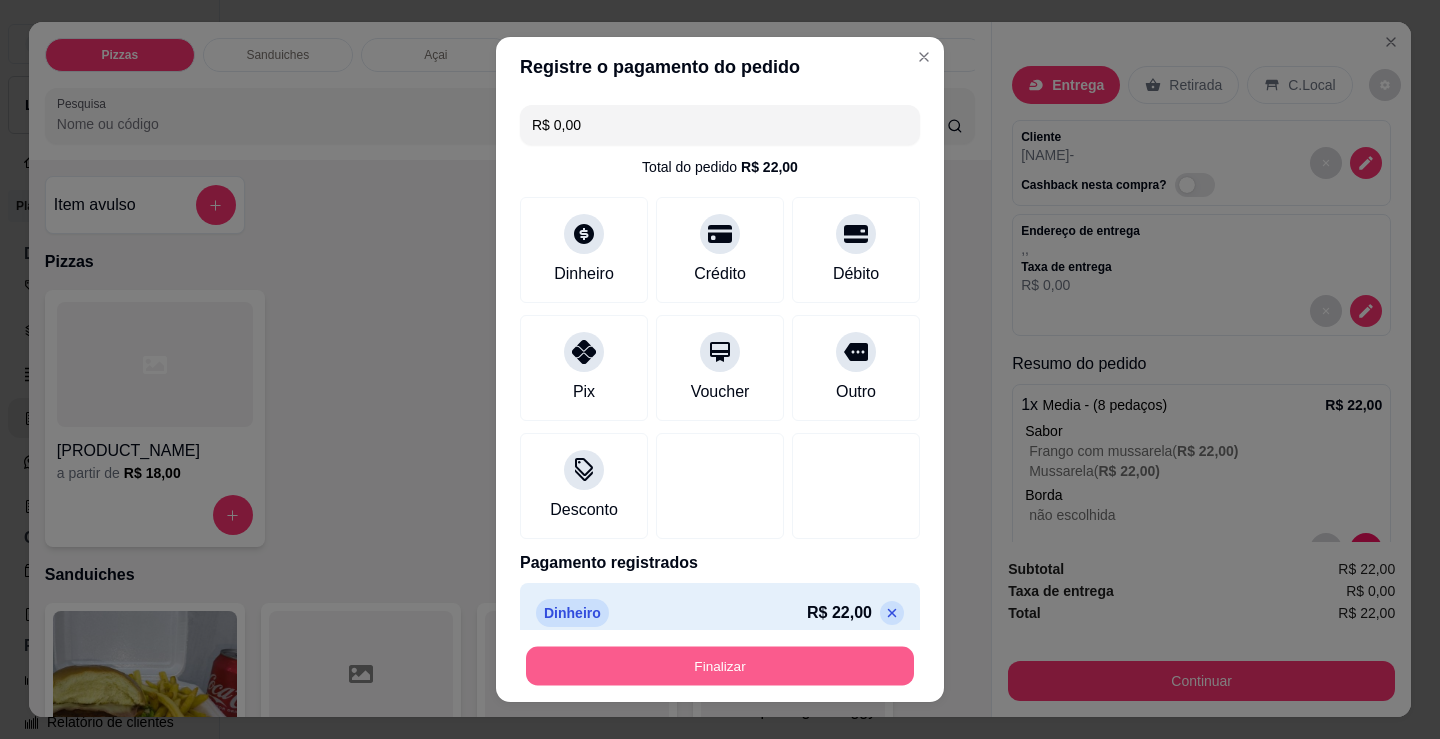 click on "Finalizar" at bounding box center (720, 666) 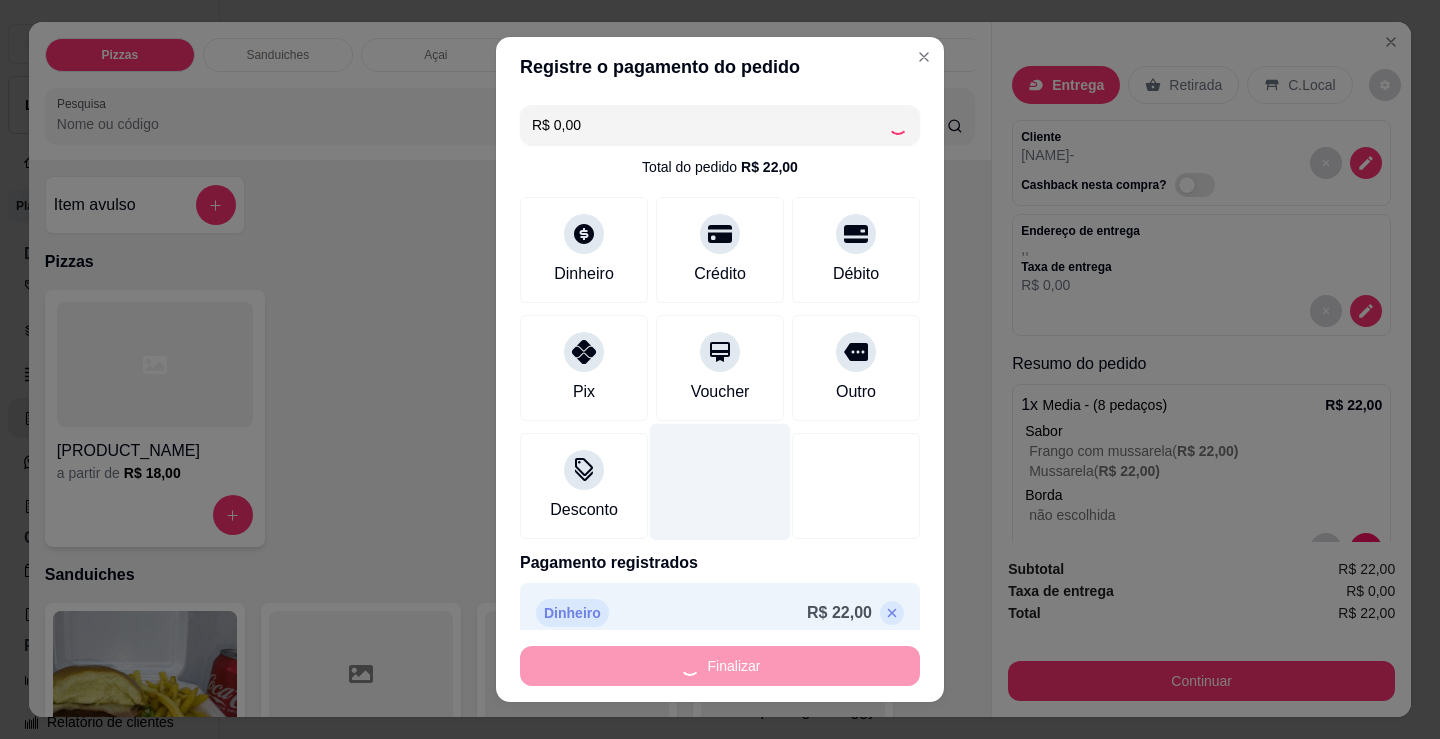type on "-R$ 22,00" 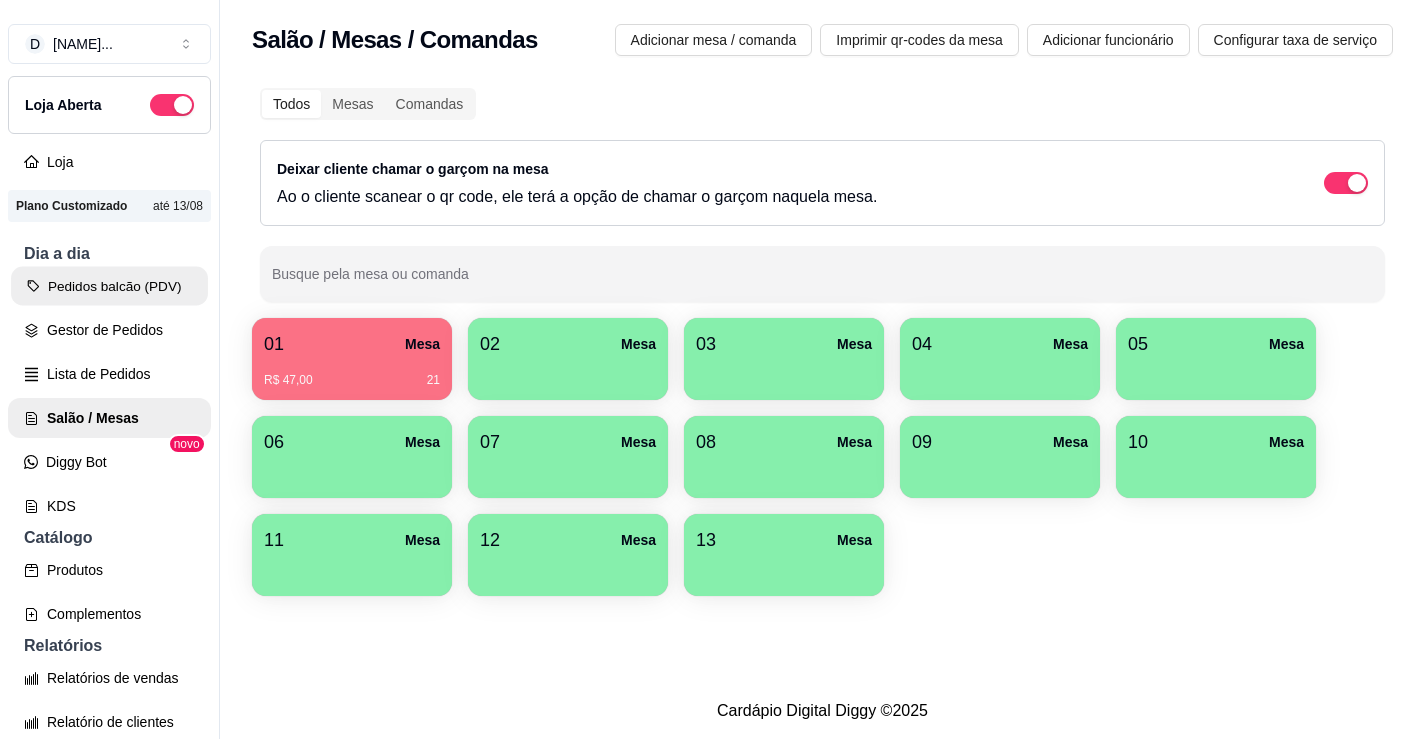 click on "Pedidos balcão (PDV)" at bounding box center (109, 286) 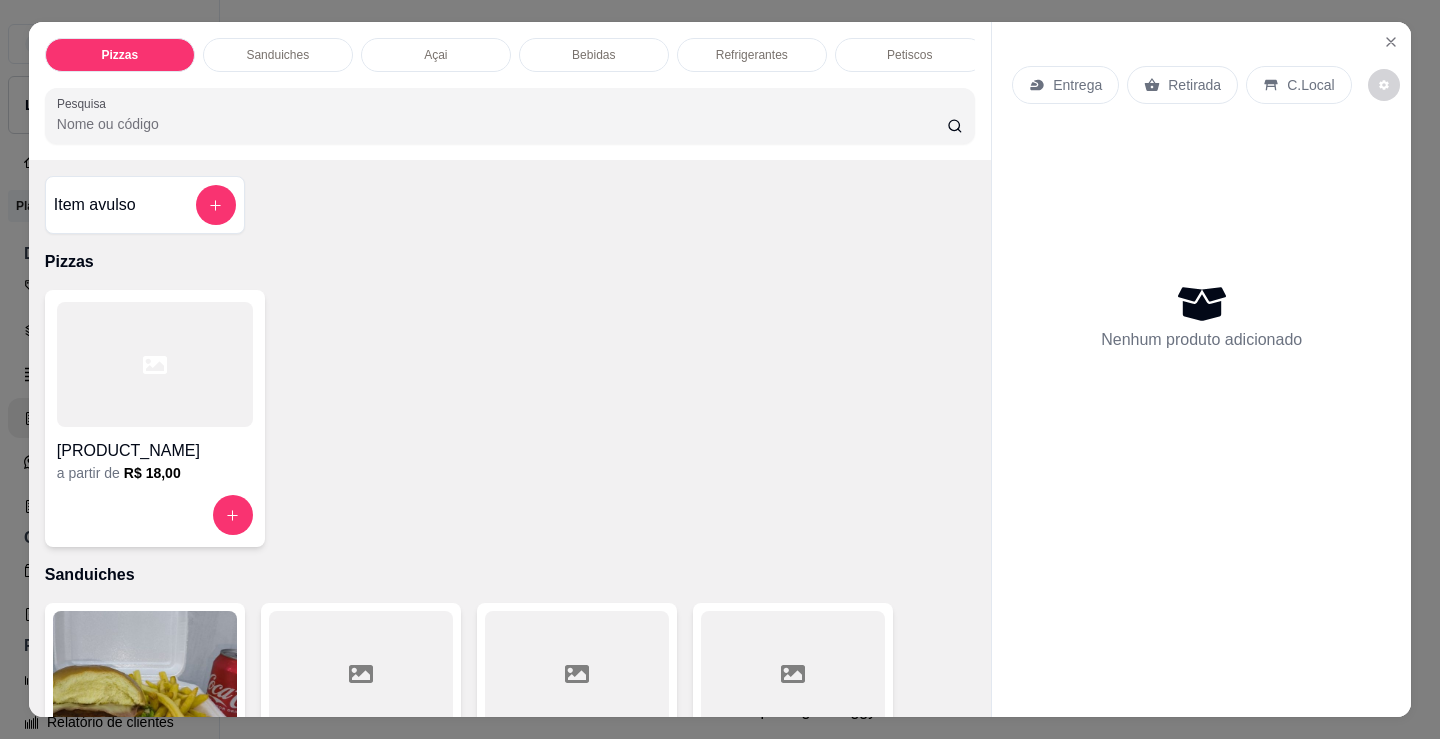 click at bounding box center (155, 364) 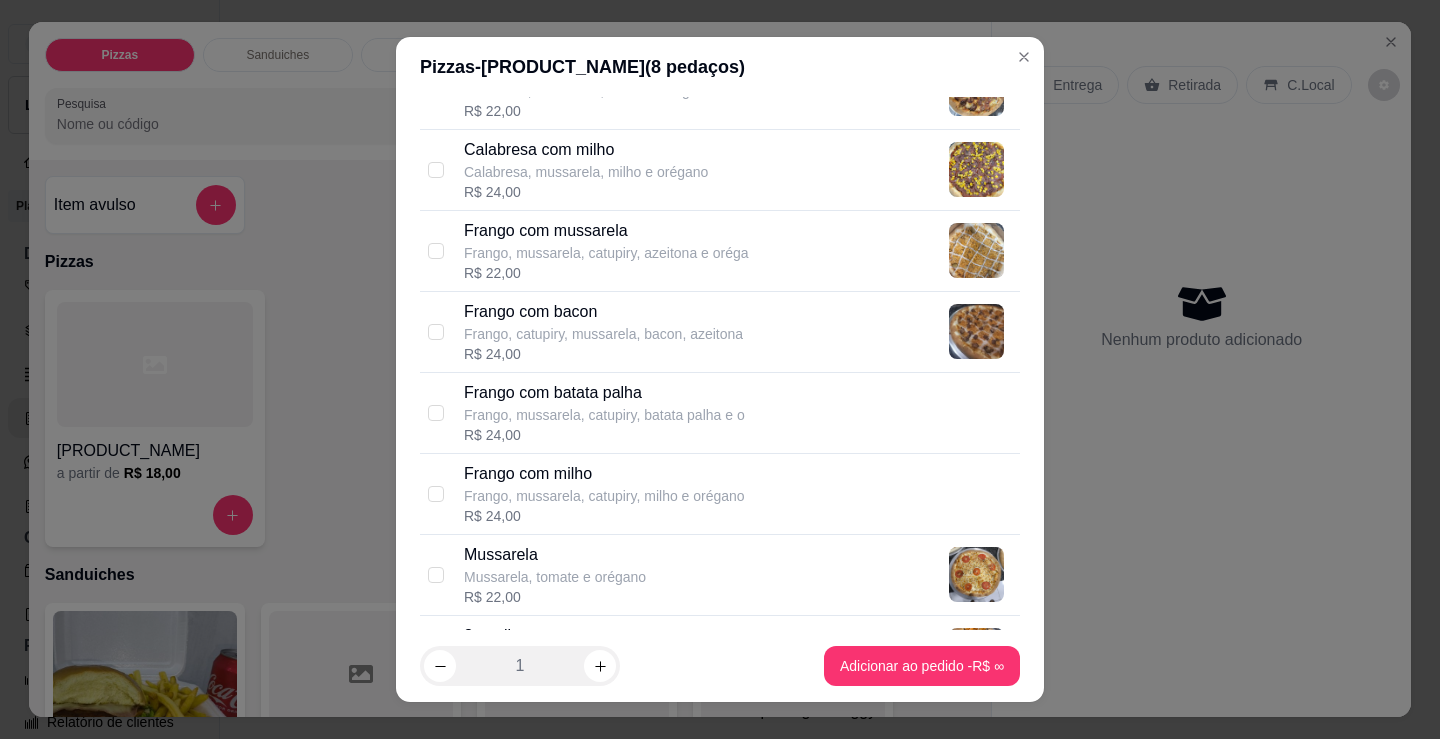 scroll, scrollTop: 500, scrollLeft: 0, axis: vertical 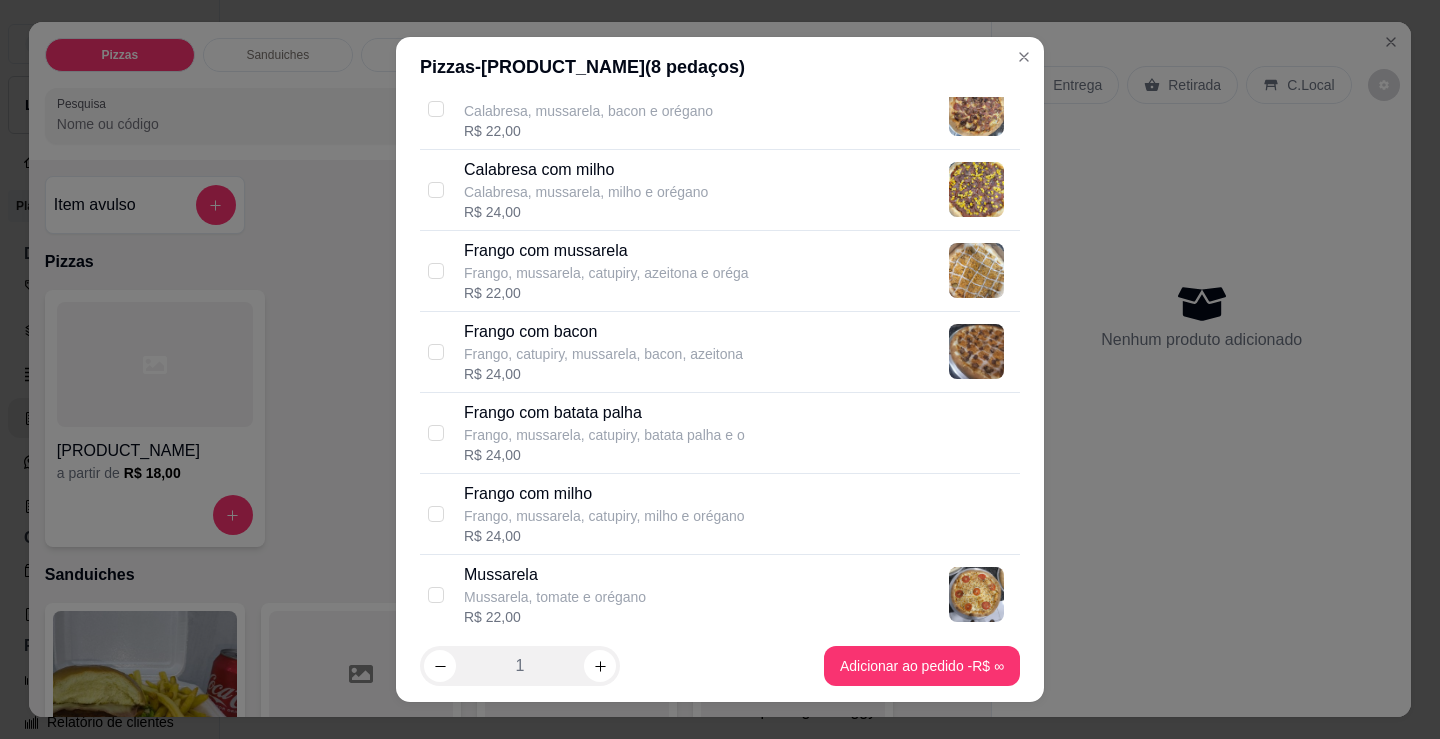 click on "Frango, mussarela, catupiry, batata palha e o" at bounding box center [604, 435] 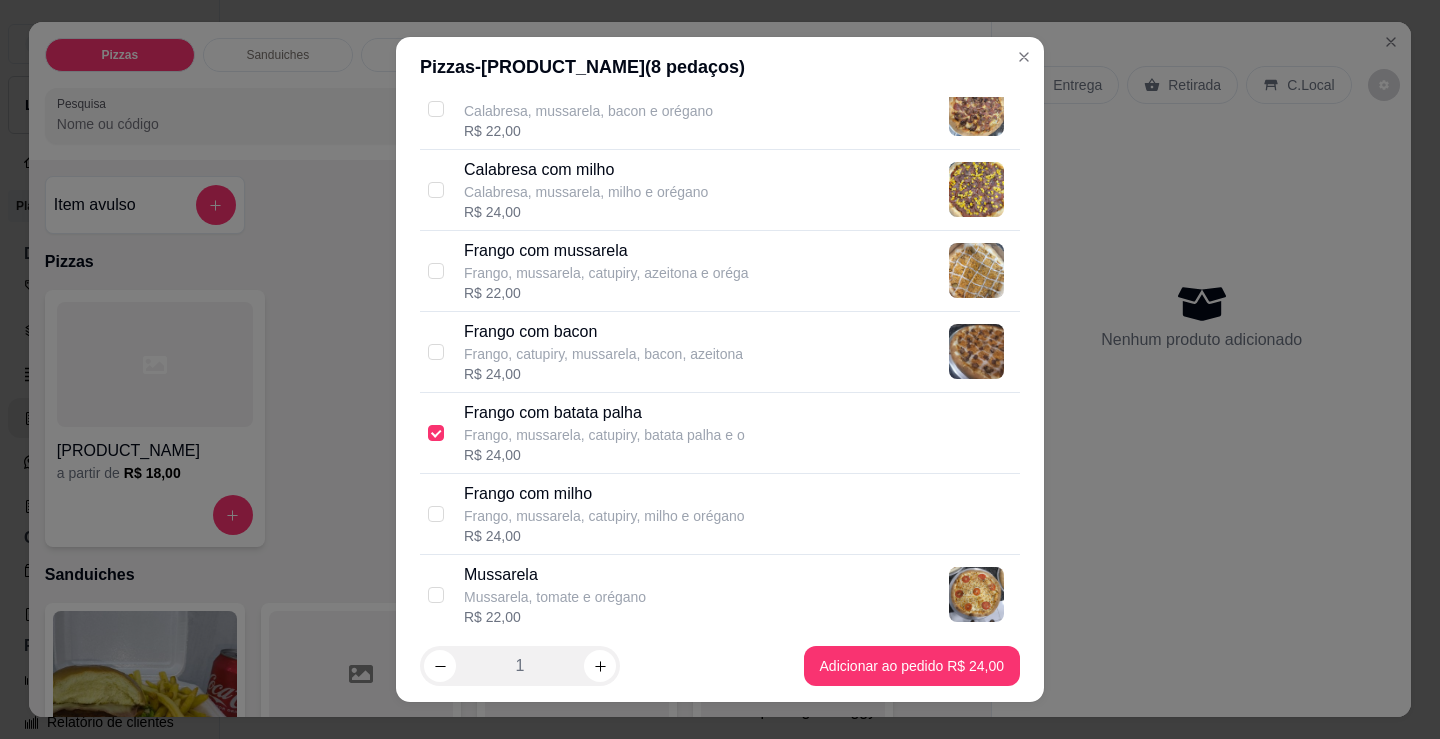 click on "Frango, catupiry, mussarela, bacon, azeitona" at bounding box center [603, 354] 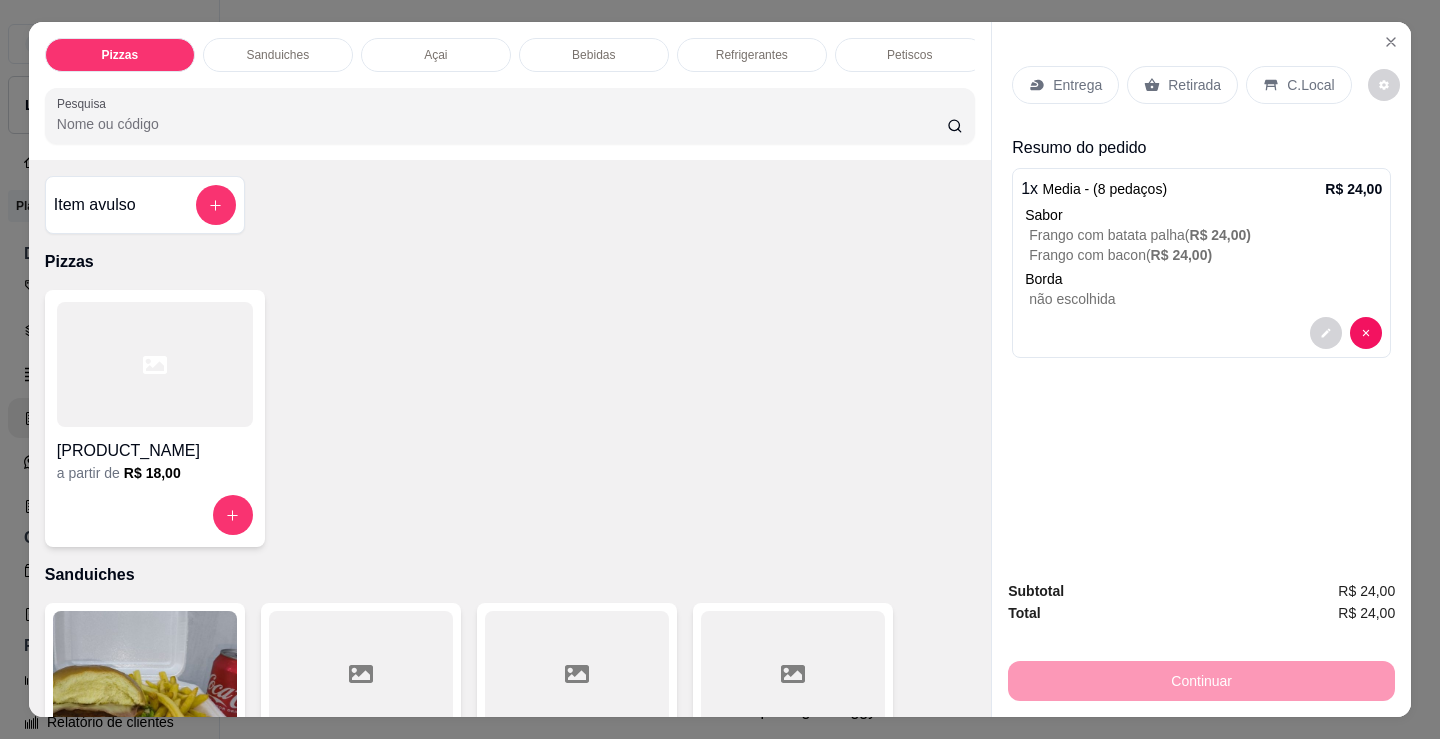 click on "Entrega" at bounding box center [1077, 85] 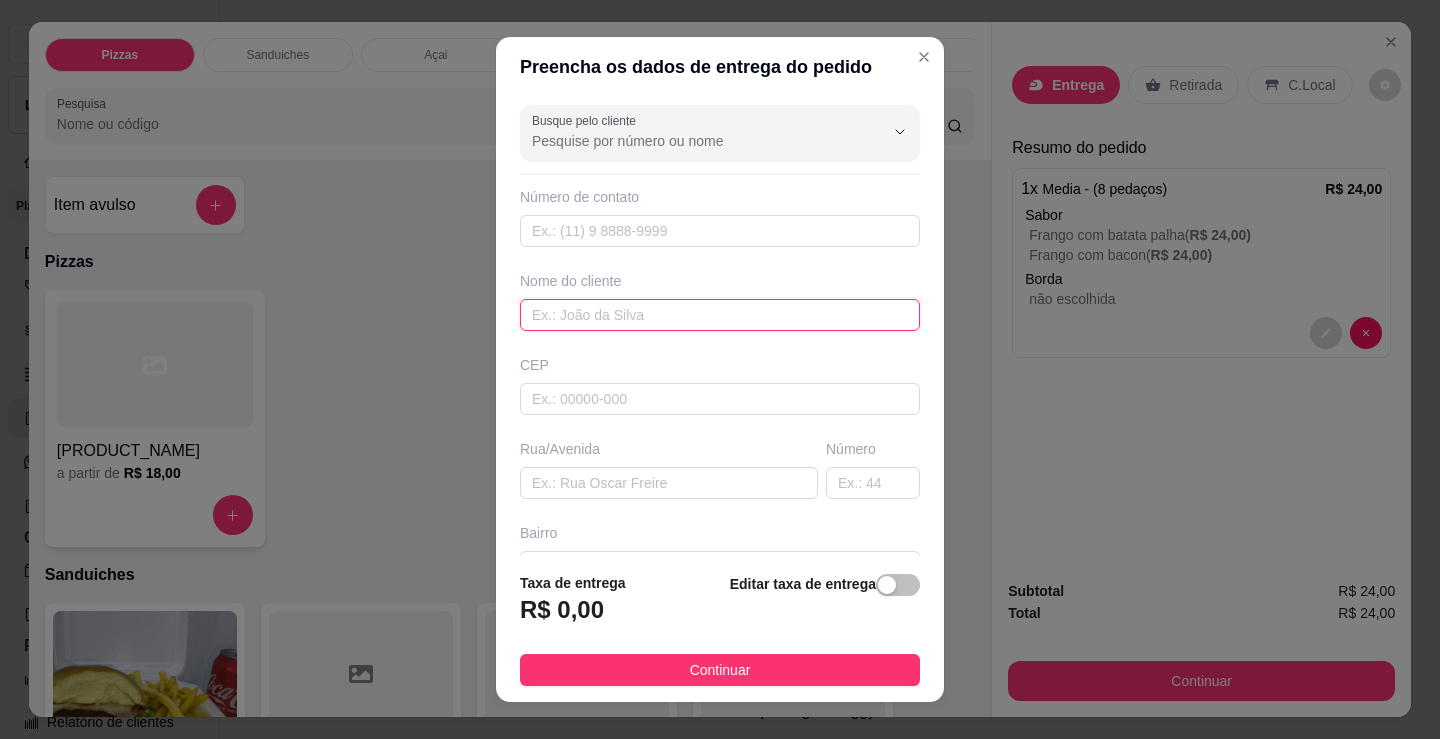 click at bounding box center (720, 315) 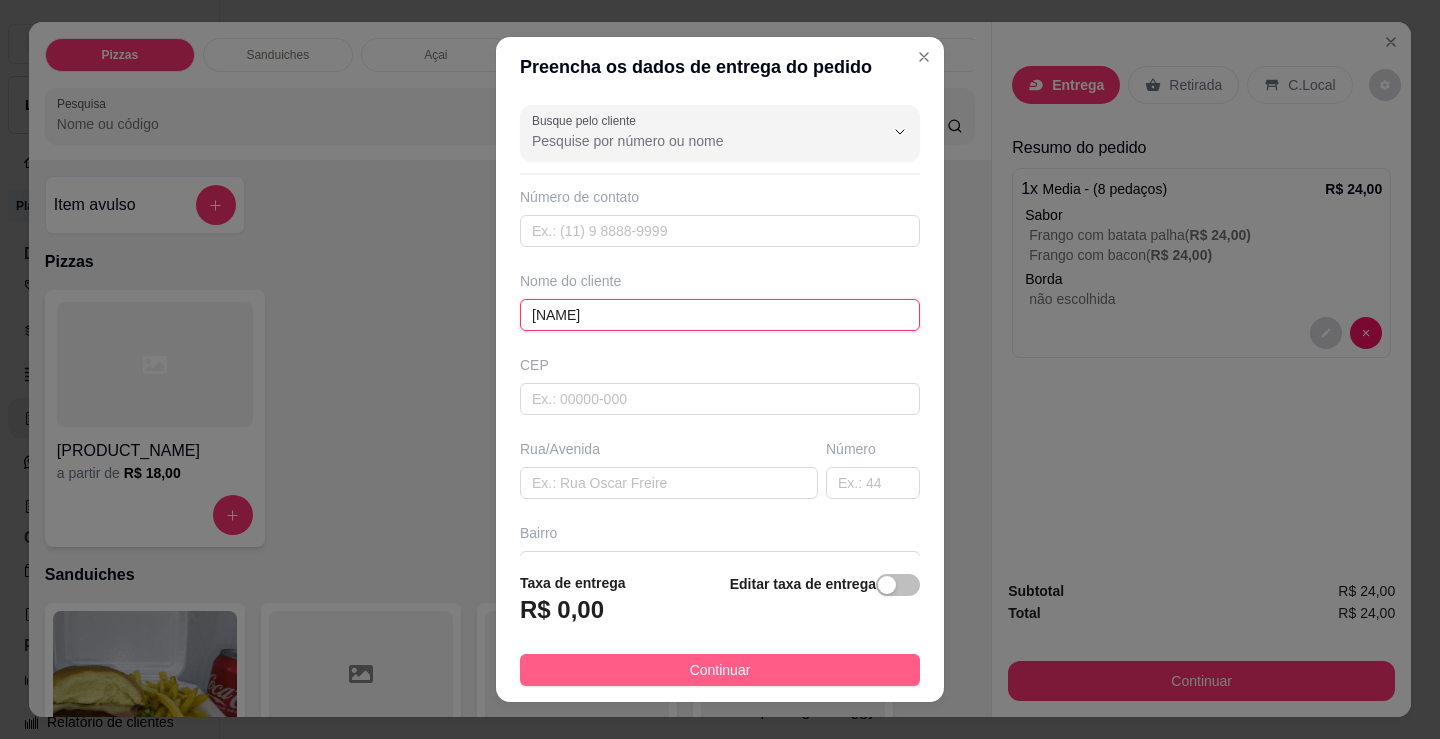 type on "[NAME]" 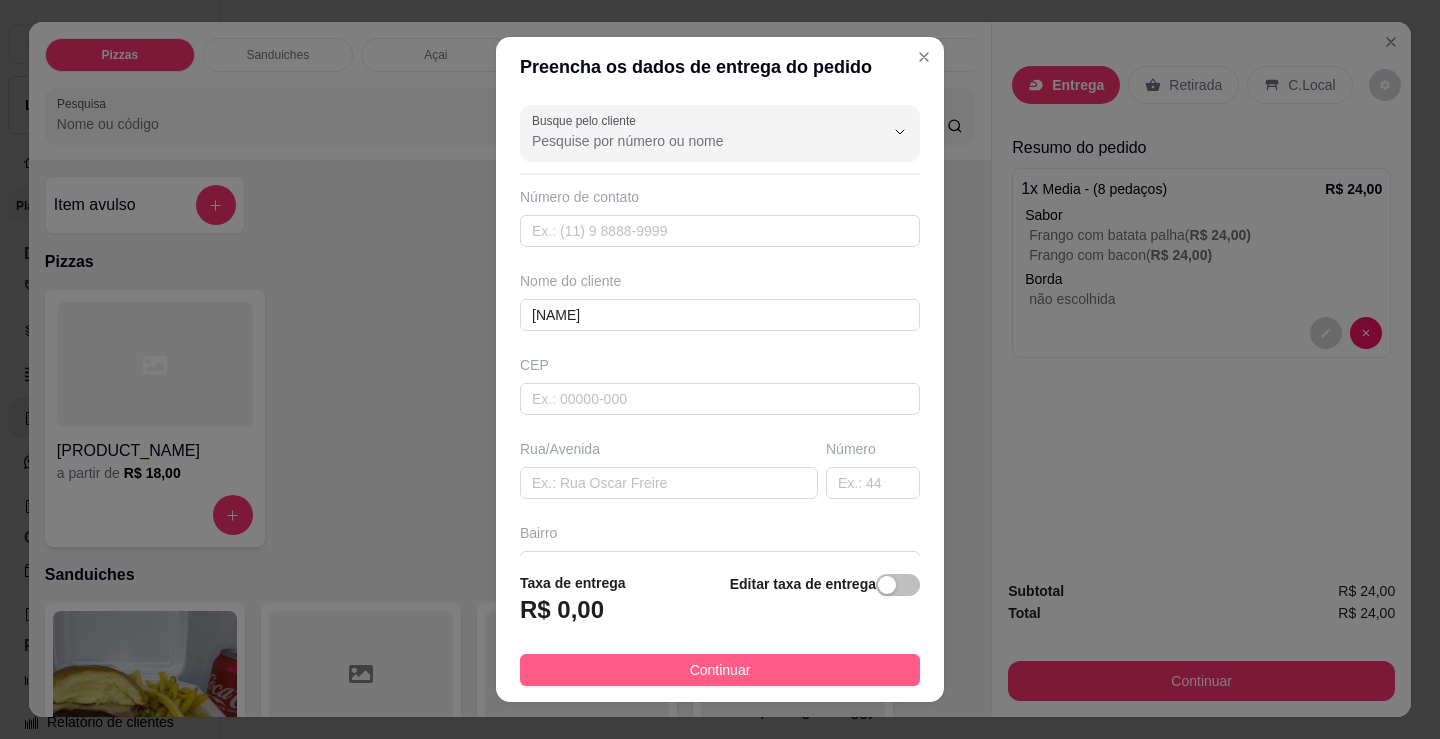 click on "Continuar" at bounding box center [720, 670] 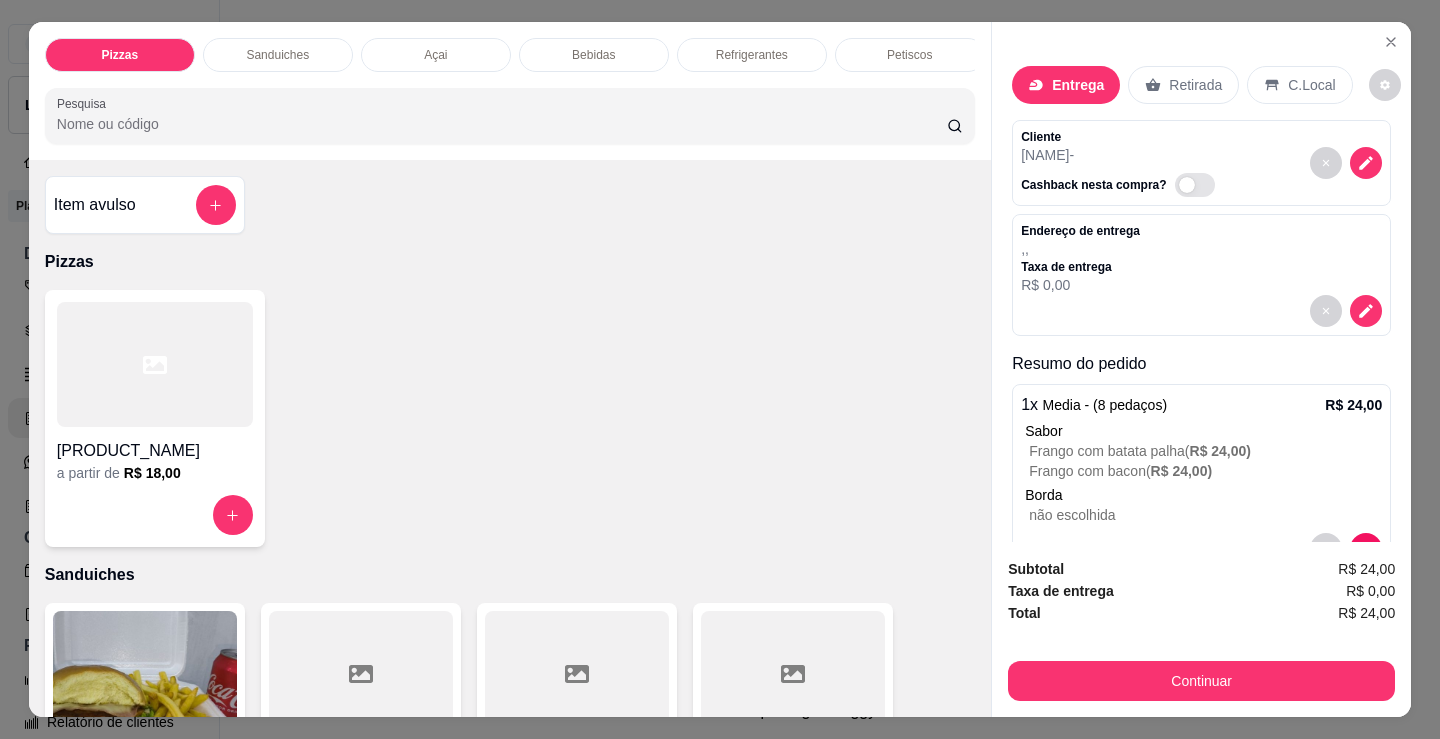 click on "Açai" at bounding box center [436, 55] 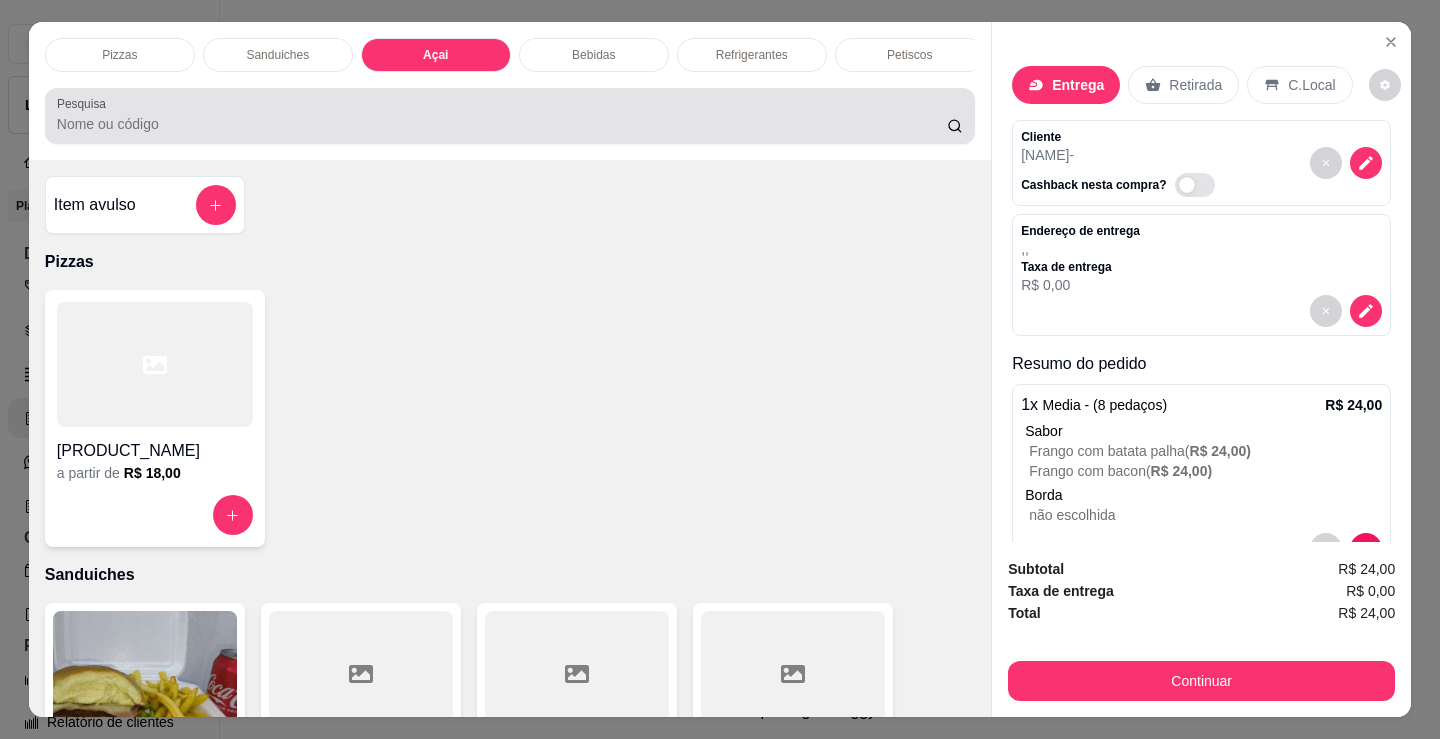 scroll, scrollTop: 2153, scrollLeft: 0, axis: vertical 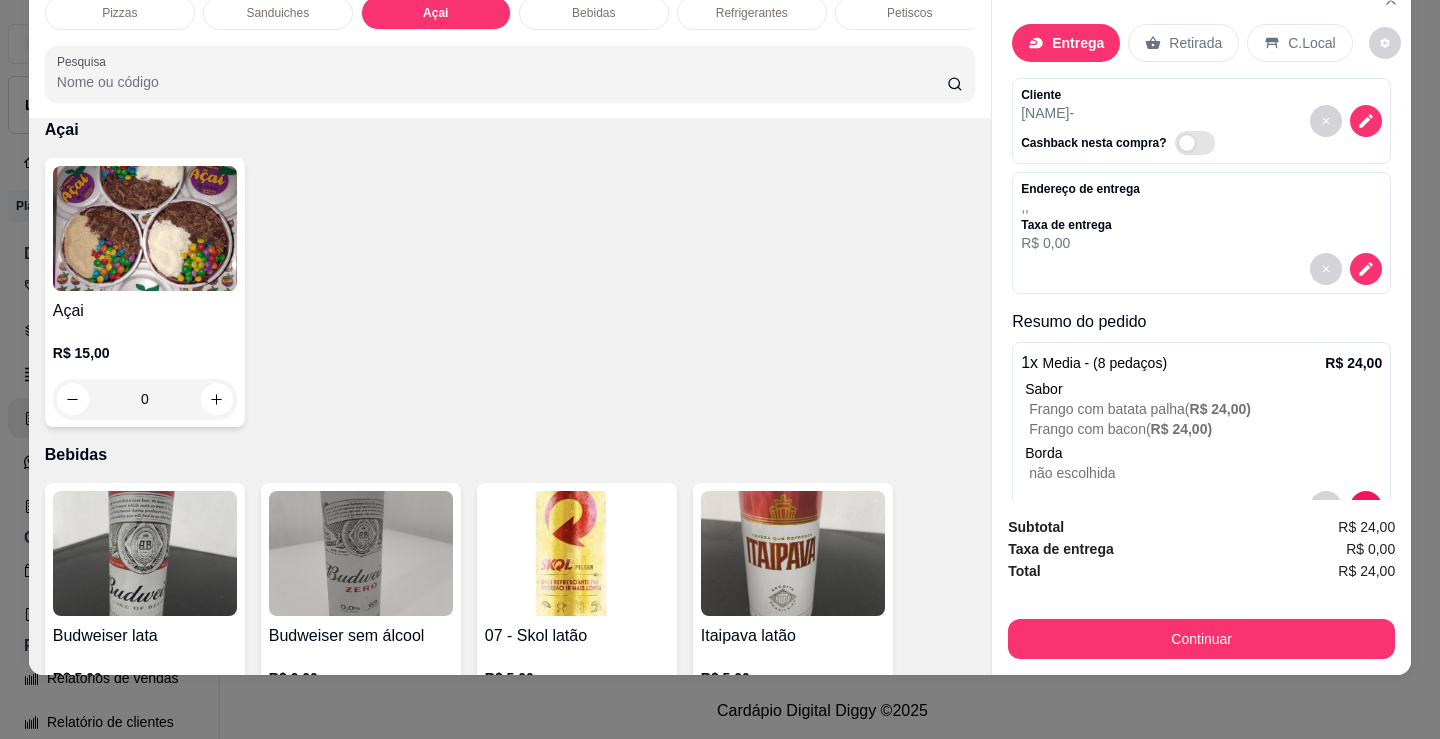 click at bounding box center [145, 228] 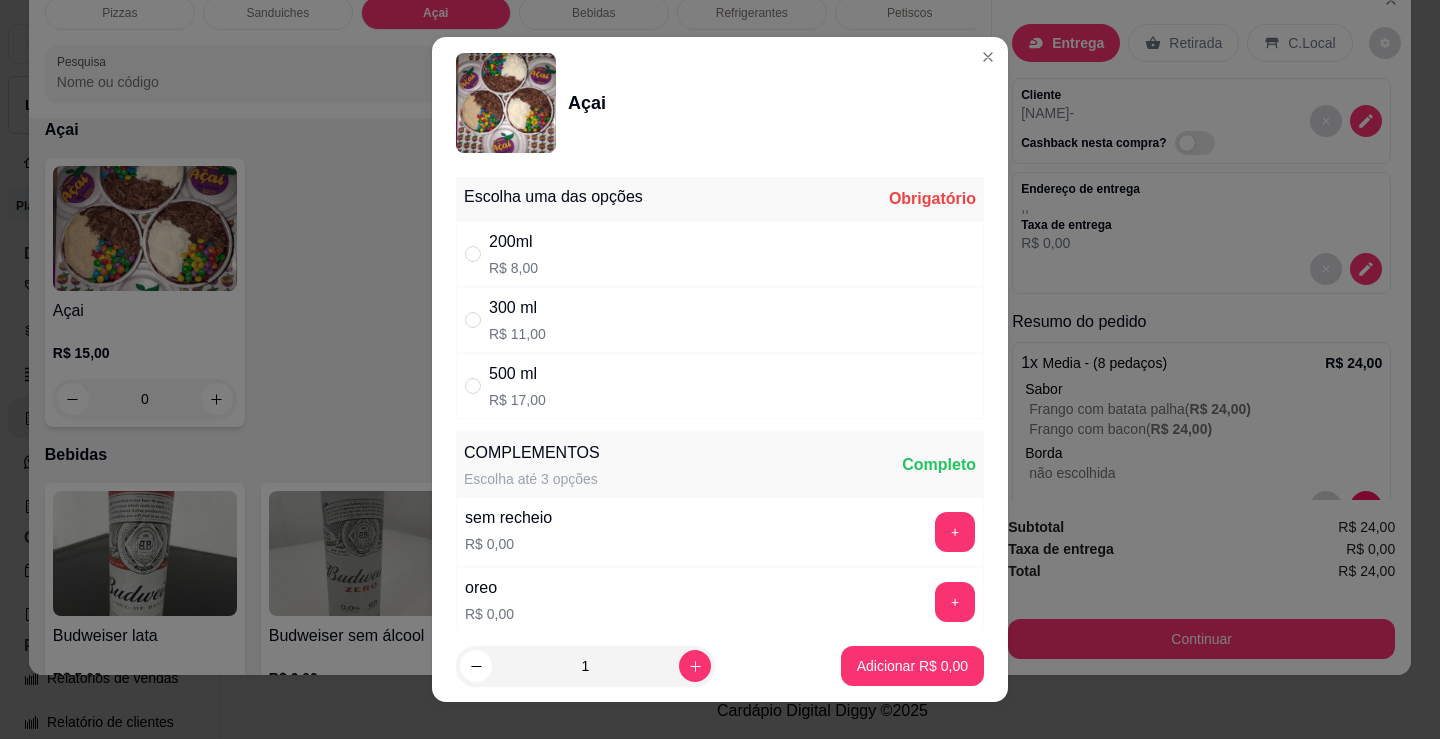 click on "[SIZE] [PRICE]" at bounding box center [720, 254] 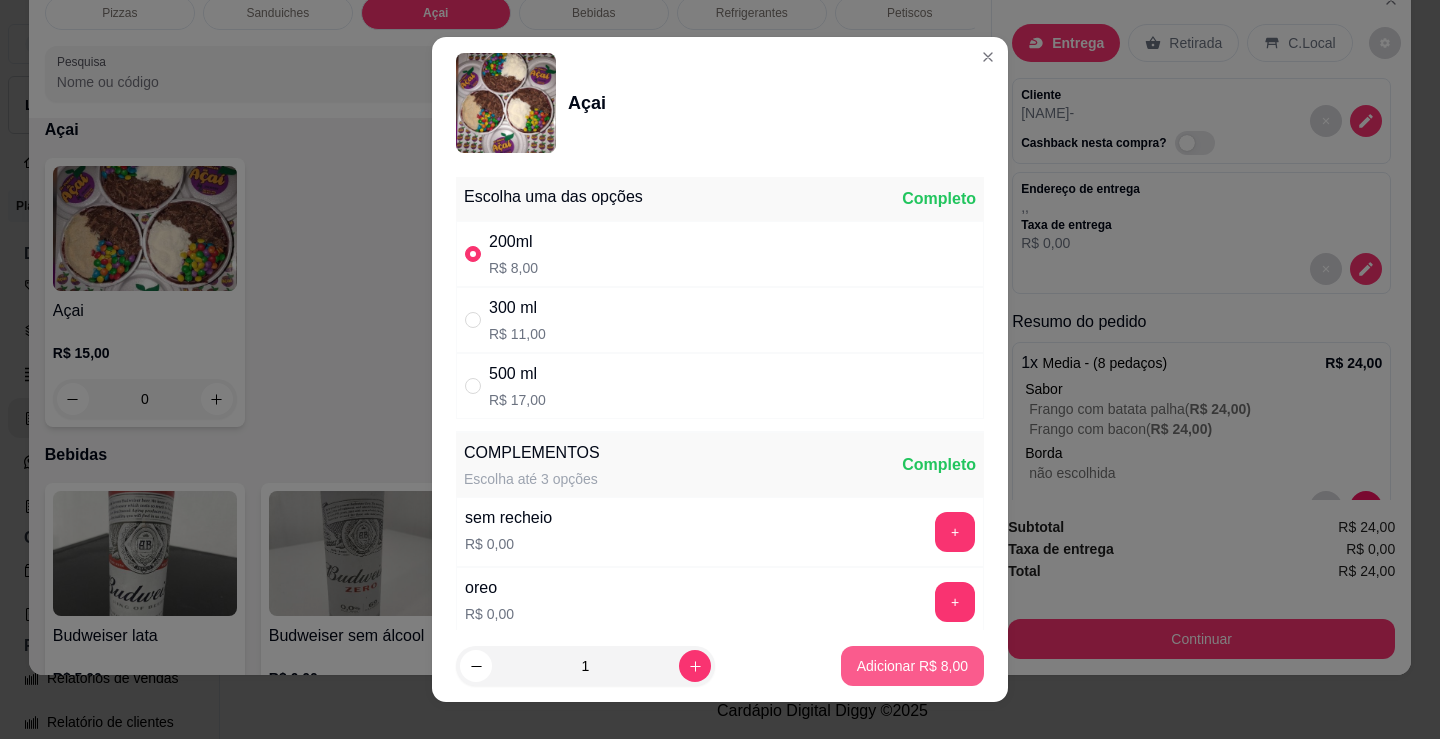 click on "Adicionar   R$ 8,00" at bounding box center (912, 666) 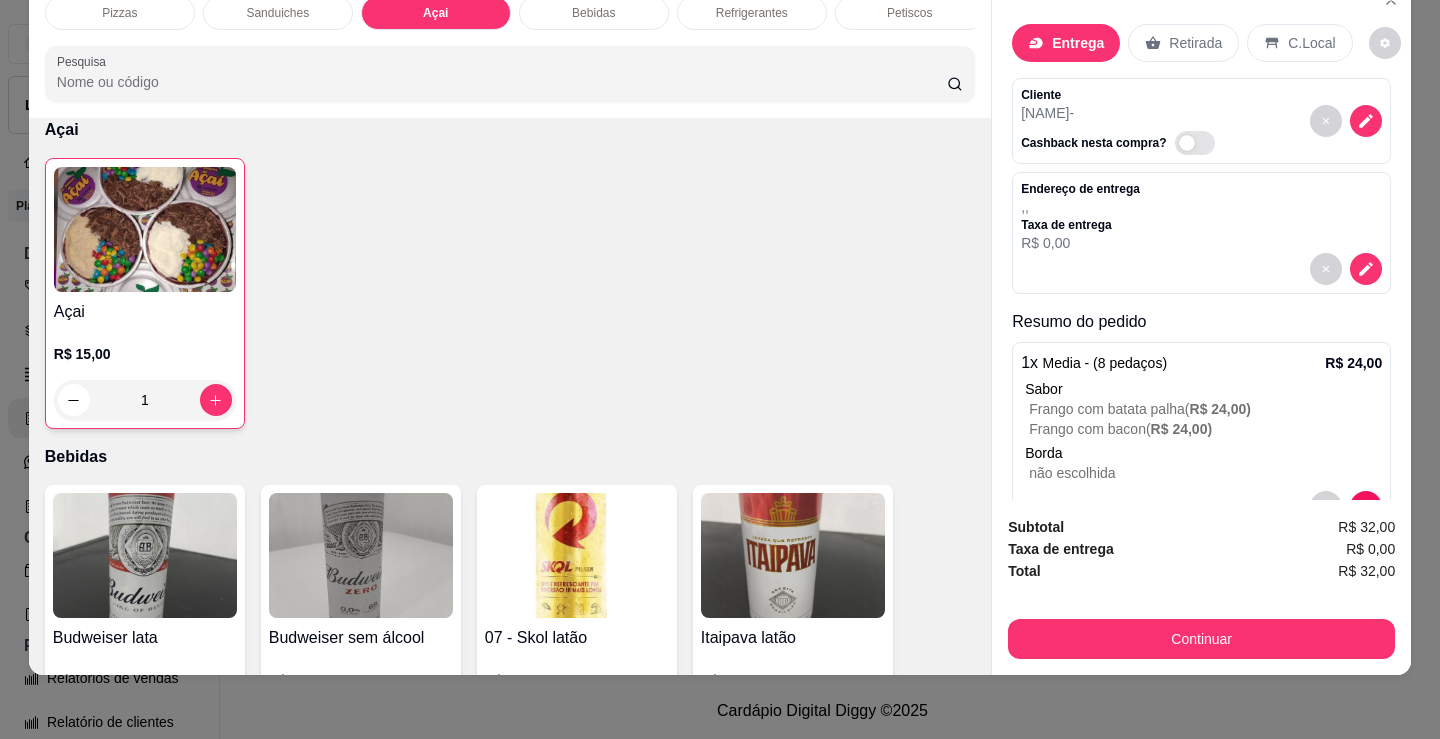 scroll, scrollTop: 150, scrollLeft: 0, axis: vertical 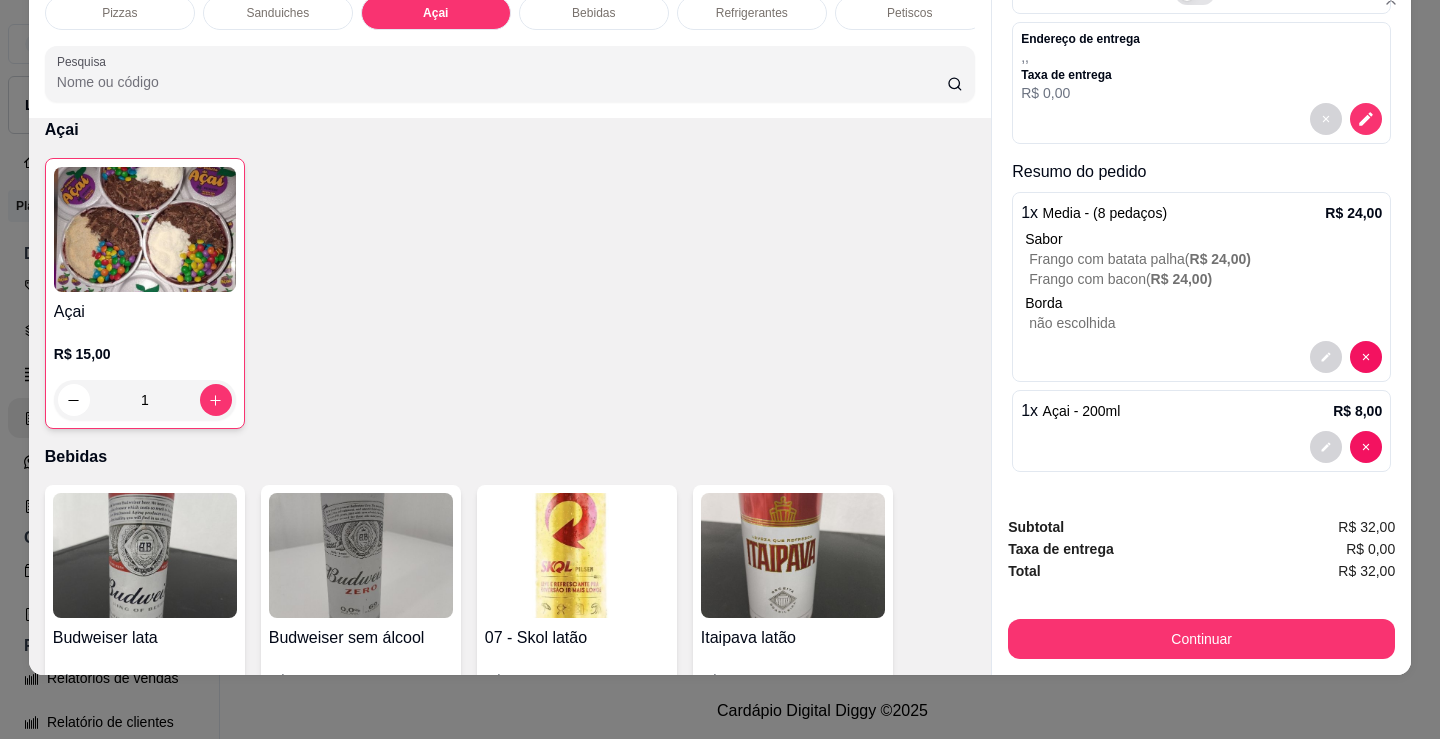 click on "1 x   Açai  - 200ml R$ 8,00" at bounding box center (1201, 411) 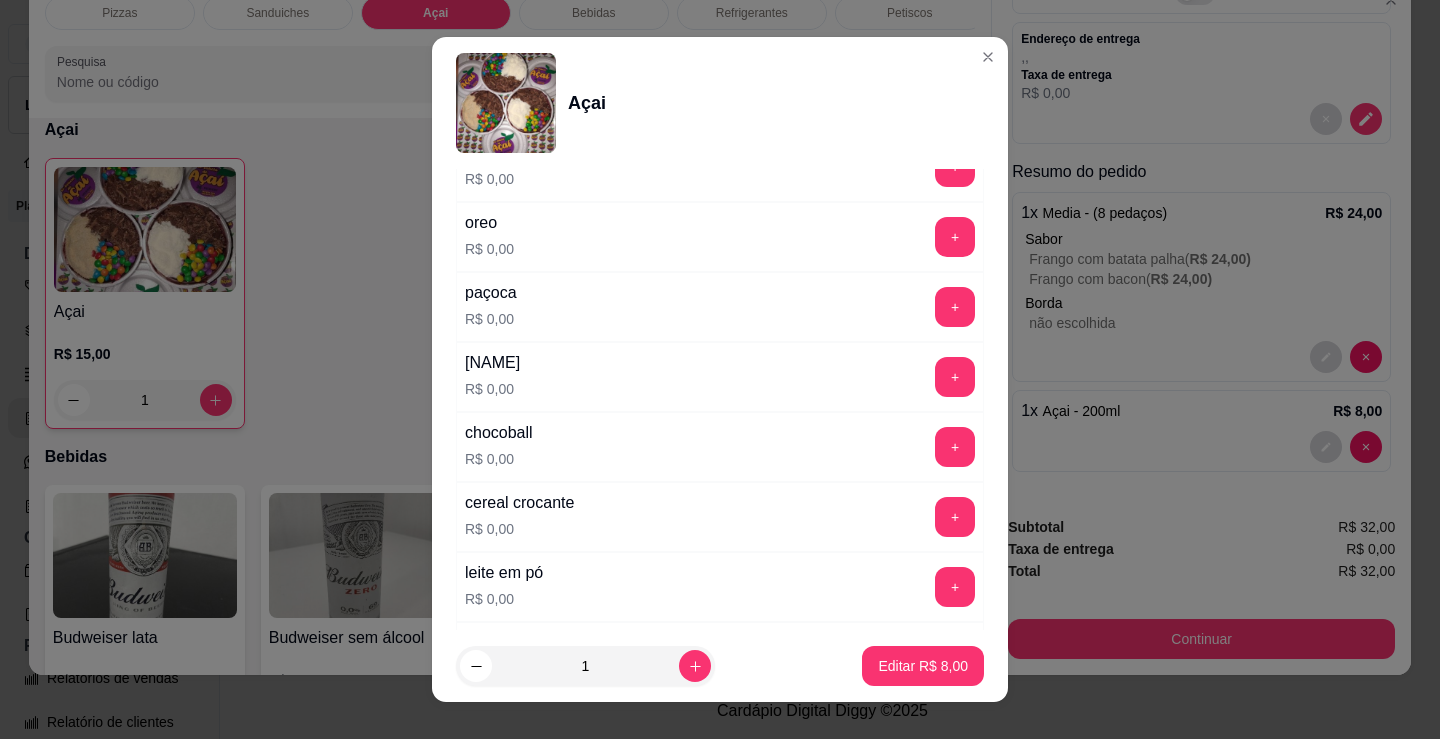 scroll, scrollTop: 400, scrollLeft: 0, axis: vertical 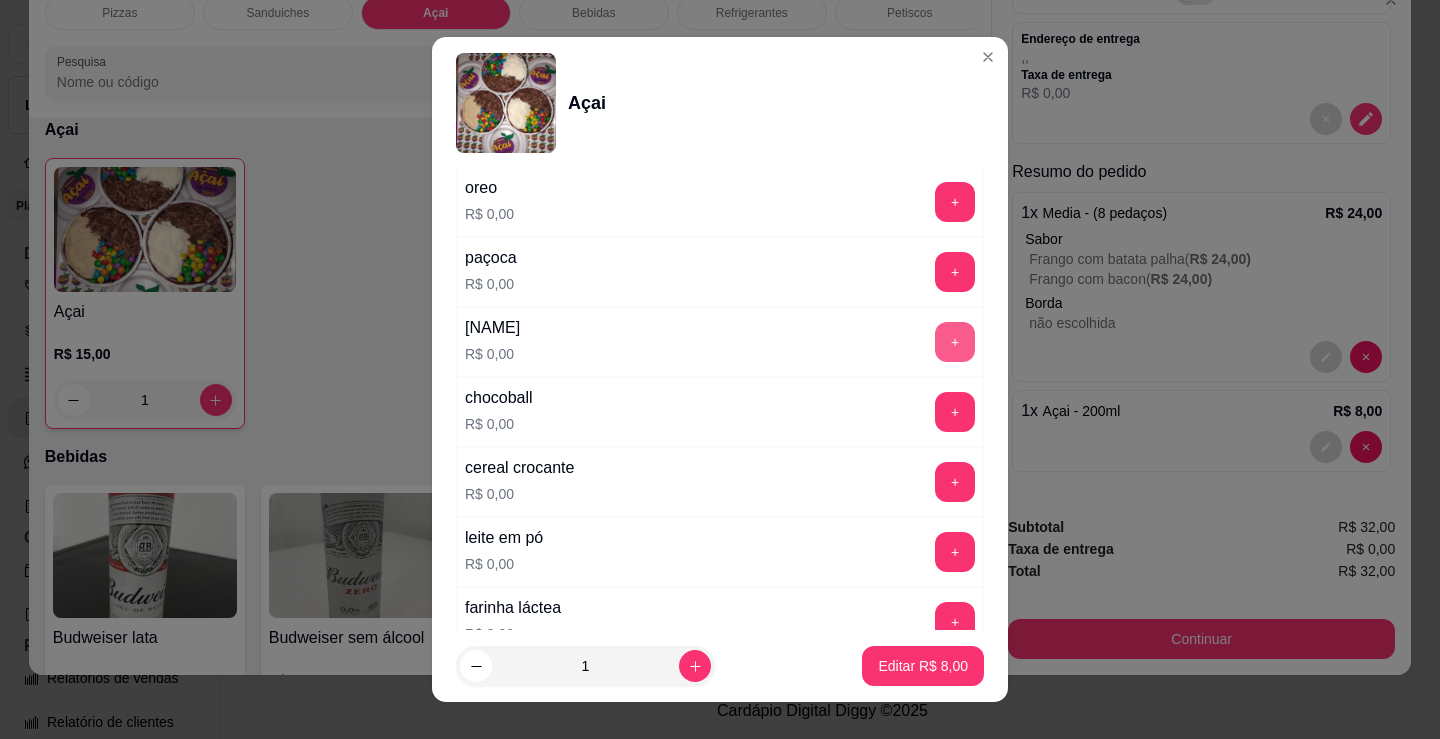 click on "+" at bounding box center [955, 342] 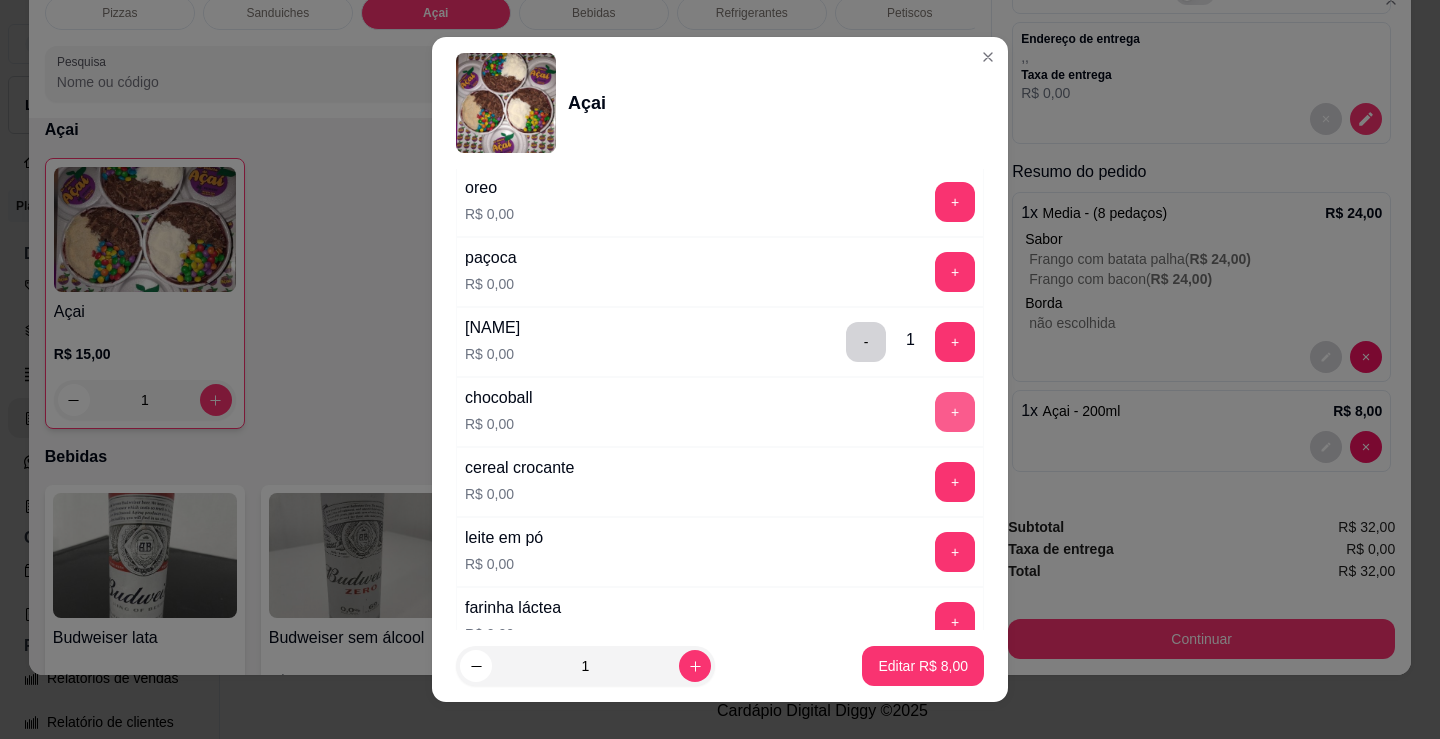 click on "+" at bounding box center [955, 412] 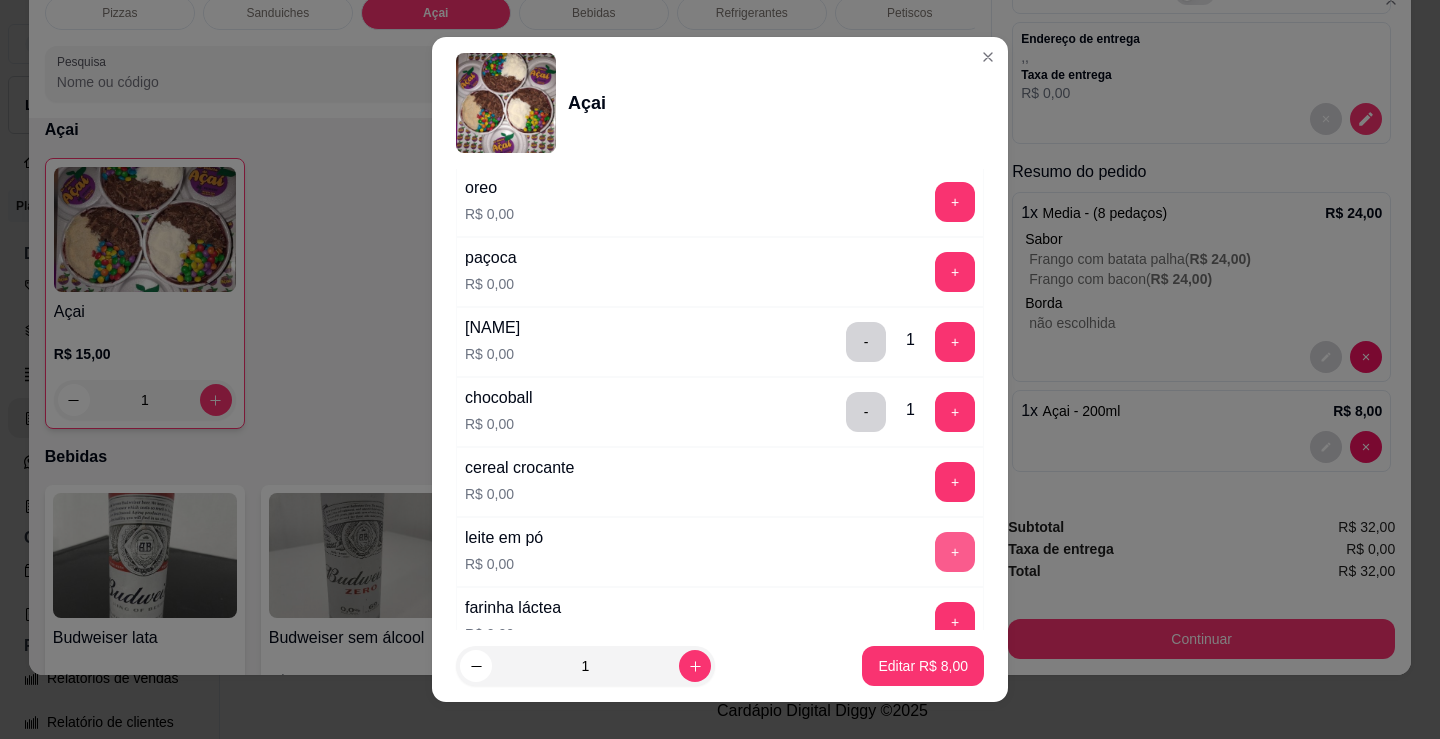 click on "+" at bounding box center [955, 552] 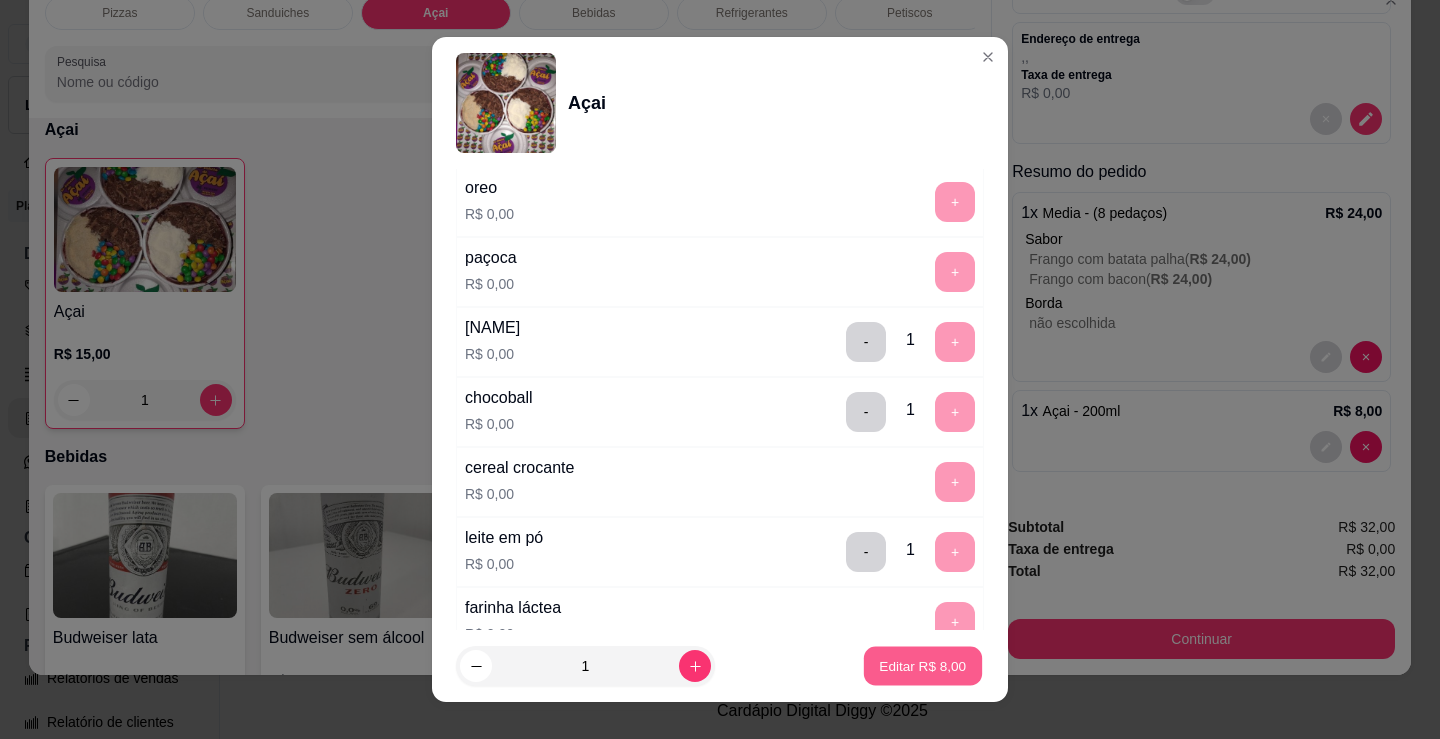 click on "Editar   R$ 8,00" at bounding box center (923, 665) 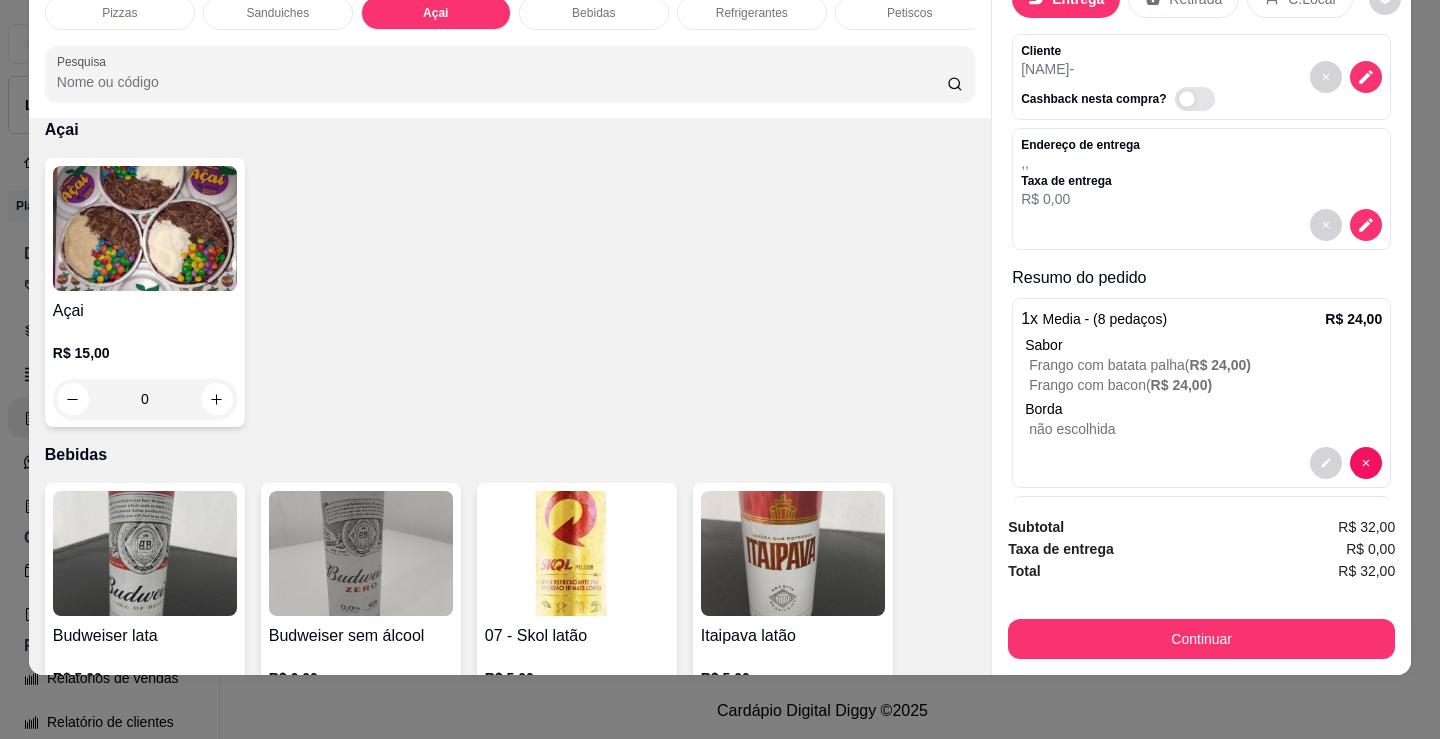 scroll, scrollTop: 0, scrollLeft: 0, axis: both 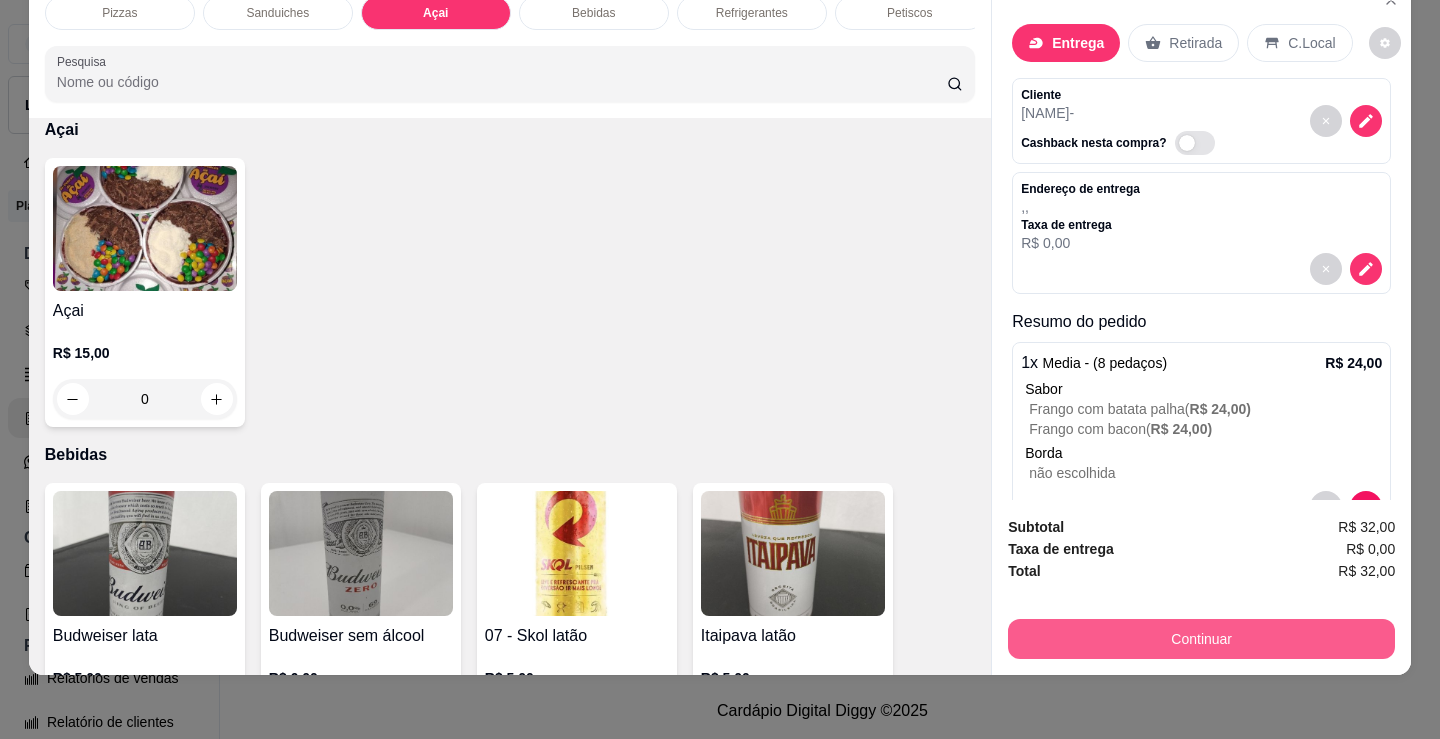 click on "Continuar" at bounding box center [1201, 639] 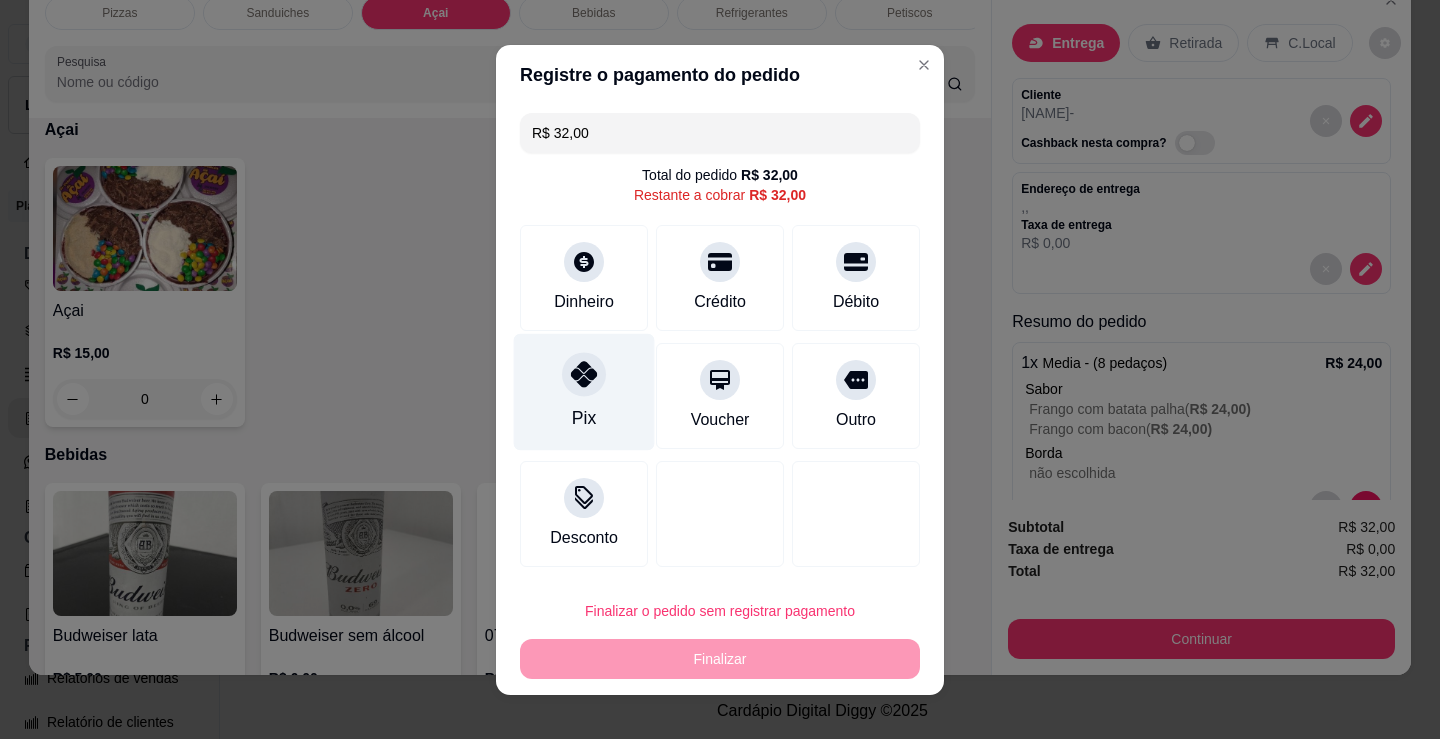 click on "Pix" at bounding box center [584, 418] 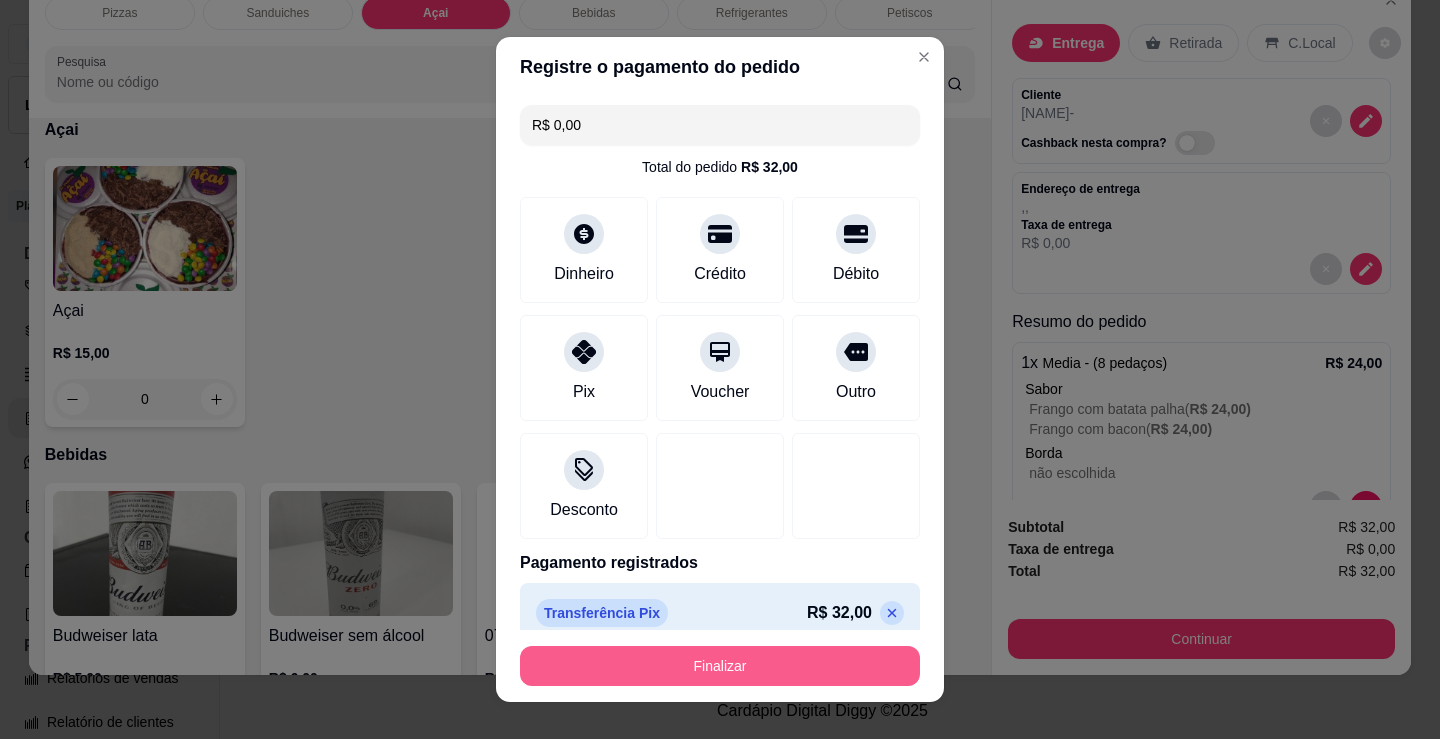 click on "Finalizar" at bounding box center [720, 666] 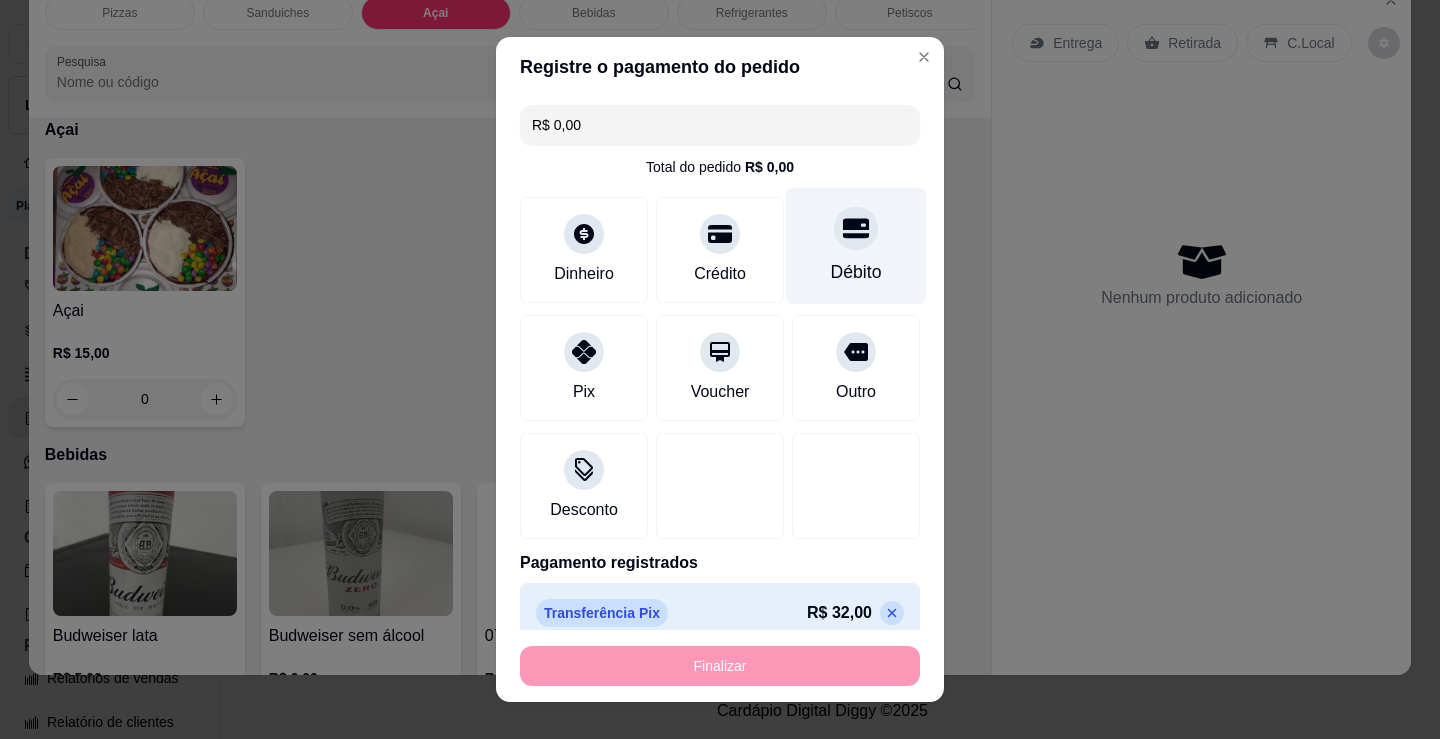 type on "-R$ 32,00" 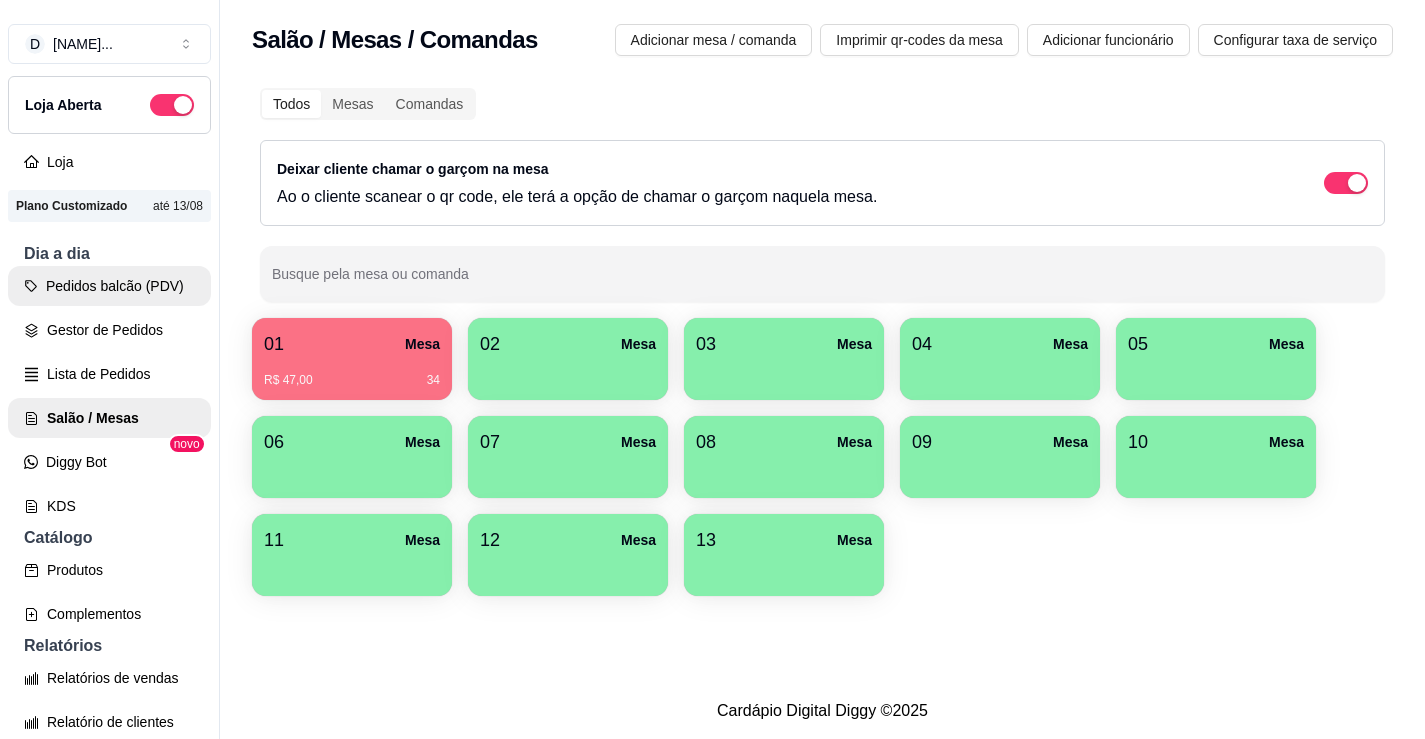 click on "Pedidos balcão (PDV)" at bounding box center [109, 286] 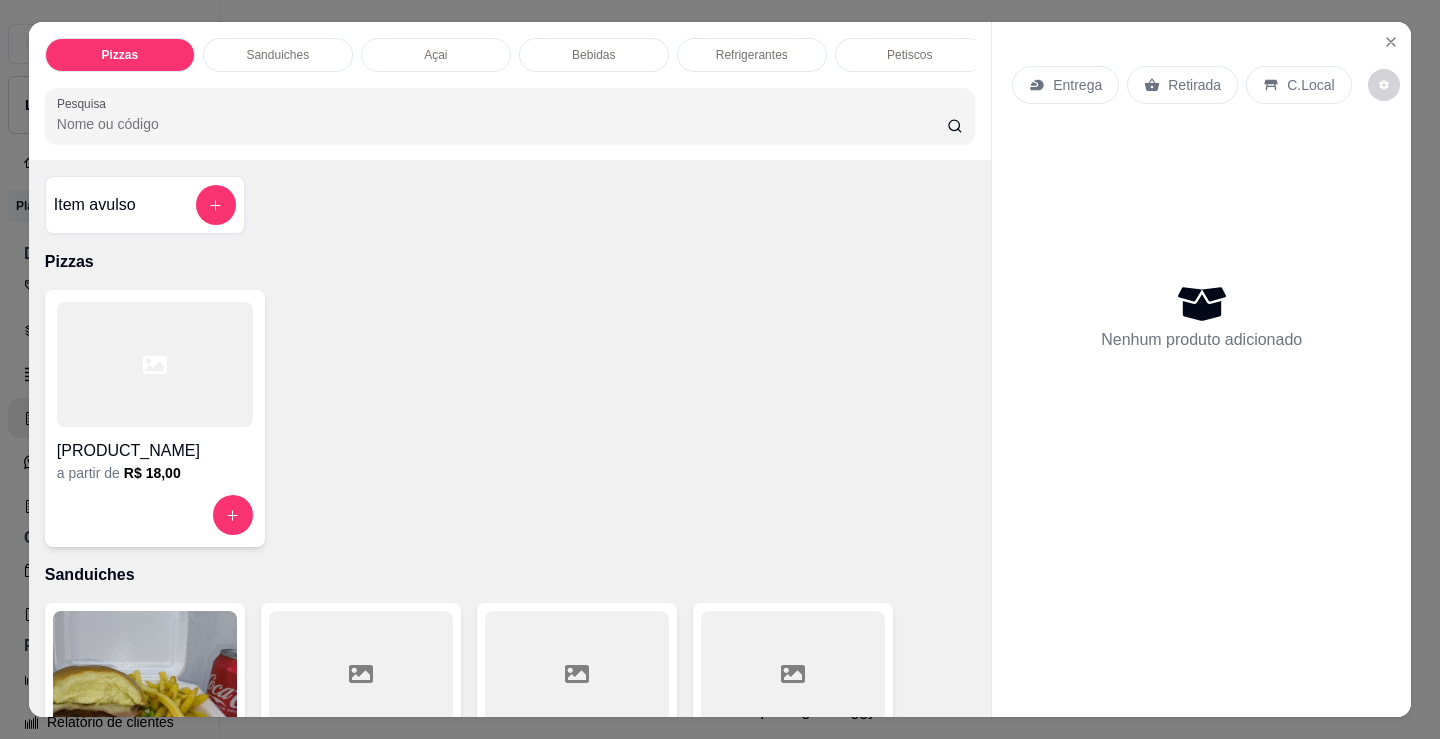click at bounding box center (155, 364) 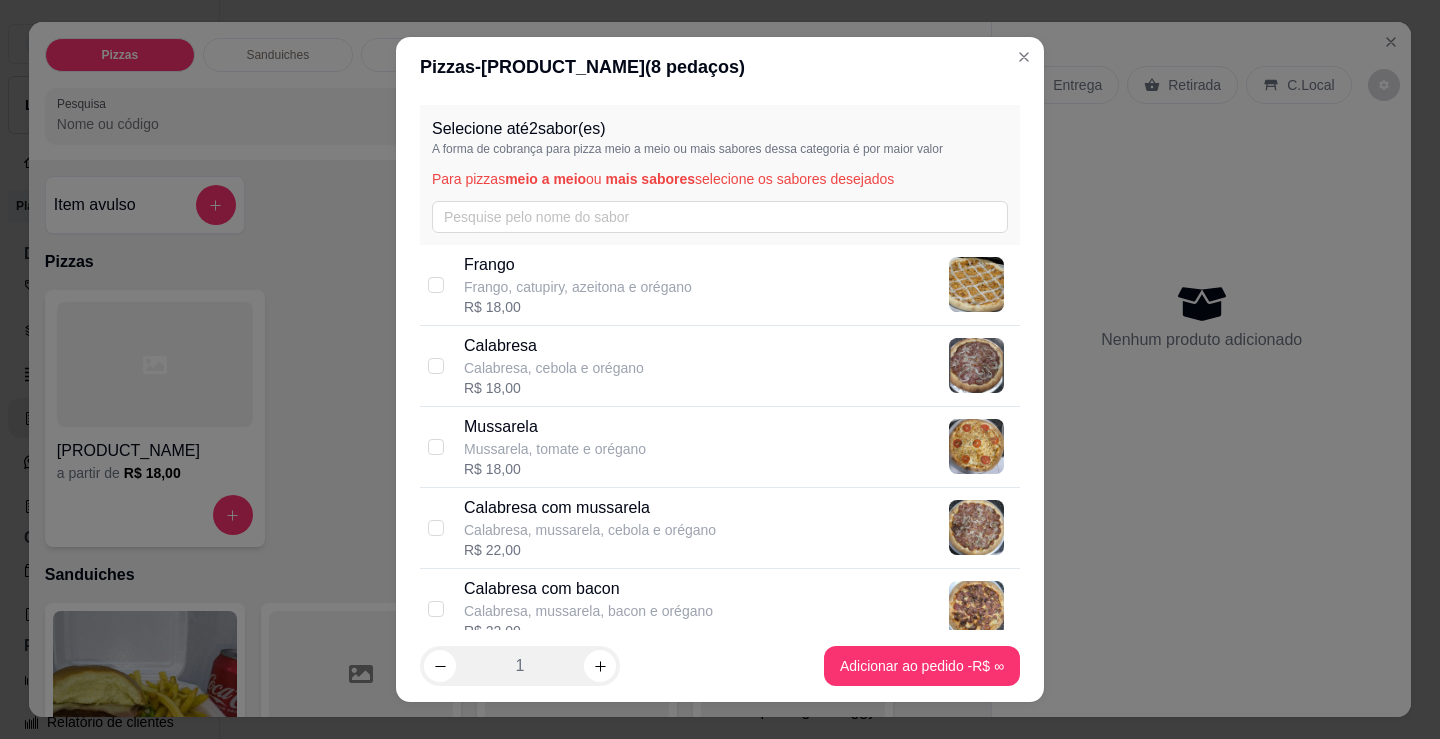 click on "Frango" at bounding box center (578, 265) 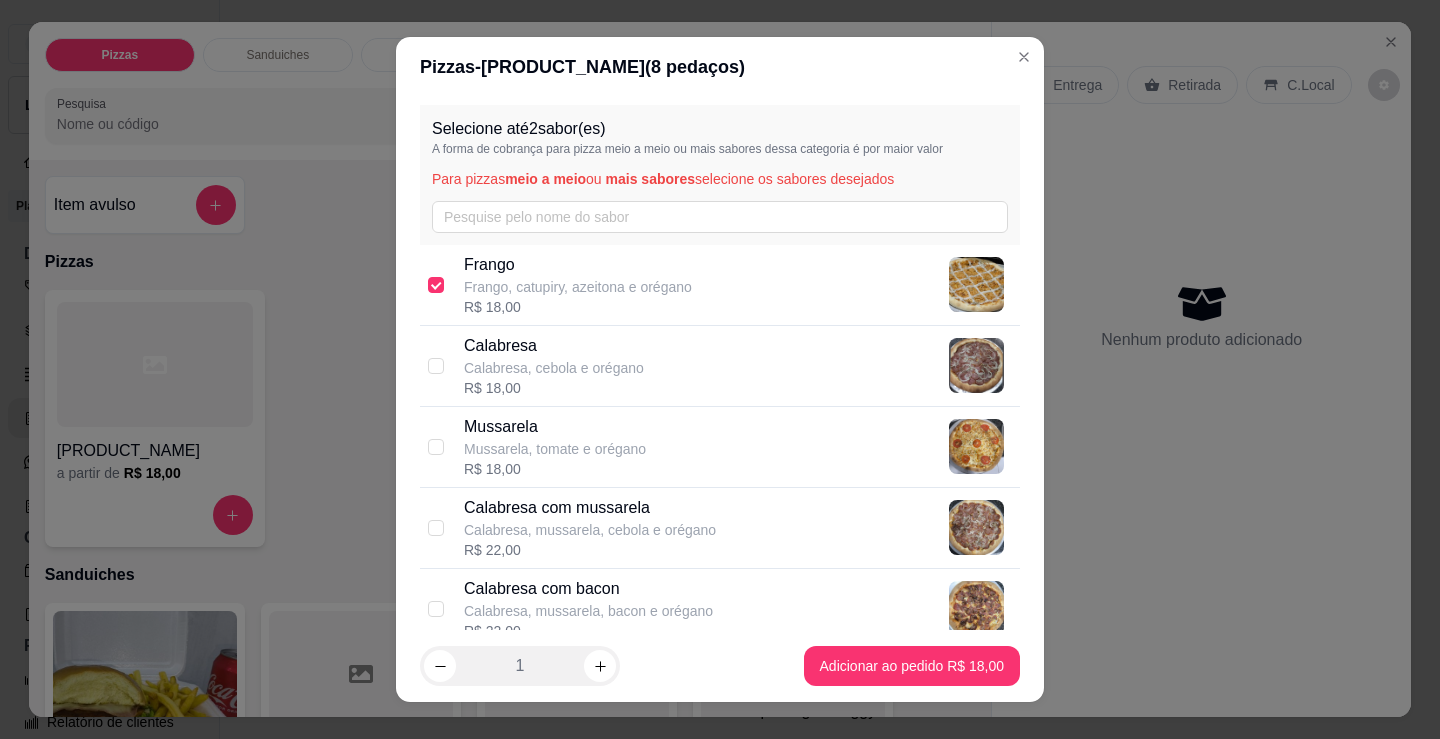click on "Calabresa  Calabresa, cebola e orégano  R$ 18,00" at bounding box center (738, 366) 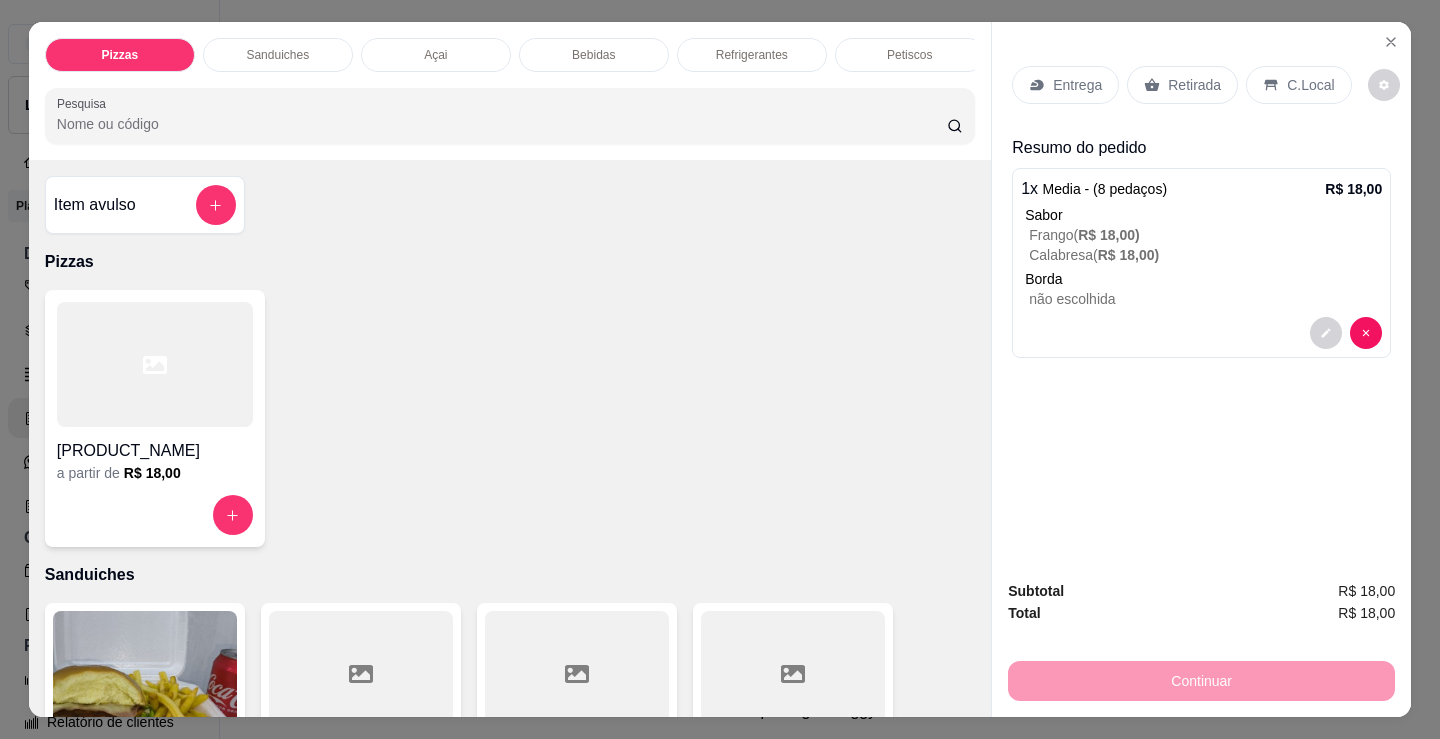 click on "Entrega" at bounding box center [1077, 85] 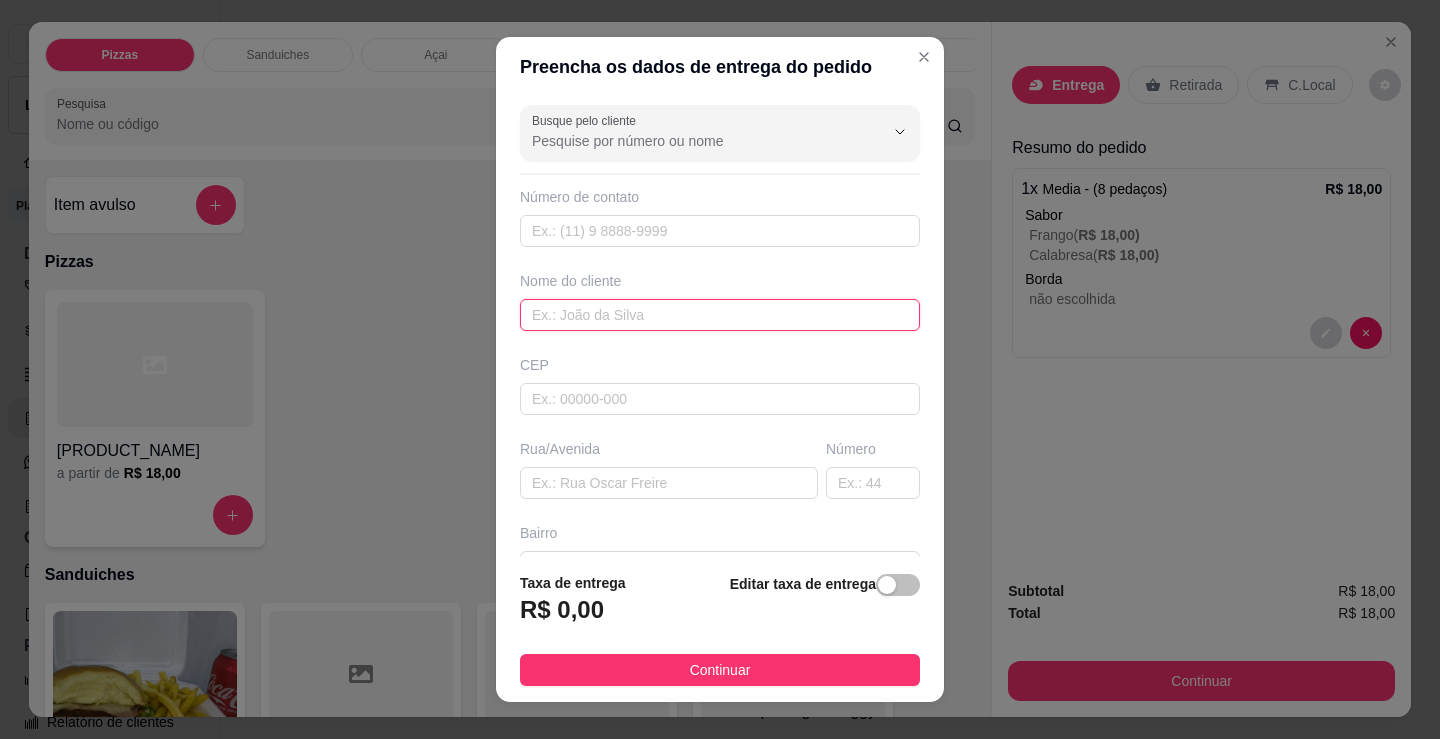 click at bounding box center [720, 315] 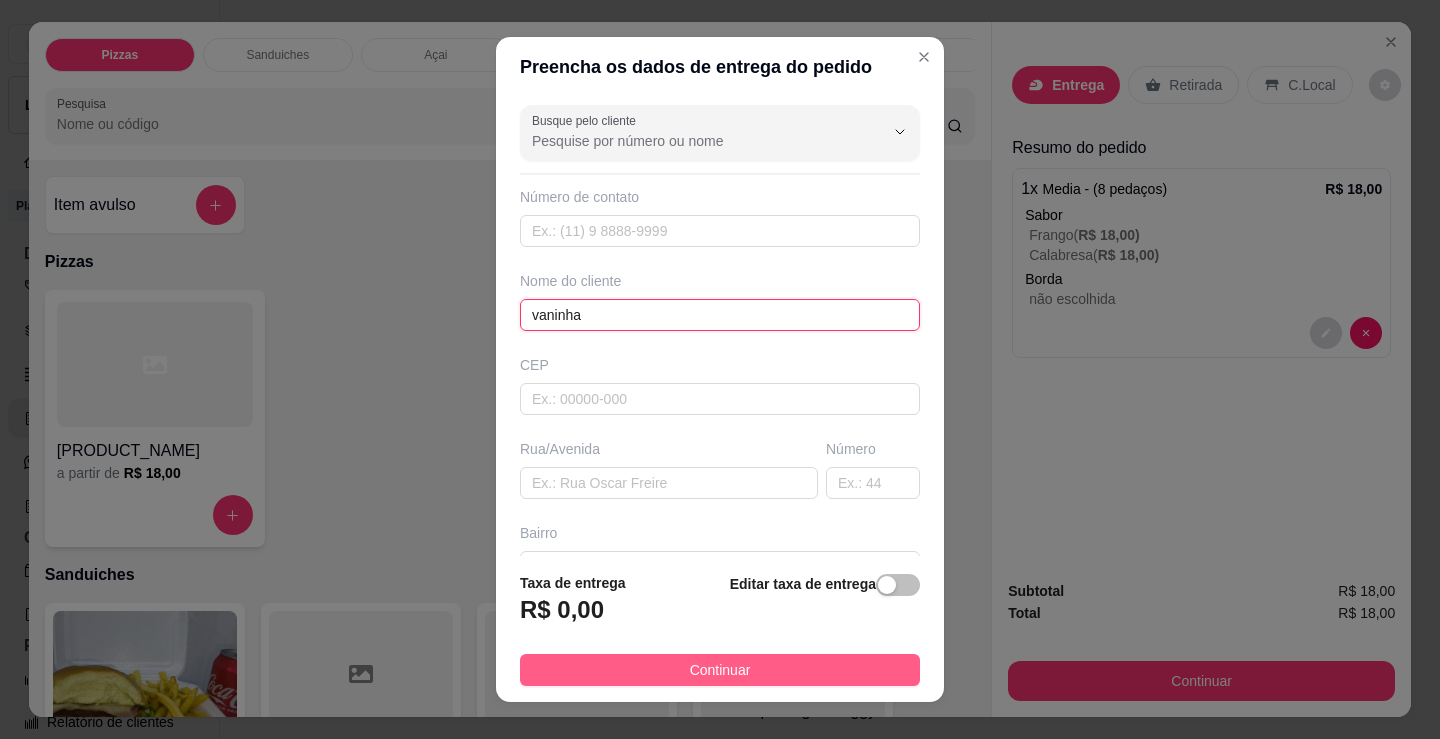 type on "vaninha" 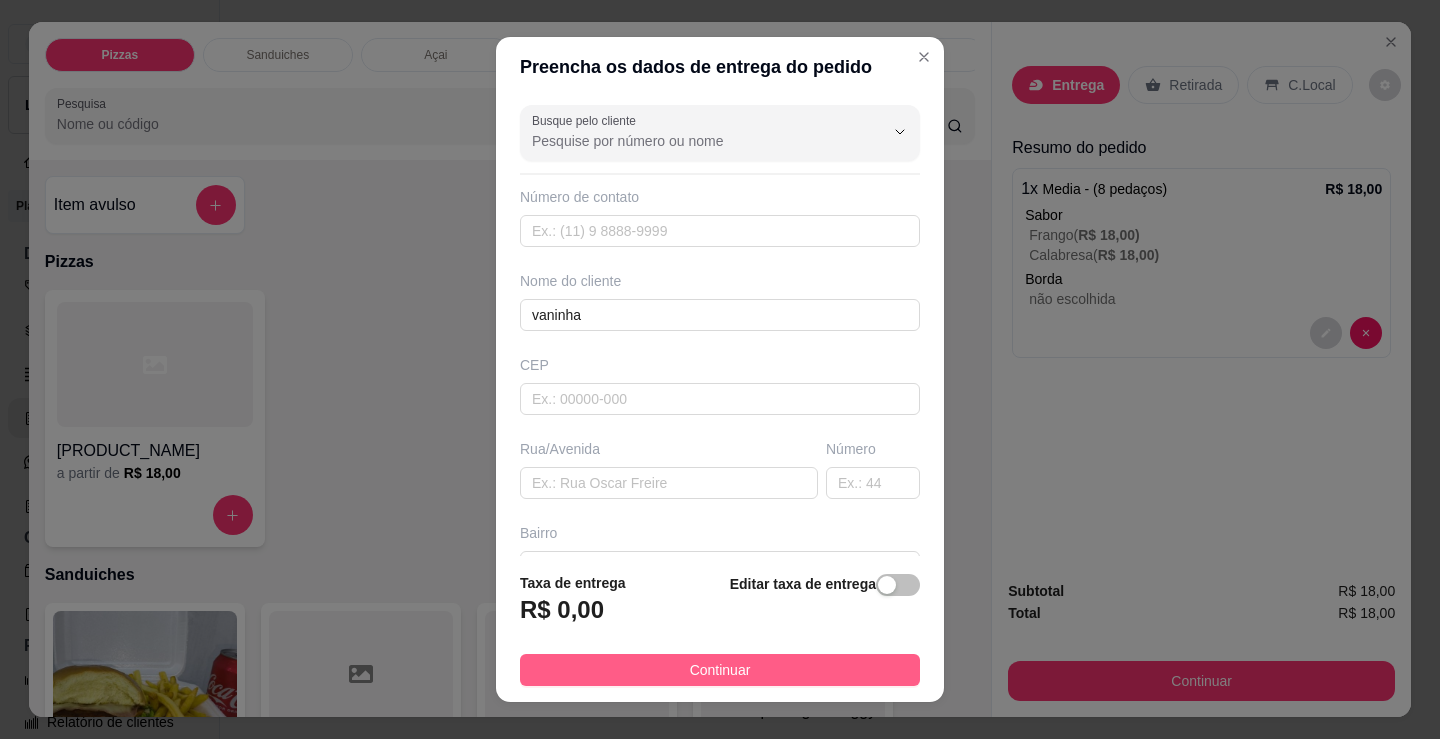 click on "Continuar" at bounding box center (720, 670) 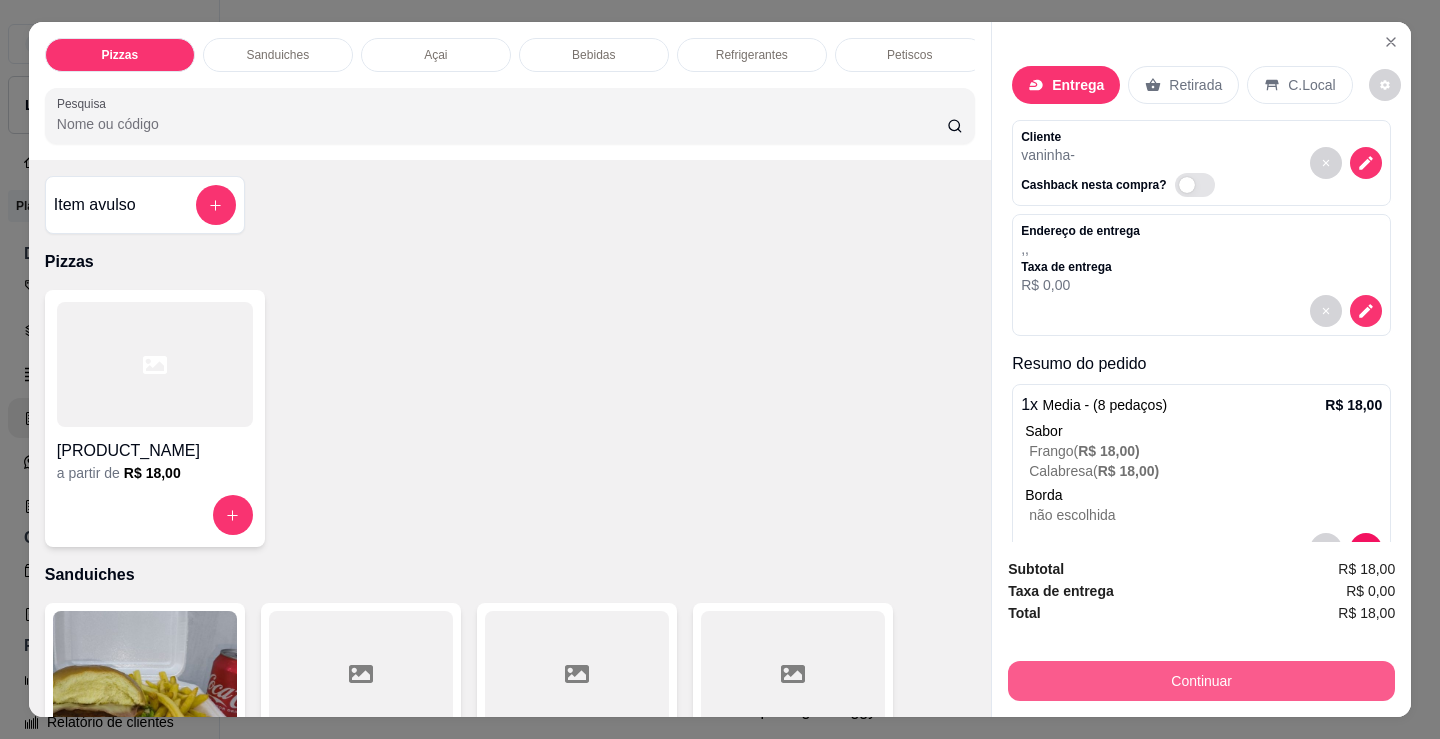 click on "Continuar" at bounding box center (1201, 681) 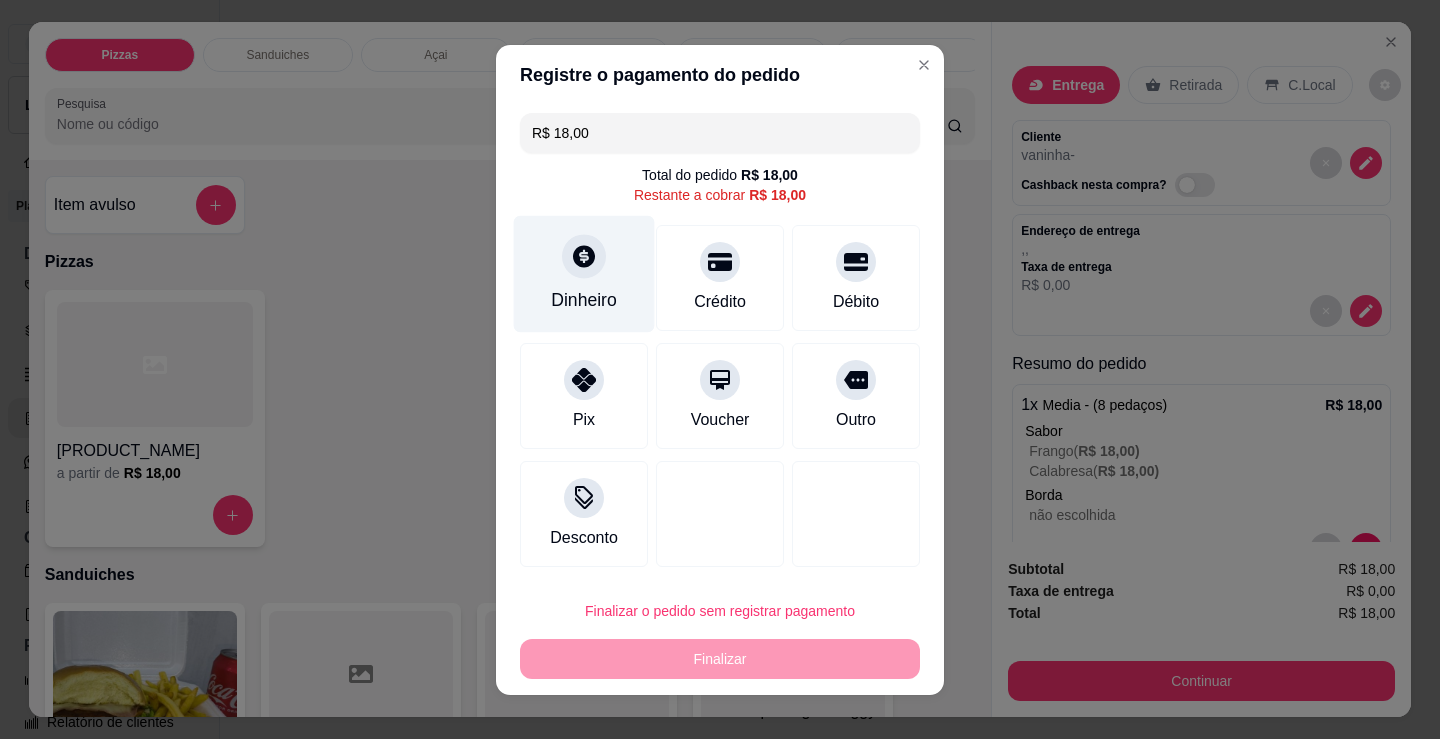 click on "Dinheiro" at bounding box center [584, 273] 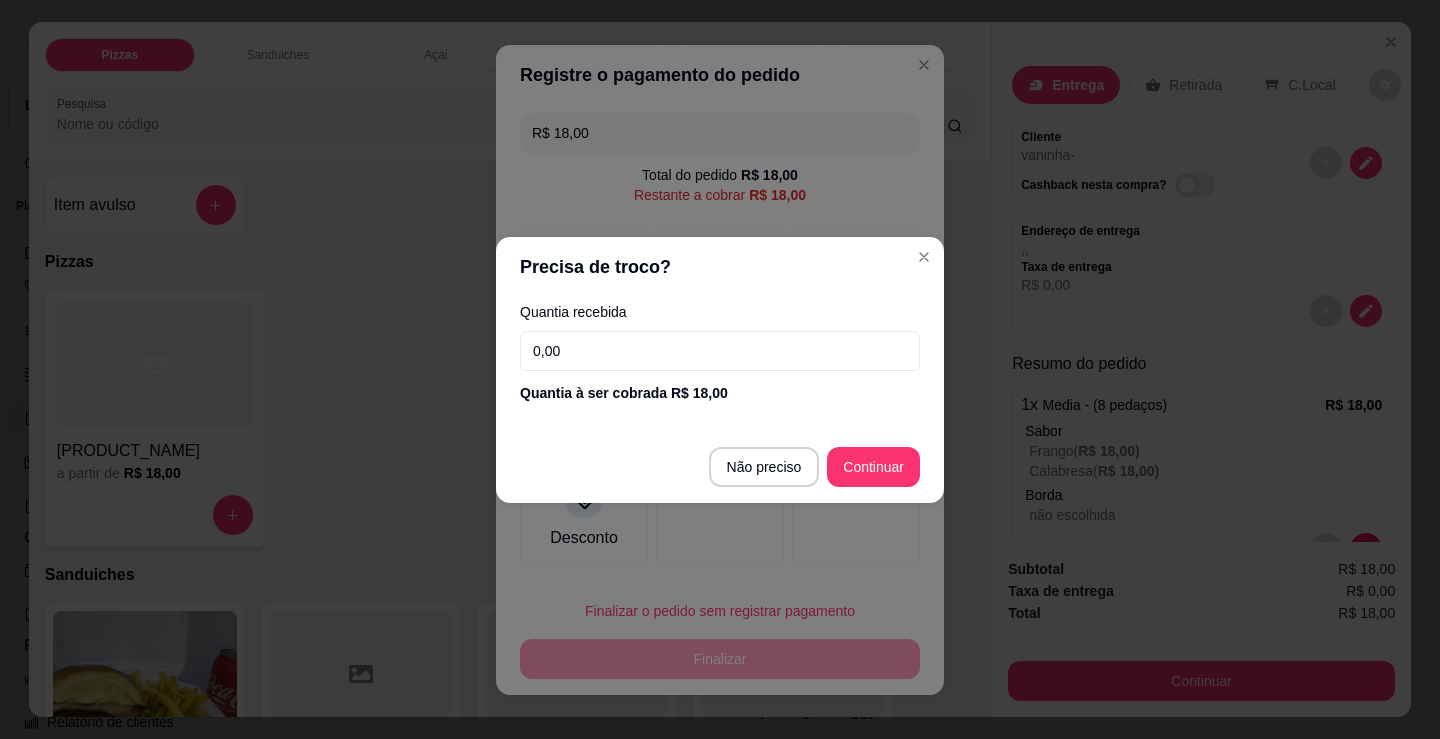 click on "0,00" at bounding box center [720, 351] 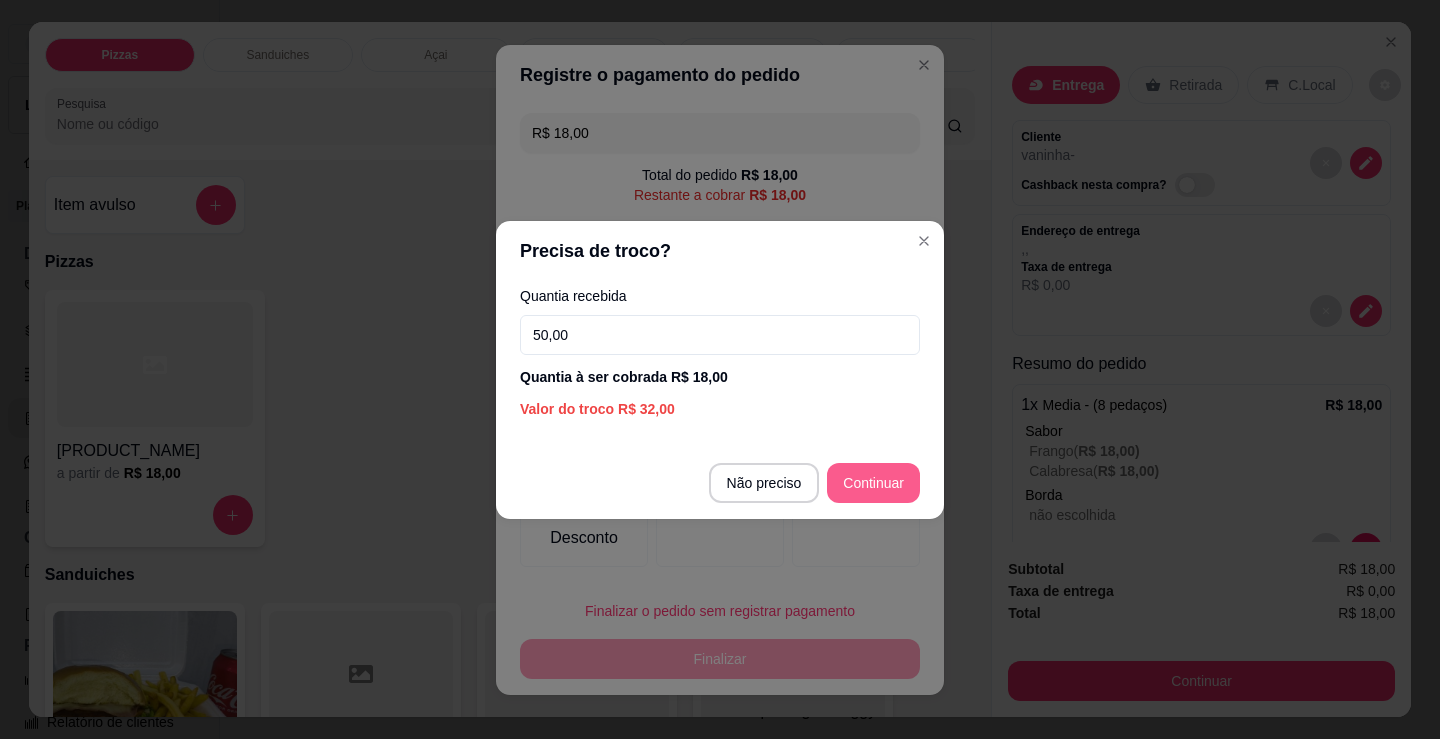 type on "50,00" 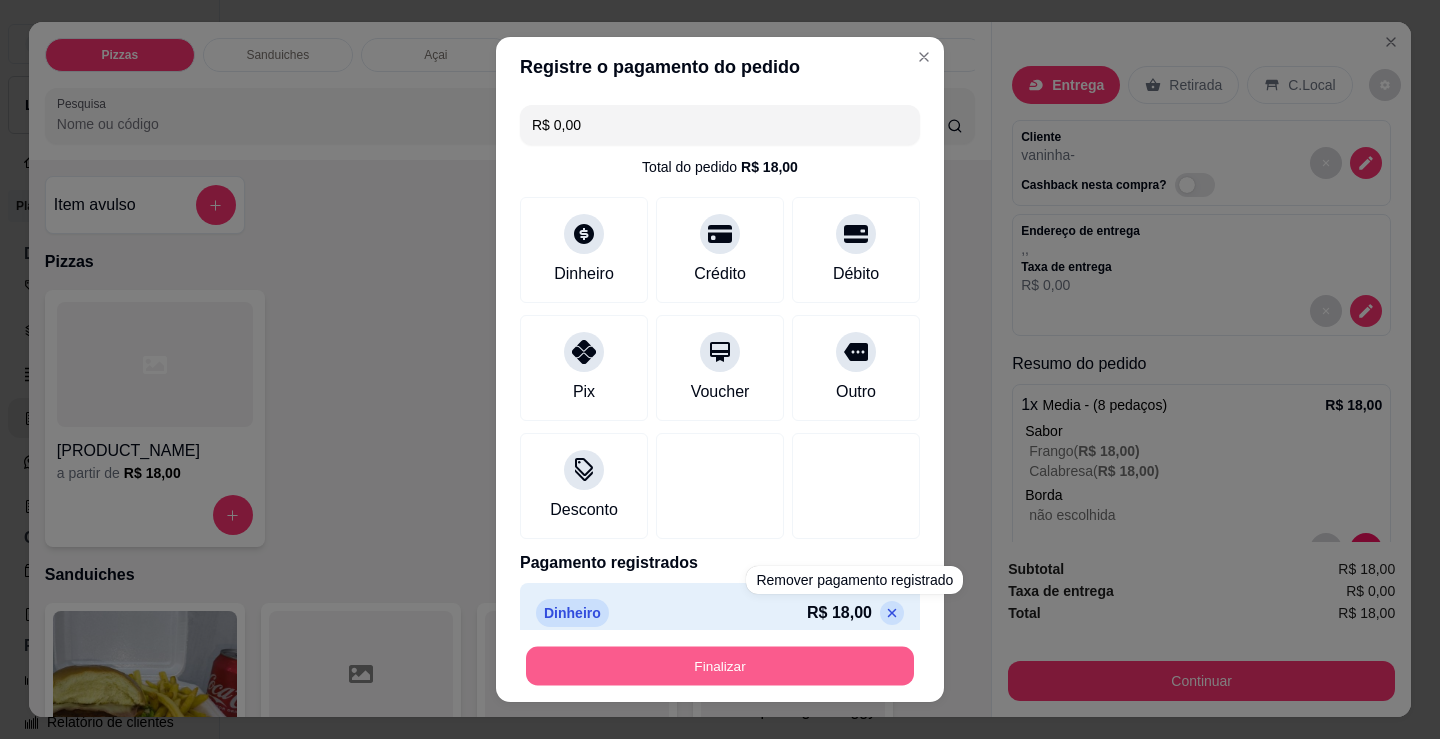 click on "Finalizar" at bounding box center (720, 666) 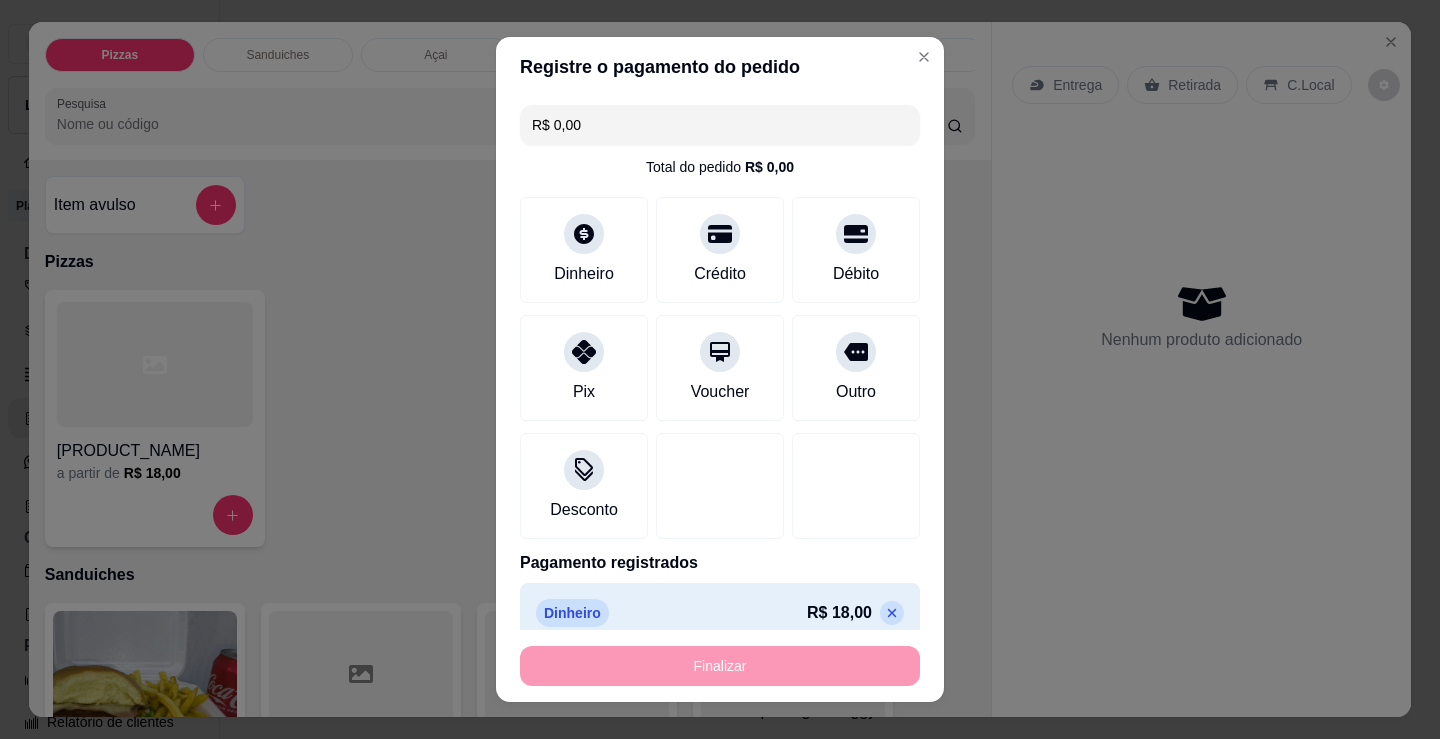type on "-R$ 18,00" 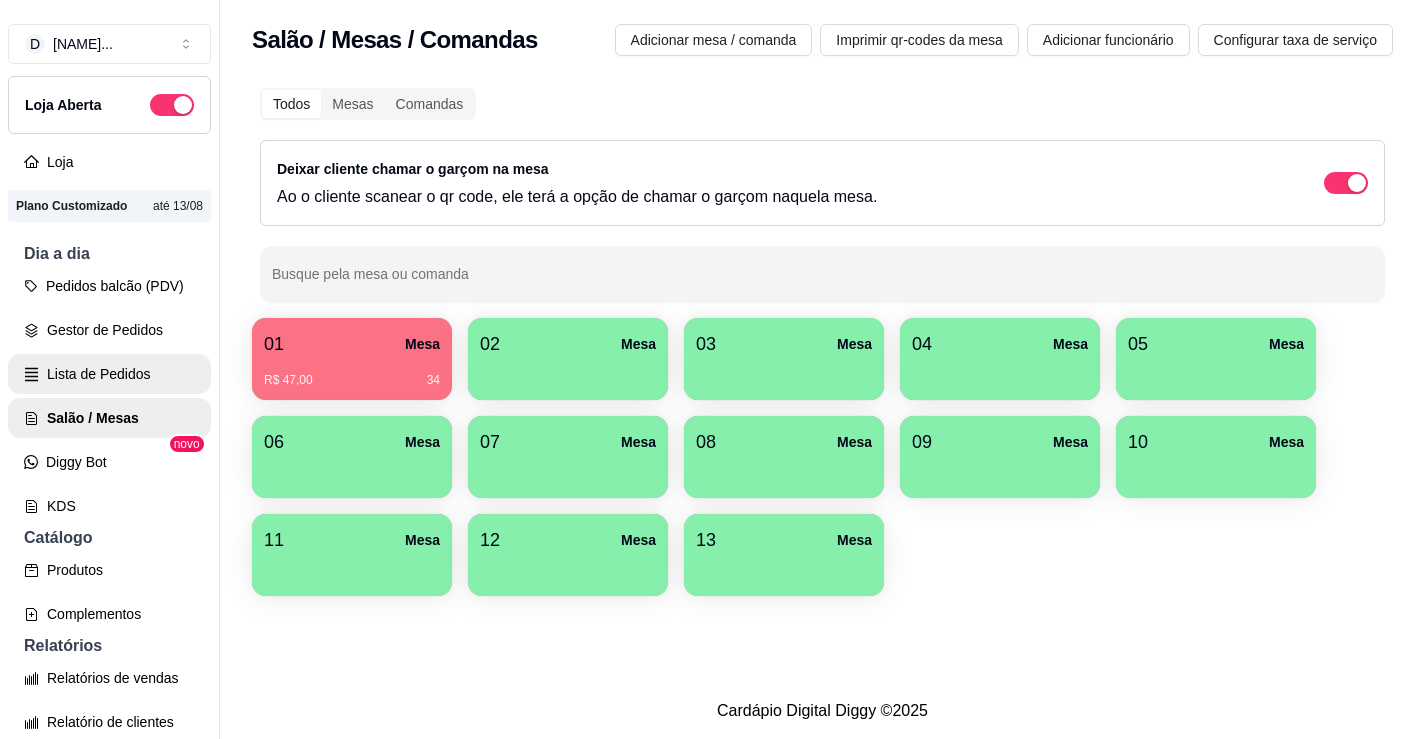 click on "Lista de Pedidos" at bounding box center [109, 374] 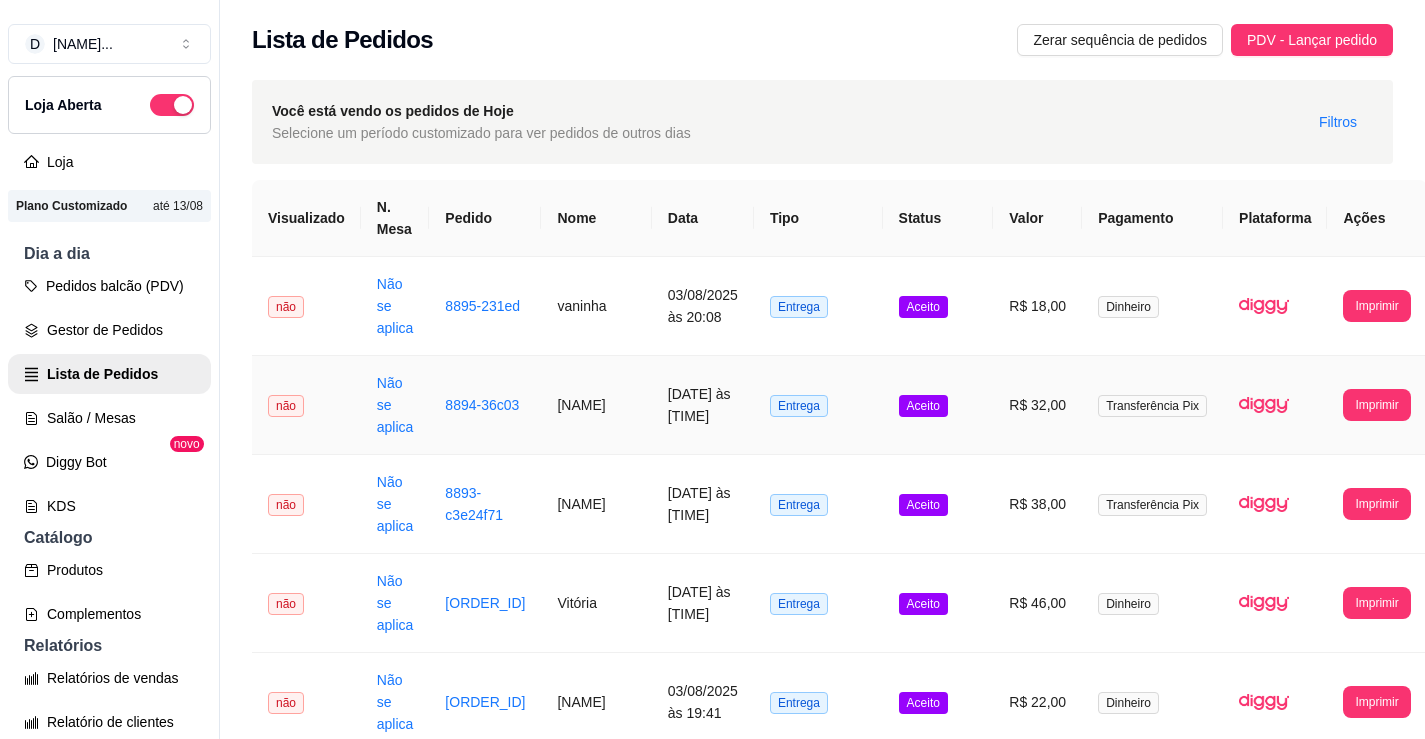 click on "[NAME]" at bounding box center (596, 405) 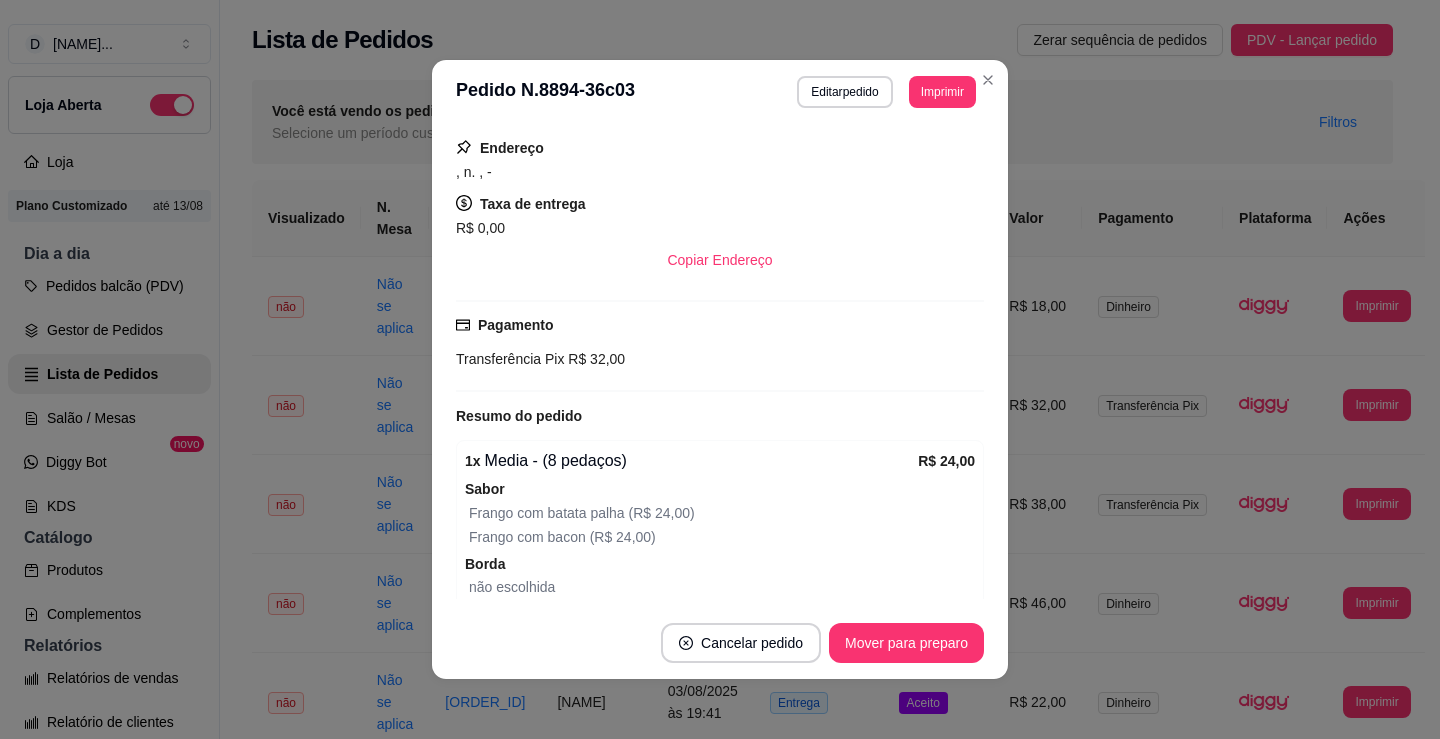 scroll, scrollTop: 598, scrollLeft: 0, axis: vertical 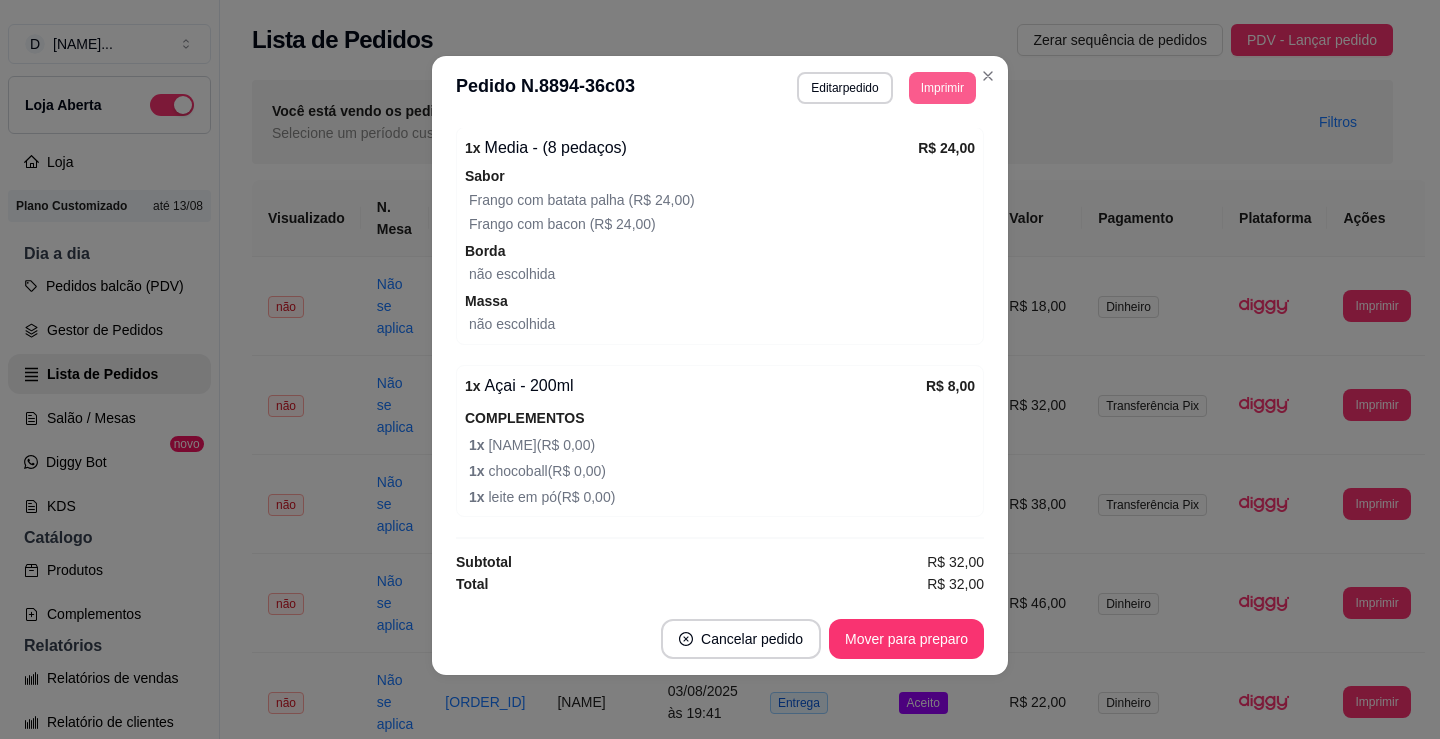 click on "Imprimir" at bounding box center (942, 88) 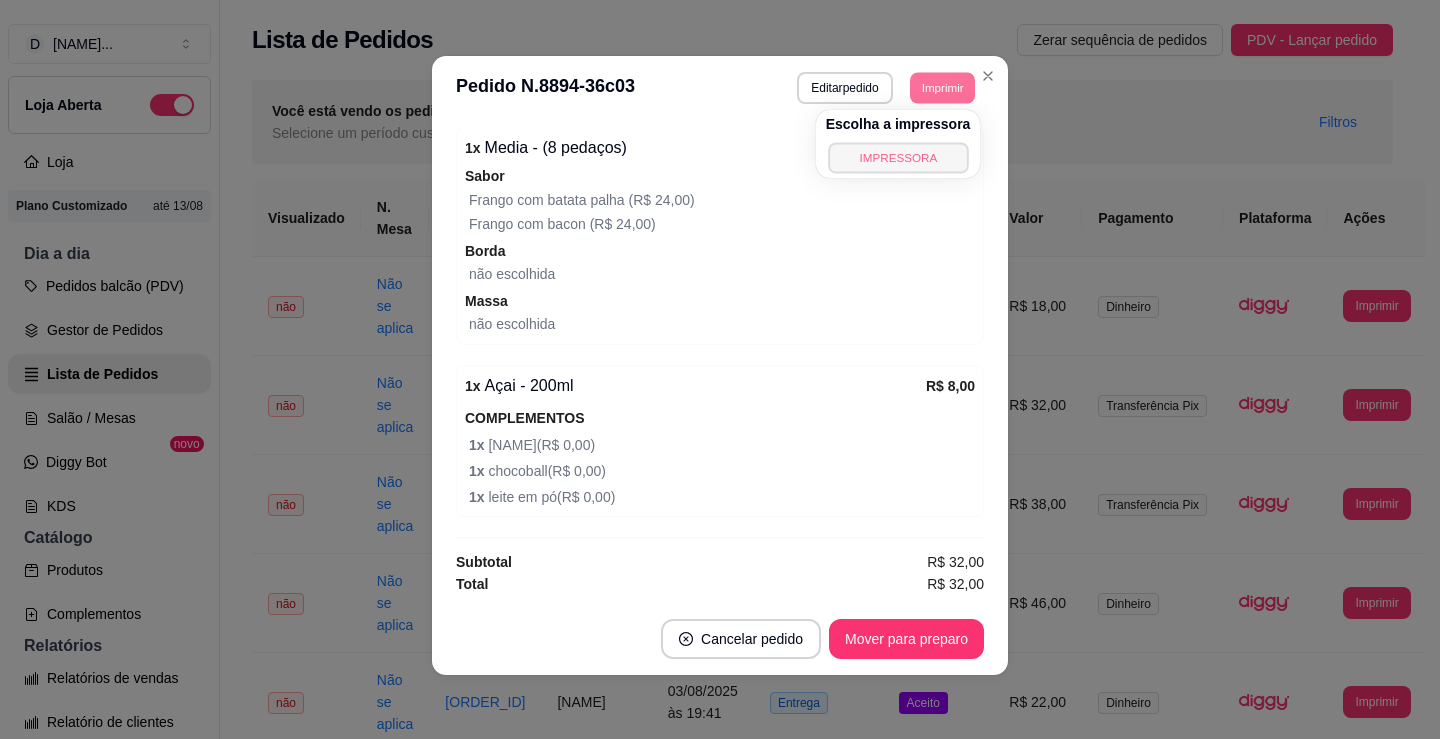 click on "IMPRESSORA" at bounding box center [898, 157] 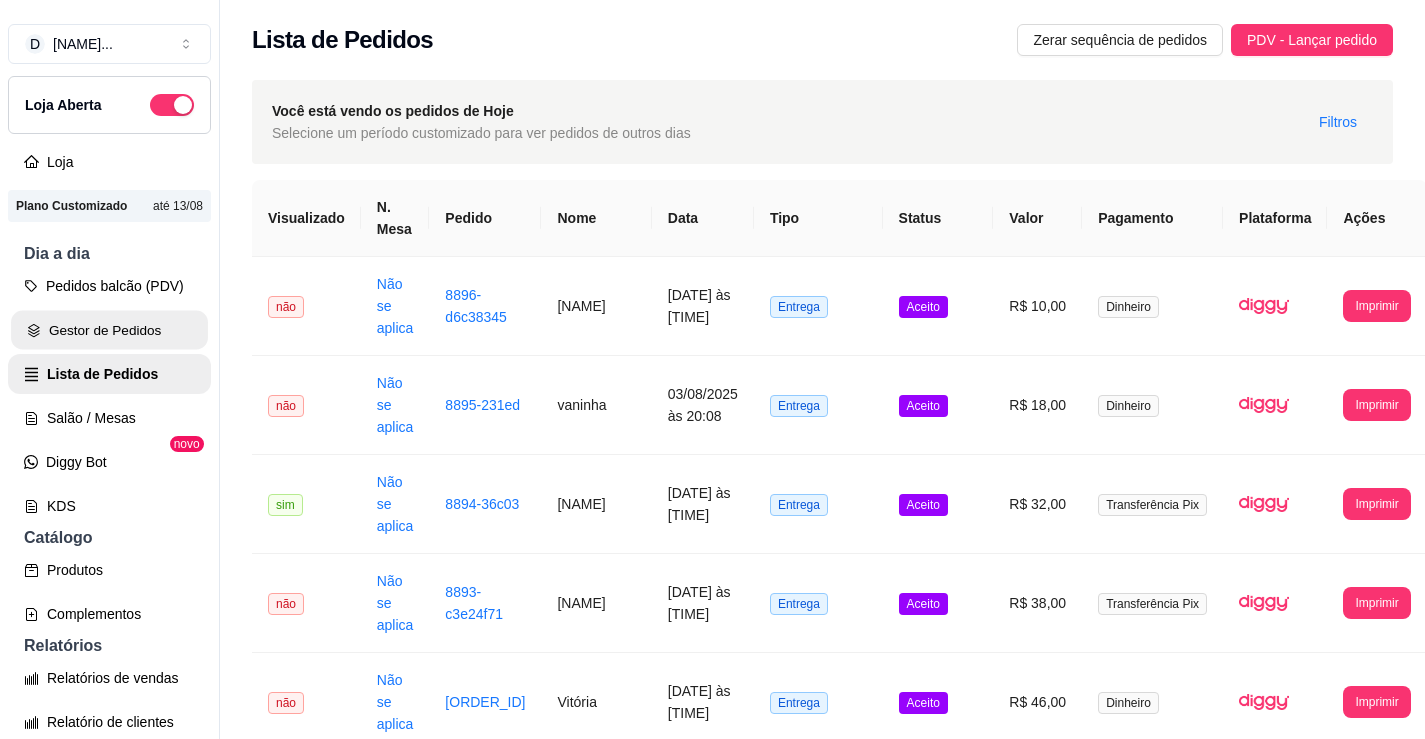 click on "Gestor de Pedidos" at bounding box center (109, 330) 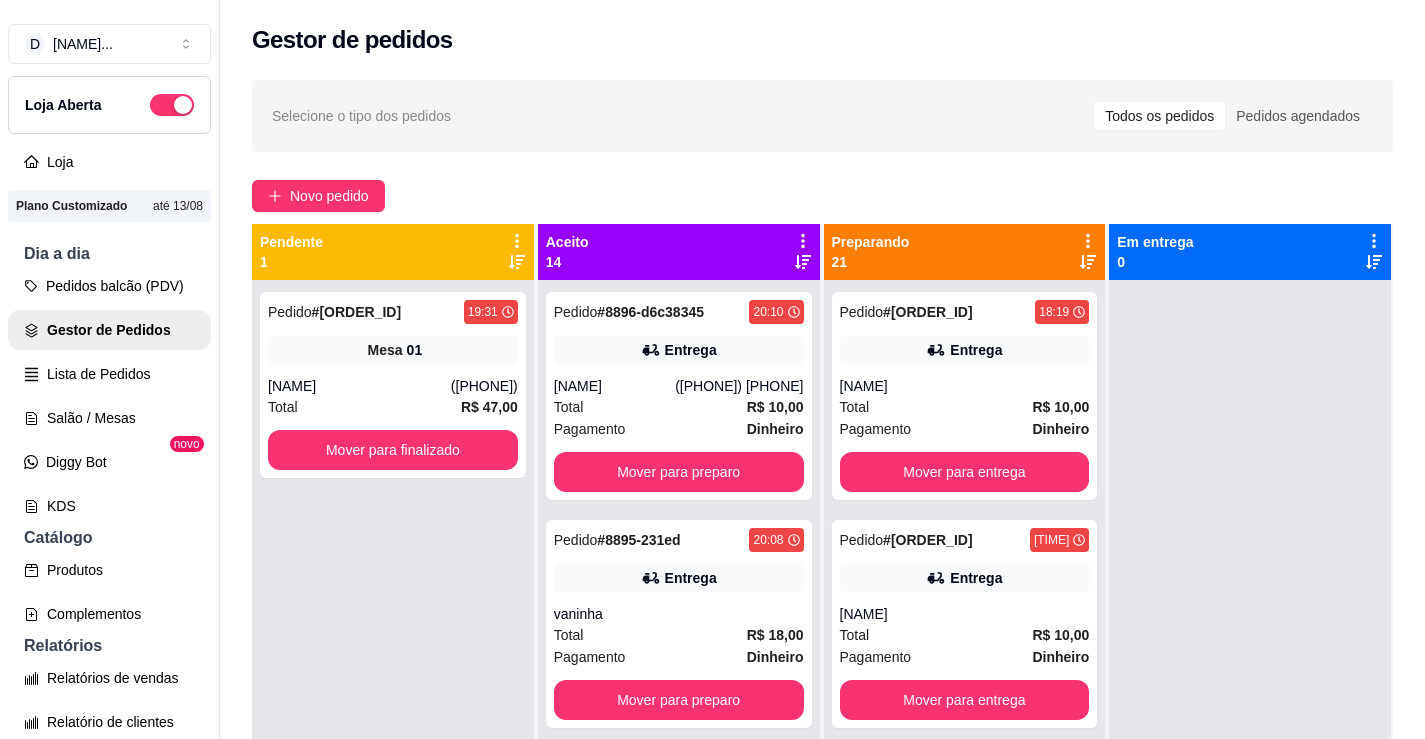 click on "Pedido  # [ORDER_ID] [TIME] Mesa [NUMBER] [NAME] ([PHONE]) Total R$ 47,00 Mover para finalizado" at bounding box center (393, 649) 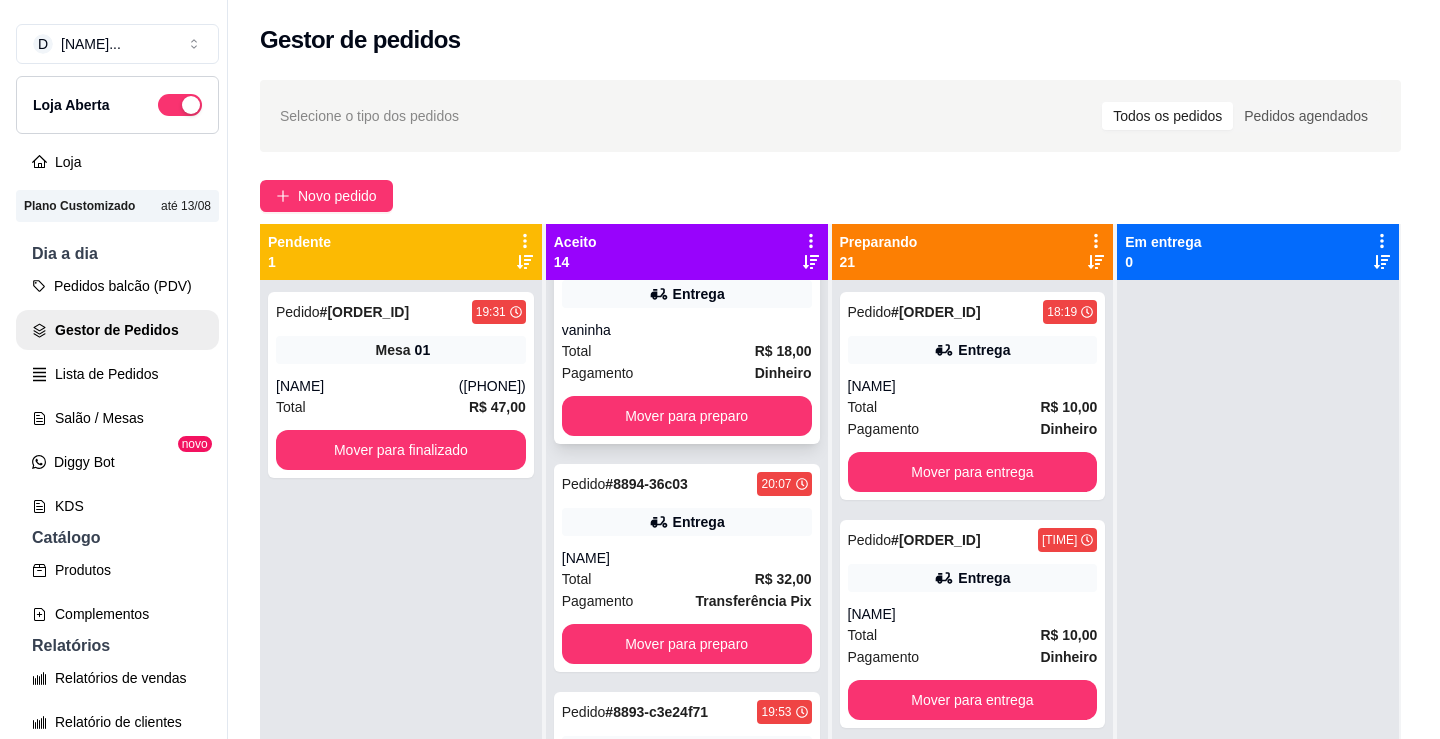 scroll, scrollTop: 300, scrollLeft: 0, axis: vertical 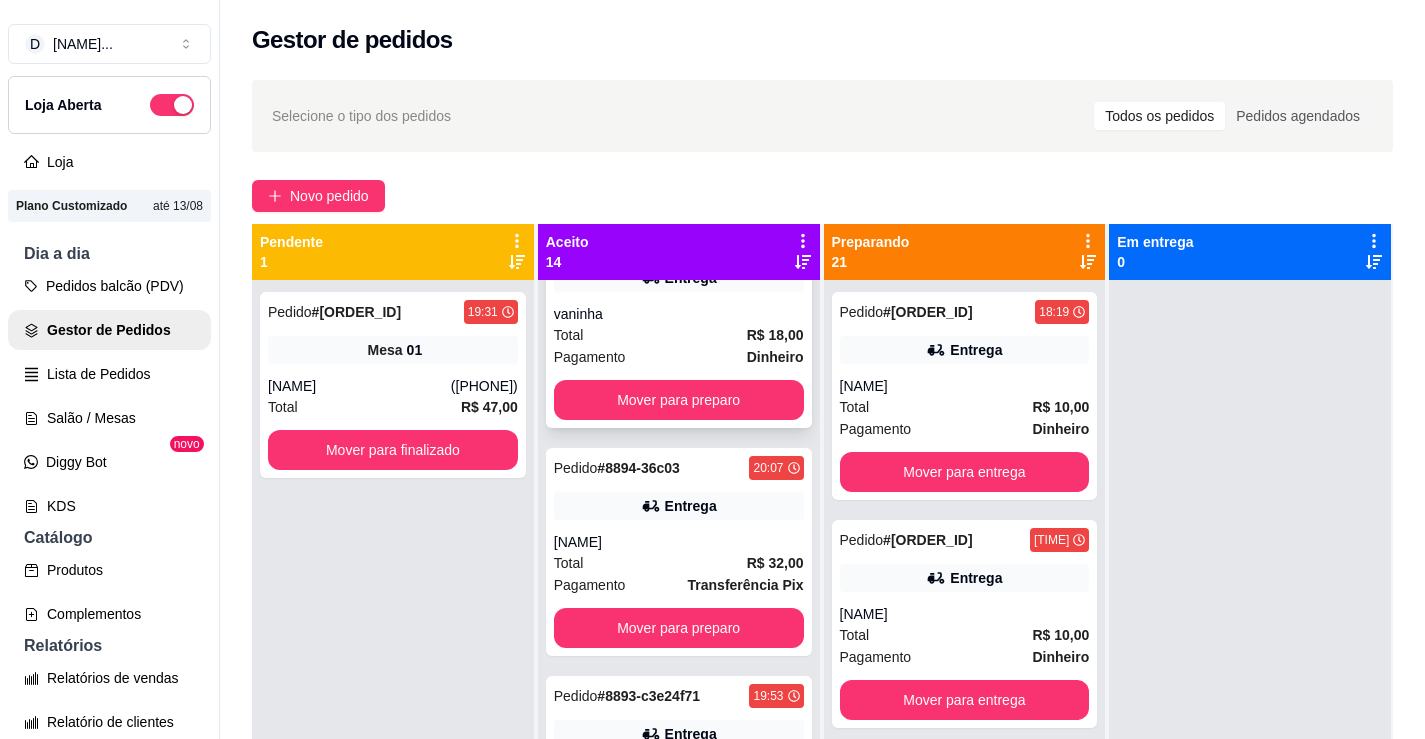 click on "[NAME]" at bounding box center [679, 542] 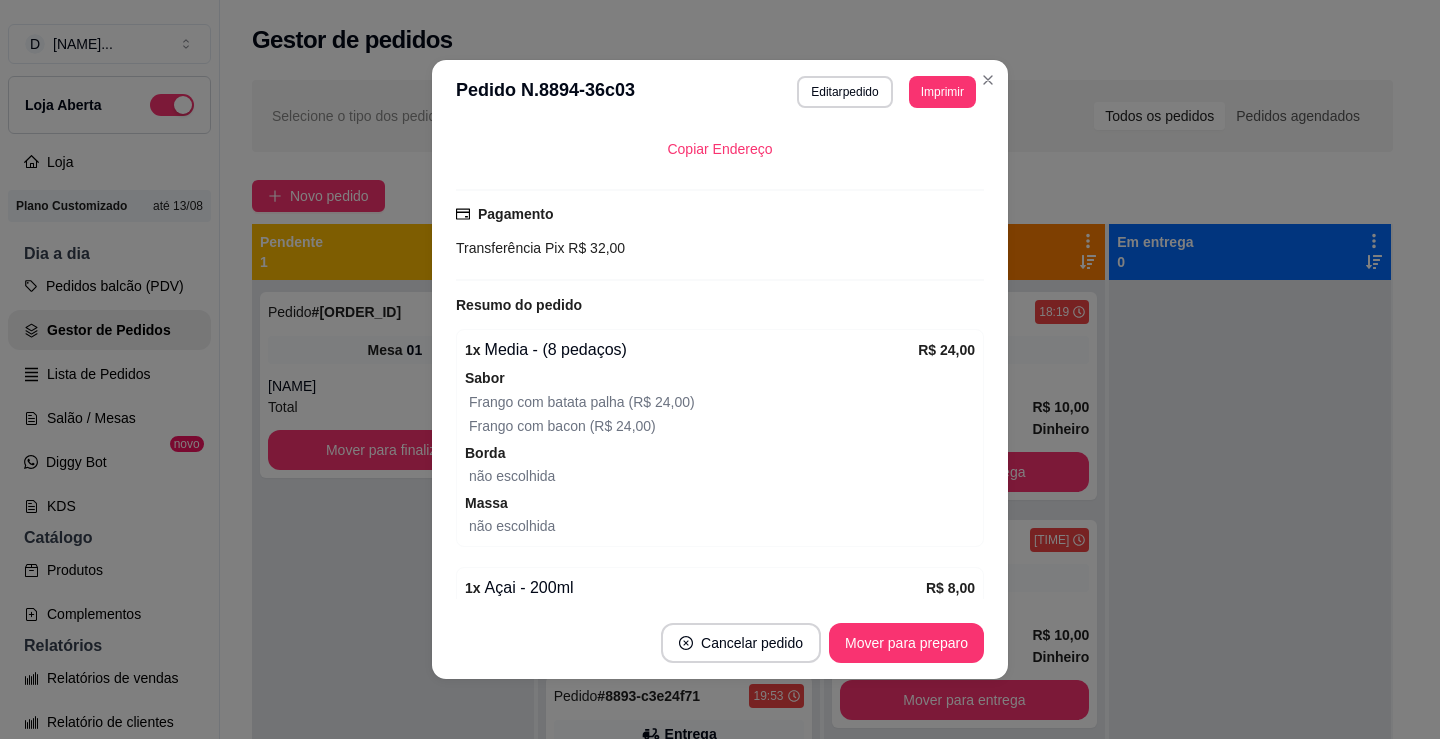 scroll, scrollTop: 598, scrollLeft: 0, axis: vertical 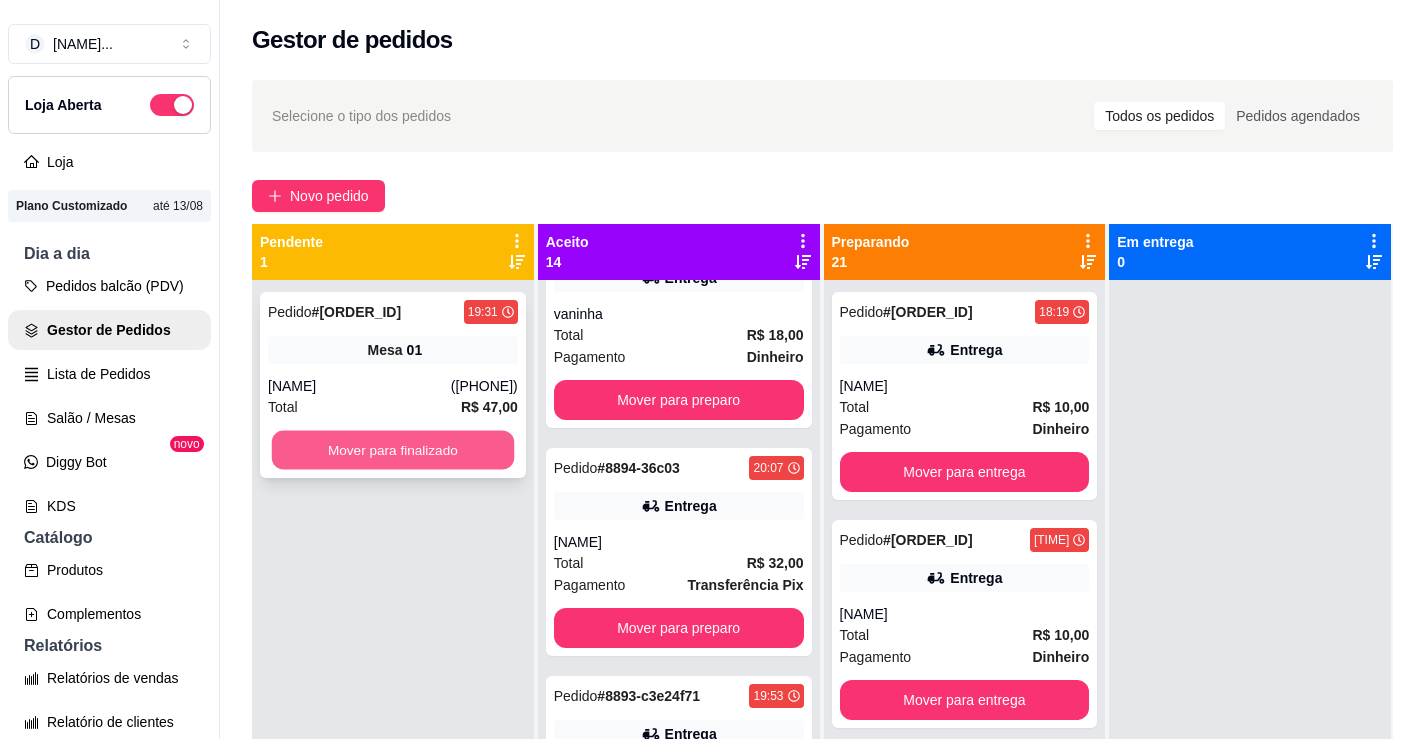 click on "Mover para finalizado" at bounding box center [393, 450] 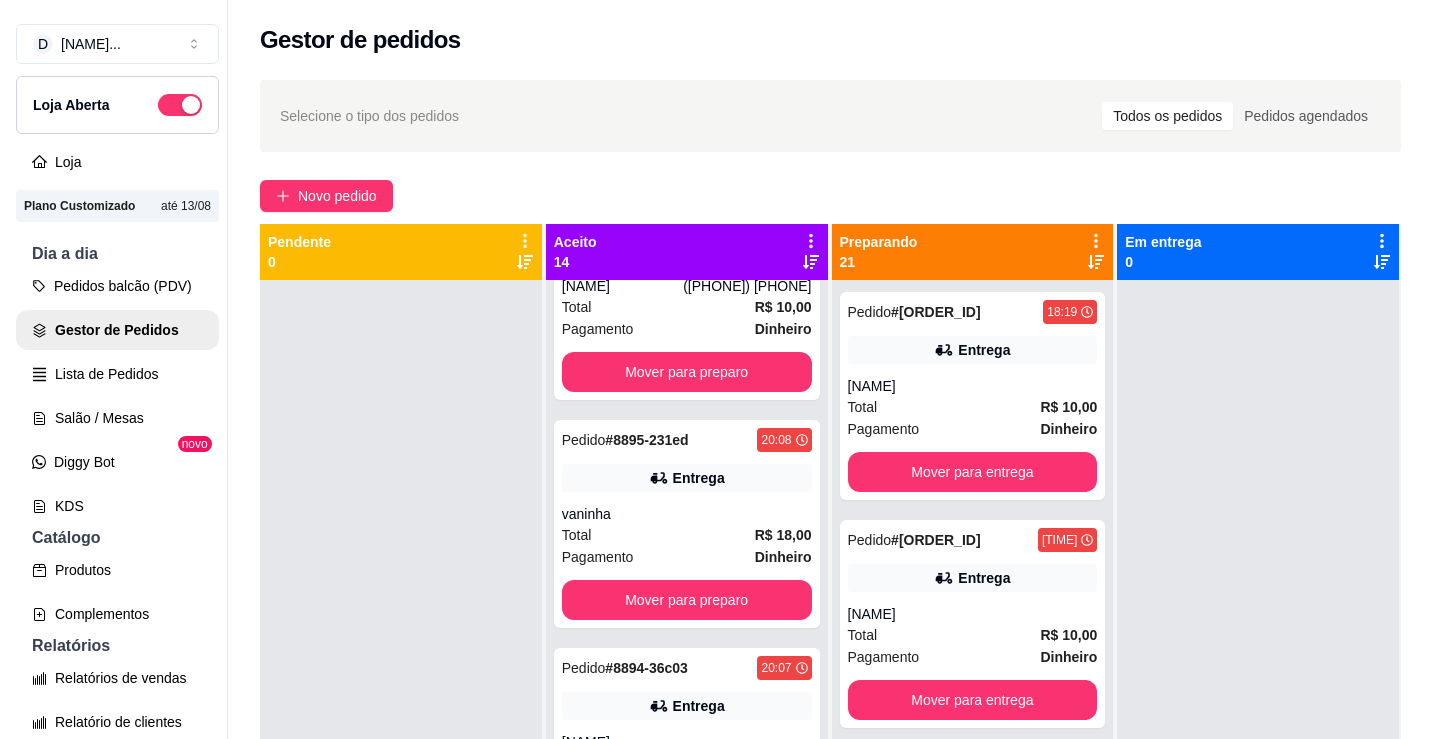 scroll, scrollTop: 0, scrollLeft: 0, axis: both 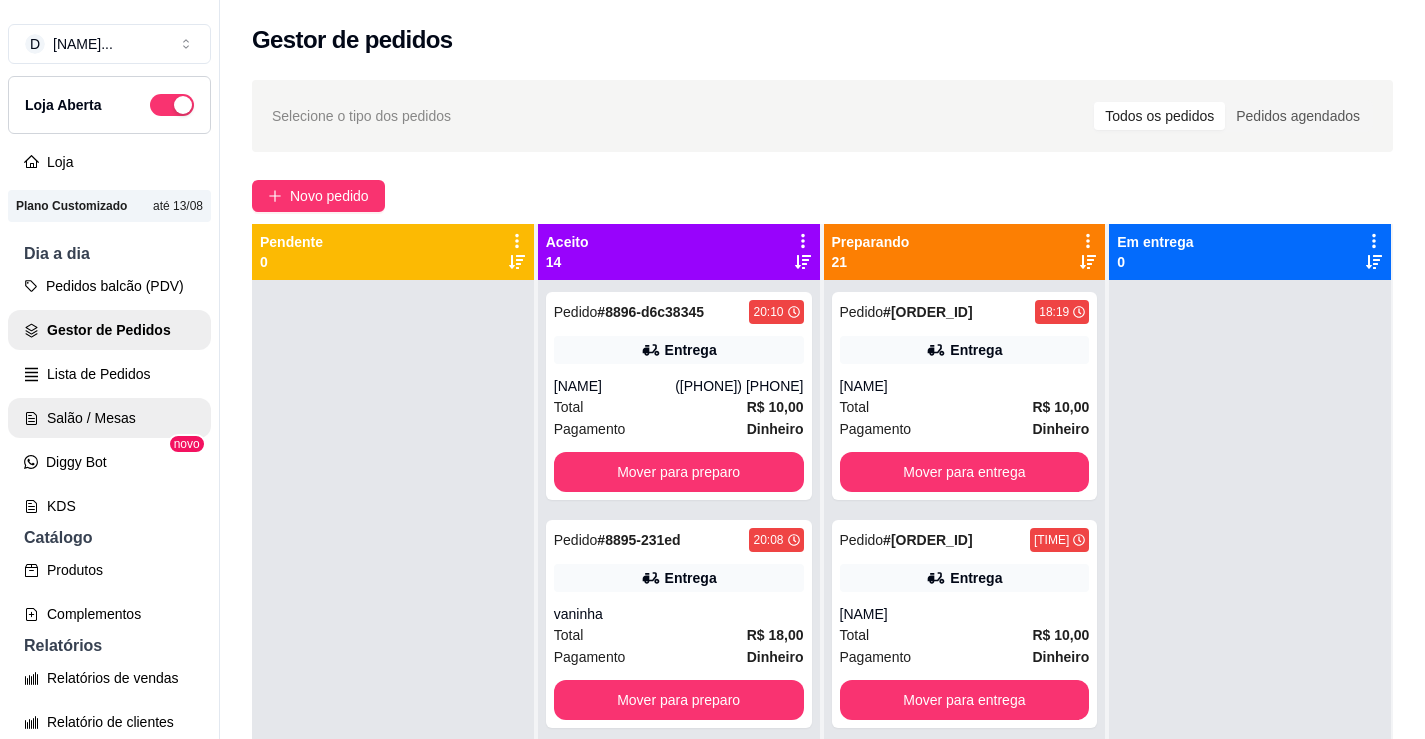 click on "Salão / Mesas" at bounding box center (109, 418) 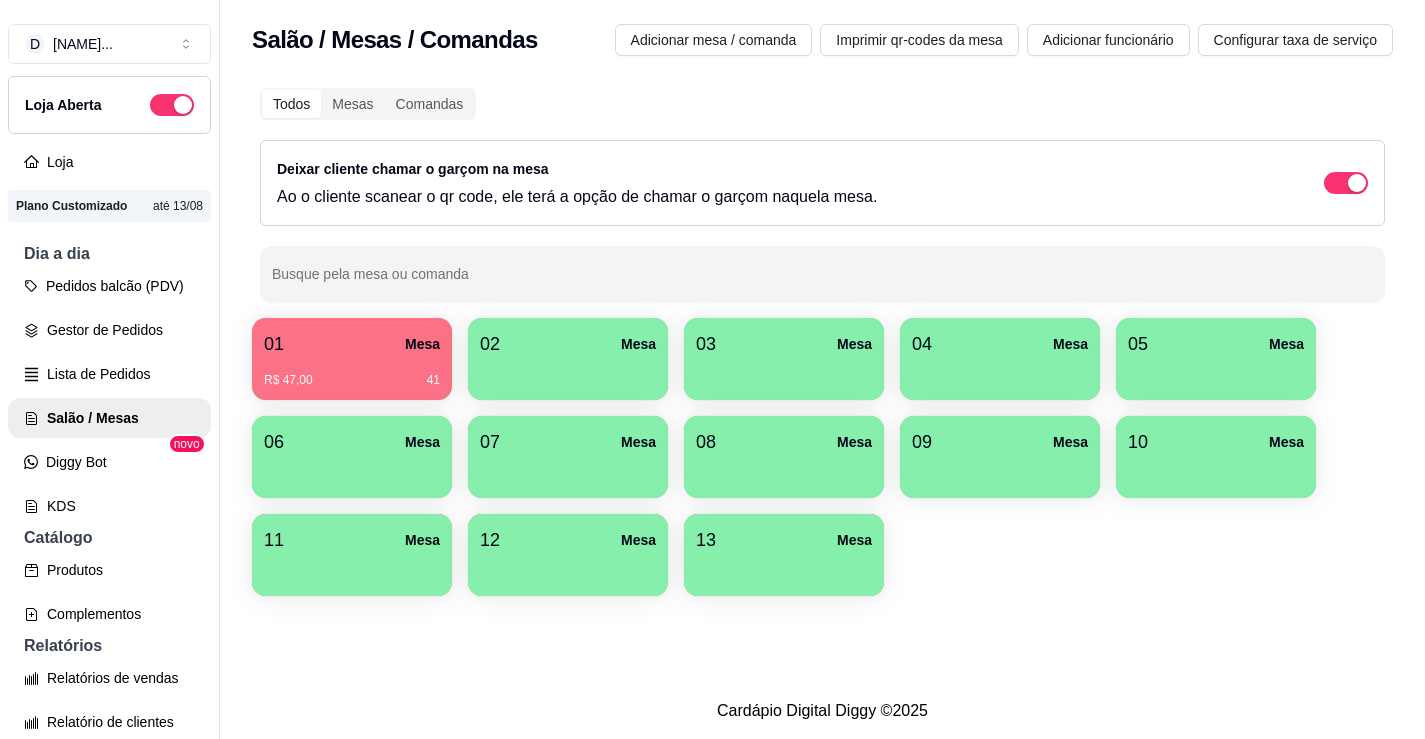 click on "01 Mesa" at bounding box center [352, 344] 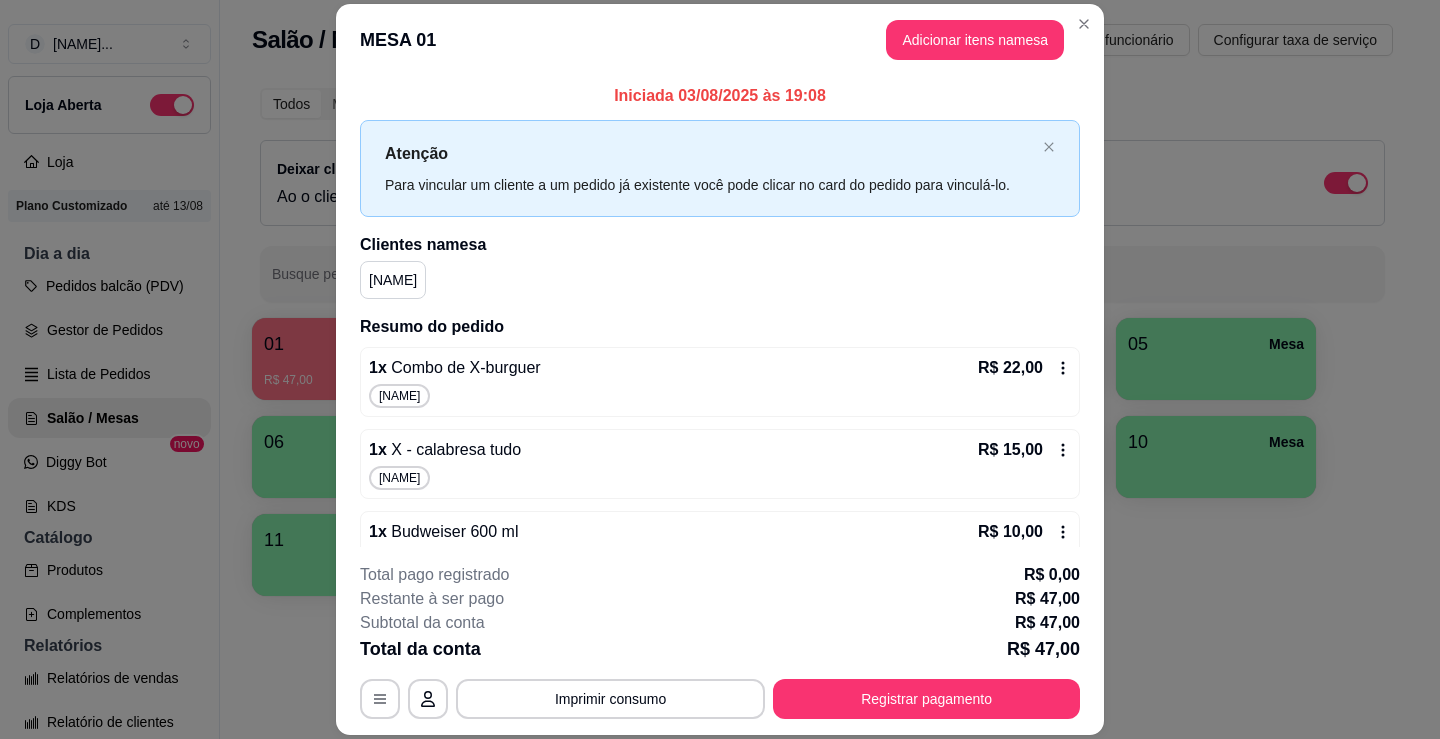 scroll, scrollTop: 41, scrollLeft: 0, axis: vertical 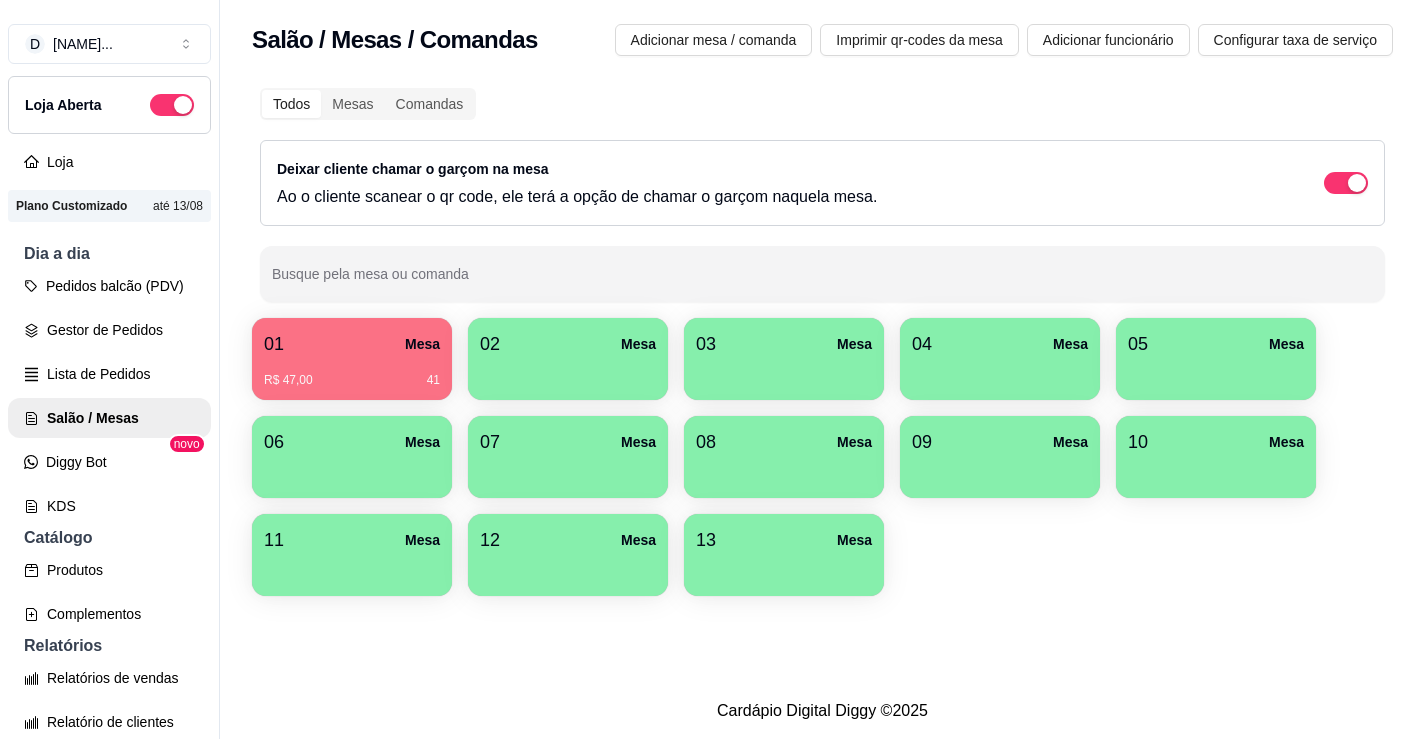 click on "Salão / Mesas / Comandas Adicionar mesa / comanda Imprimir qr-codes da mesa Adicionar funcionário Configurar taxa de serviço Todos Mesas Comandas Deixar cliente chamar o garçom na mesa Ao o cliente scanear o qr code, ele terá a opção de chamar o garçom naquela mesa. Busque pela mesa ou comanda 01 Mesa R$ 47,00 [TIME] 02 Mesa 03 Mesa 04 Mesa 05 Mesa 06 Mesa 07 Mesa 08 Mesa 09 Mesa 10 Mesa 11 Mesa 12 Mesa 13 Mesa" at bounding box center [822, 341] 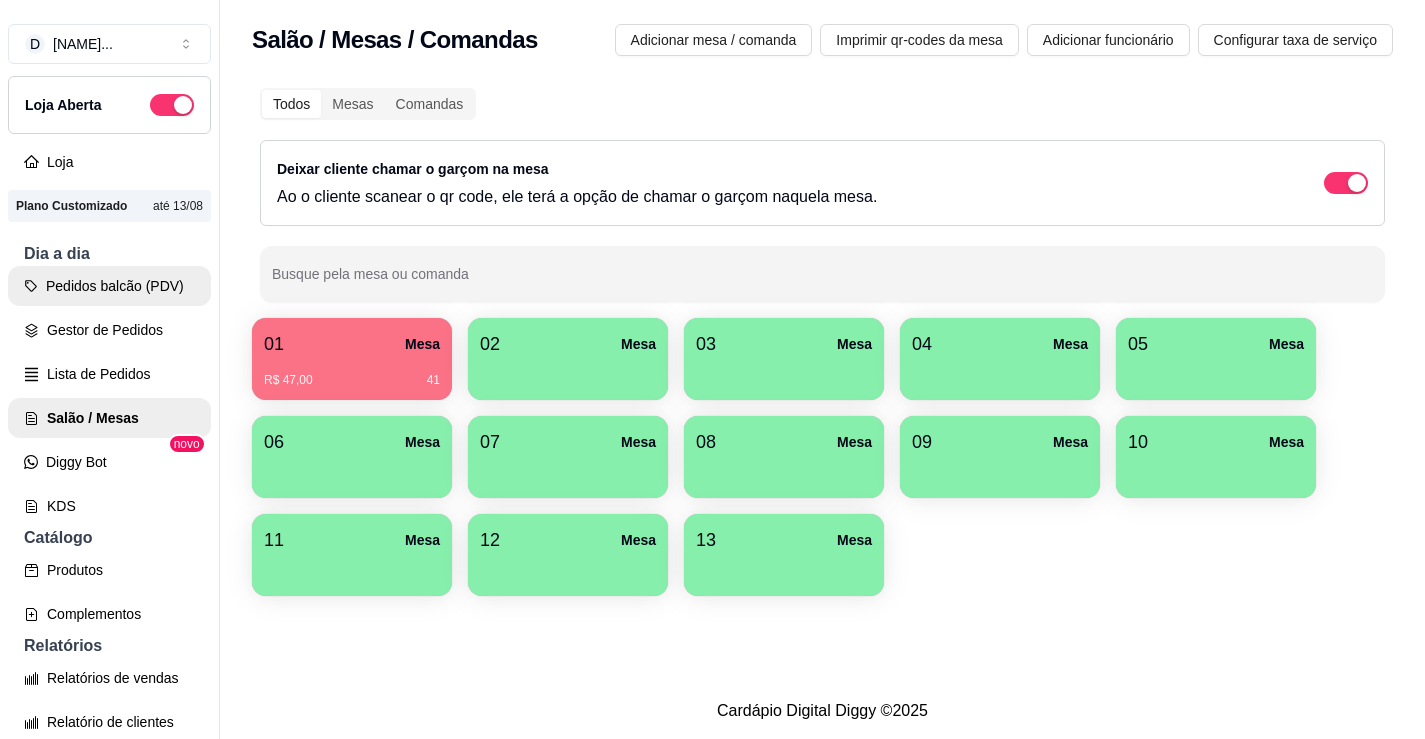 click on "Pedidos balcão (PDV)" at bounding box center [109, 286] 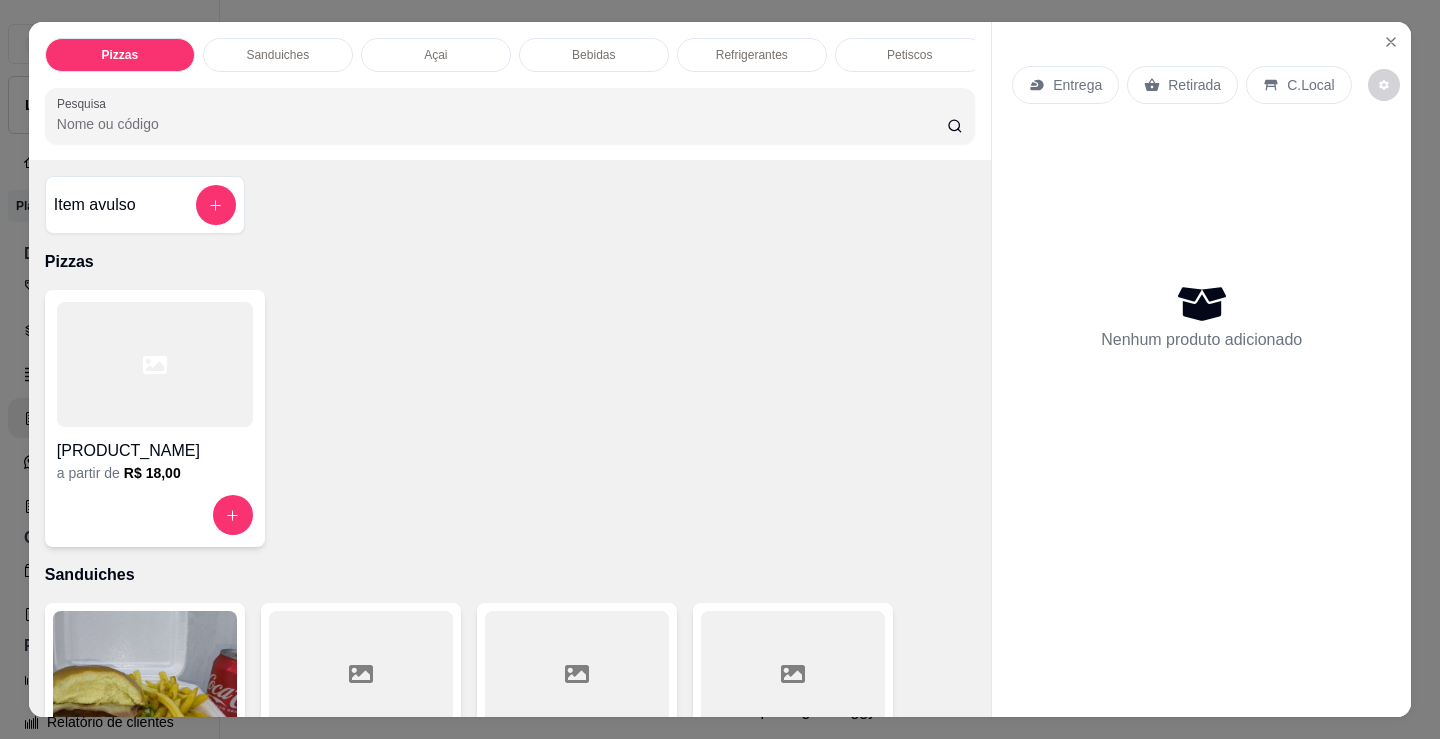 click on "Açai" at bounding box center (436, 55) 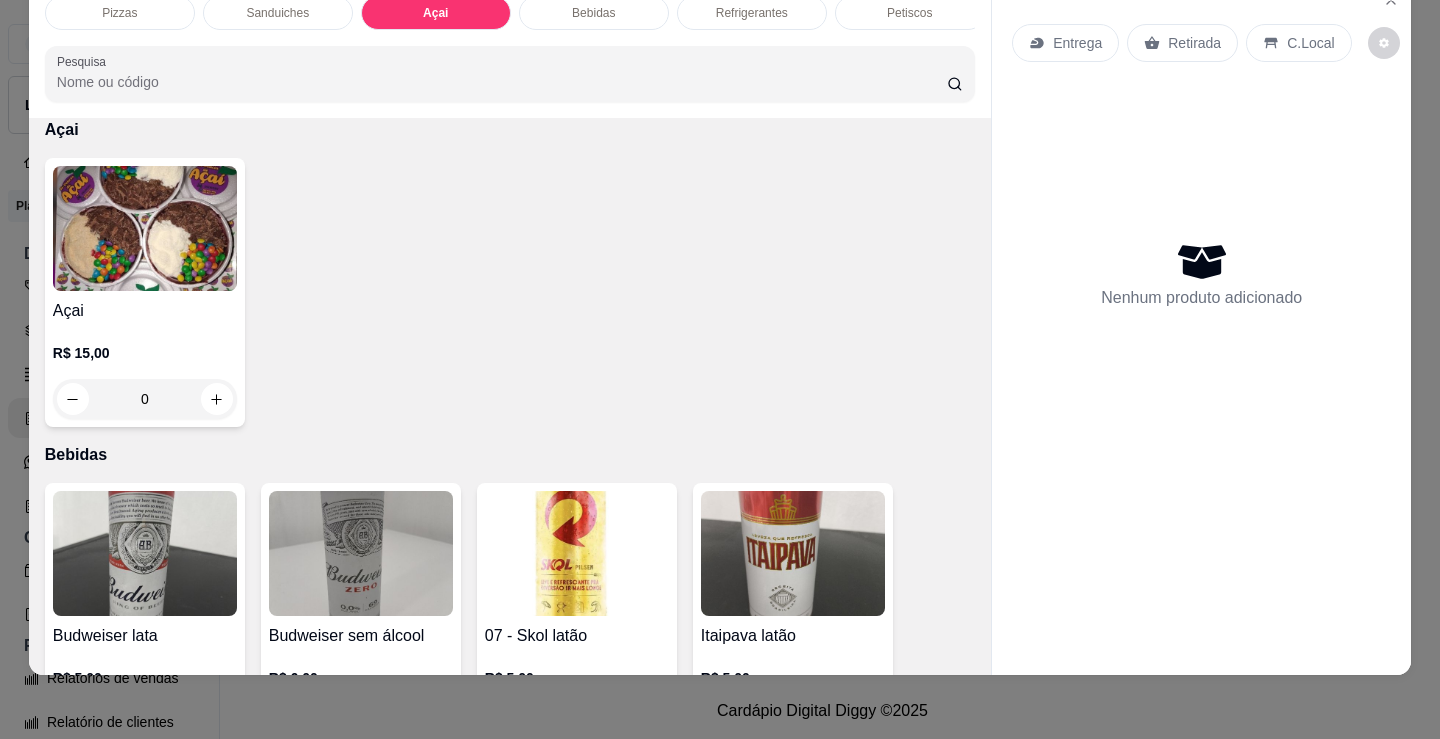 click on "R$ 15,00 0" at bounding box center [145, 371] 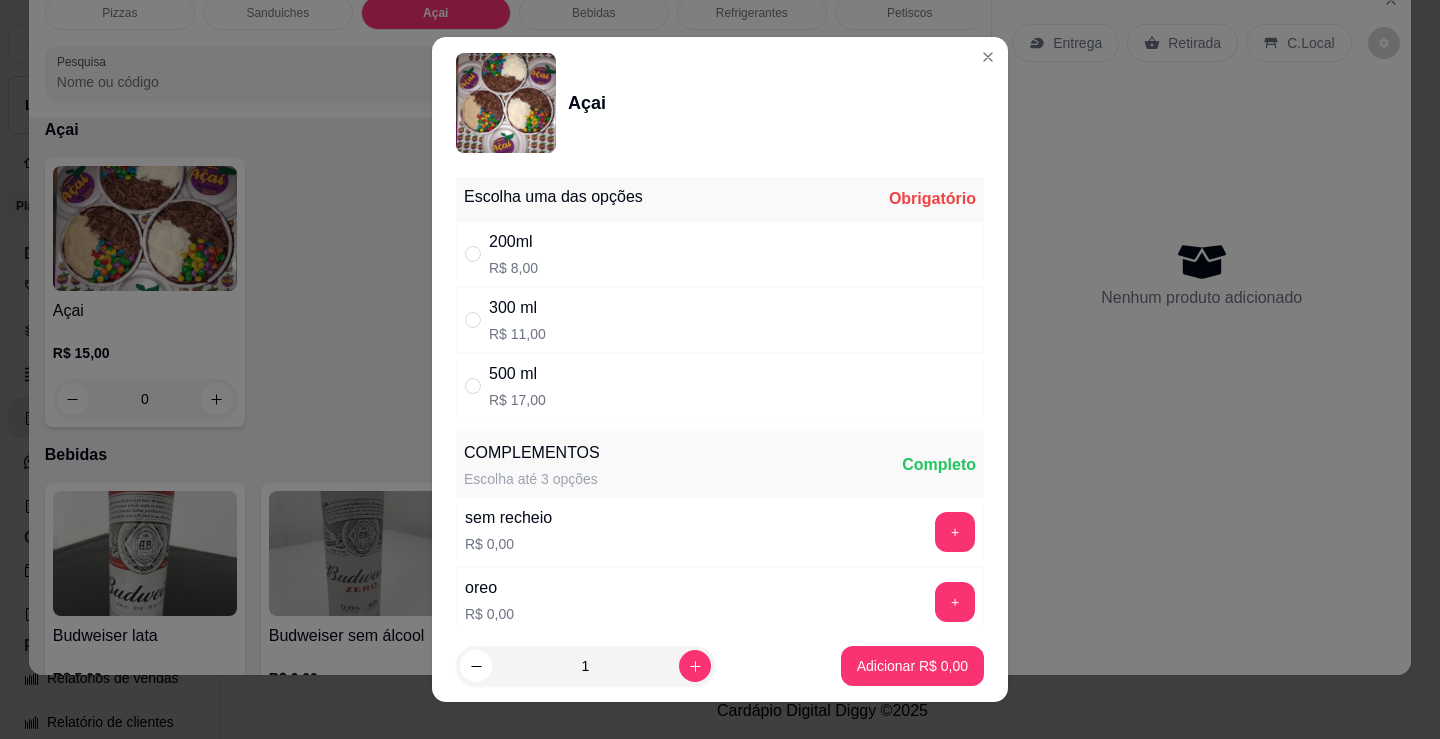 click on "[SIZE] [PRICE]" at bounding box center [720, 254] 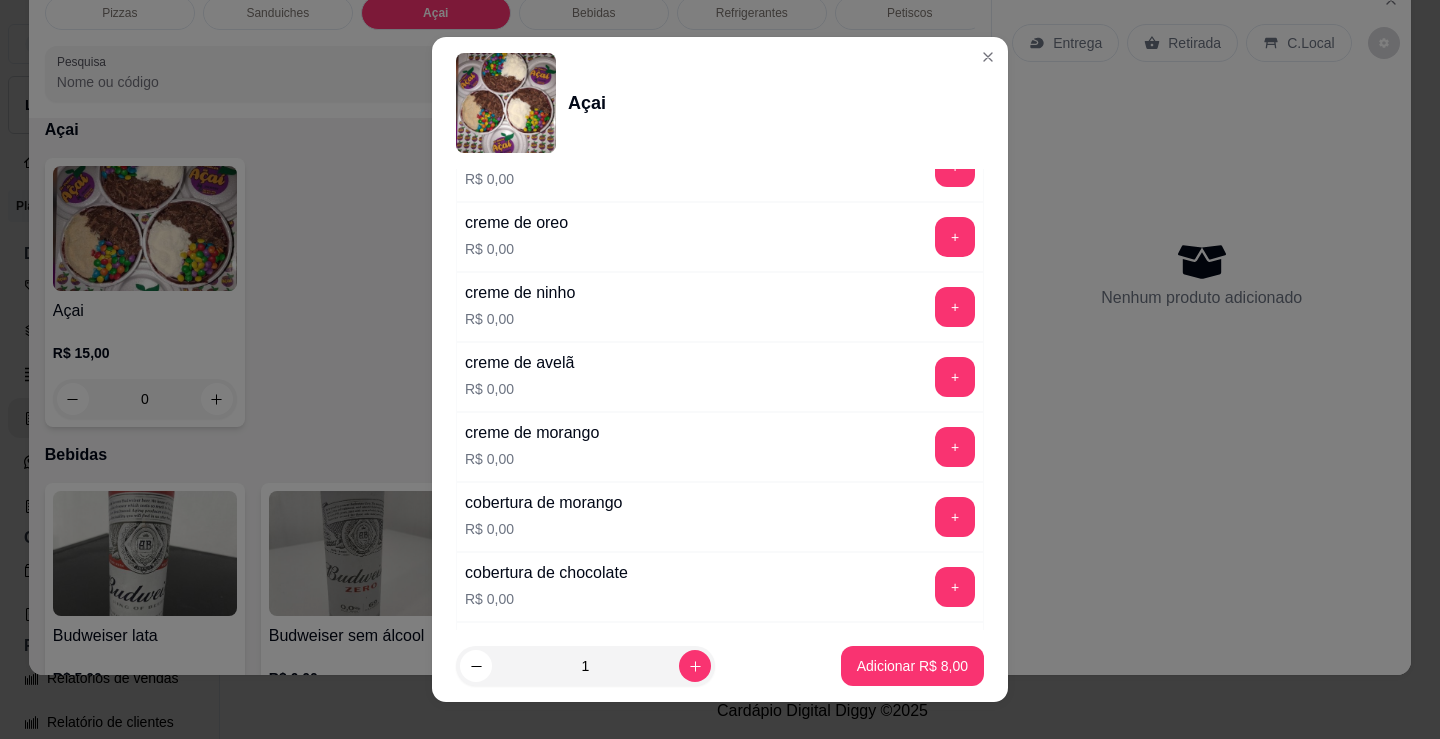 scroll, scrollTop: 1100, scrollLeft: 0, axis: vertical 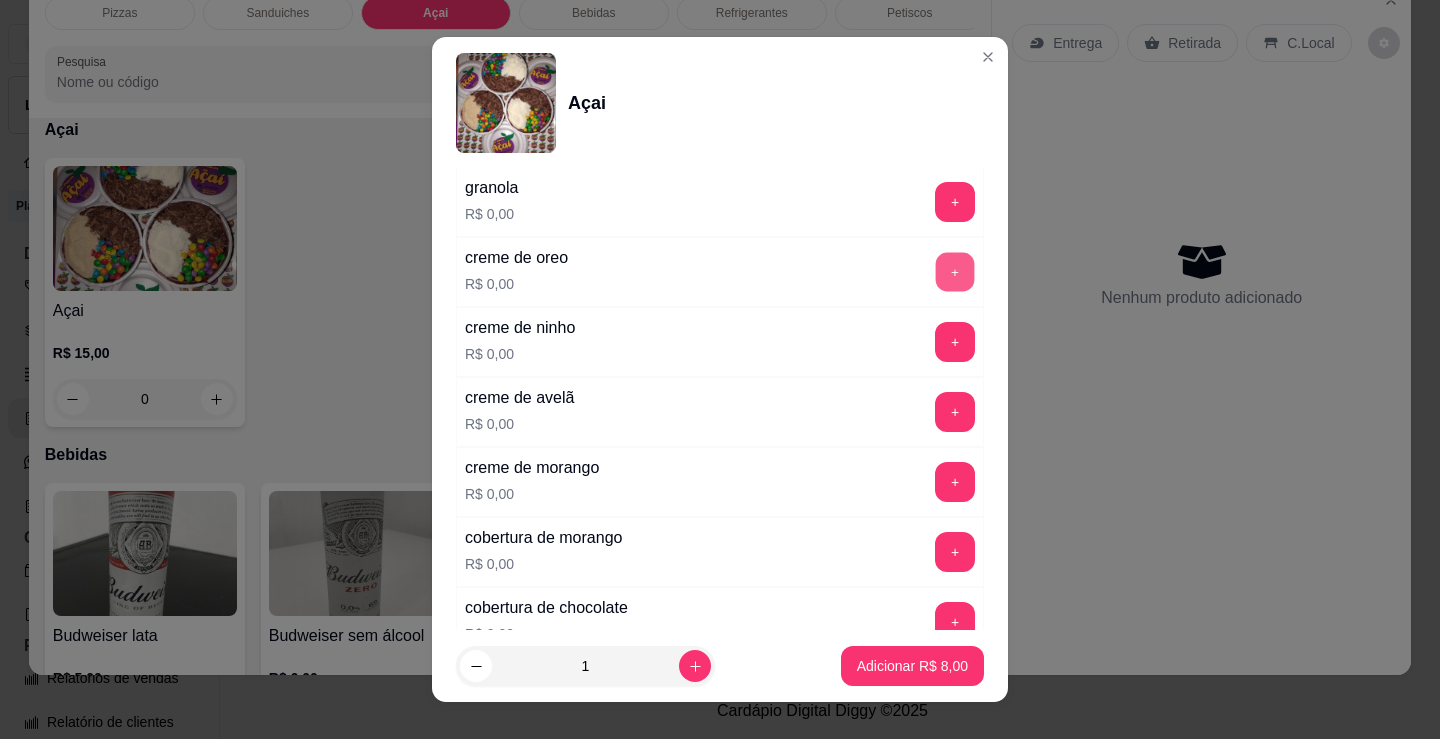 click on "+" at bounding box center (955, 272) 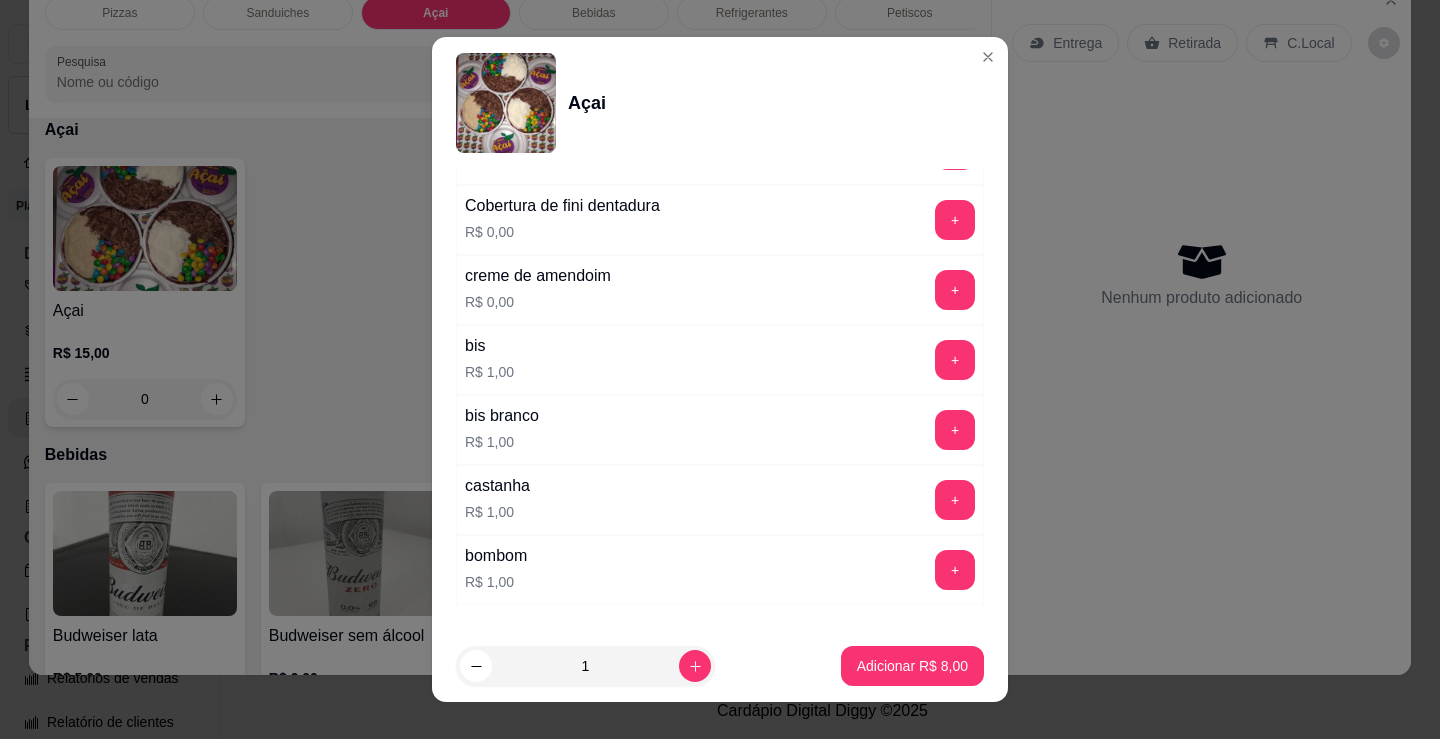 scroll, scrollTop: 1600, scrollLeft: 0, axis: vertical 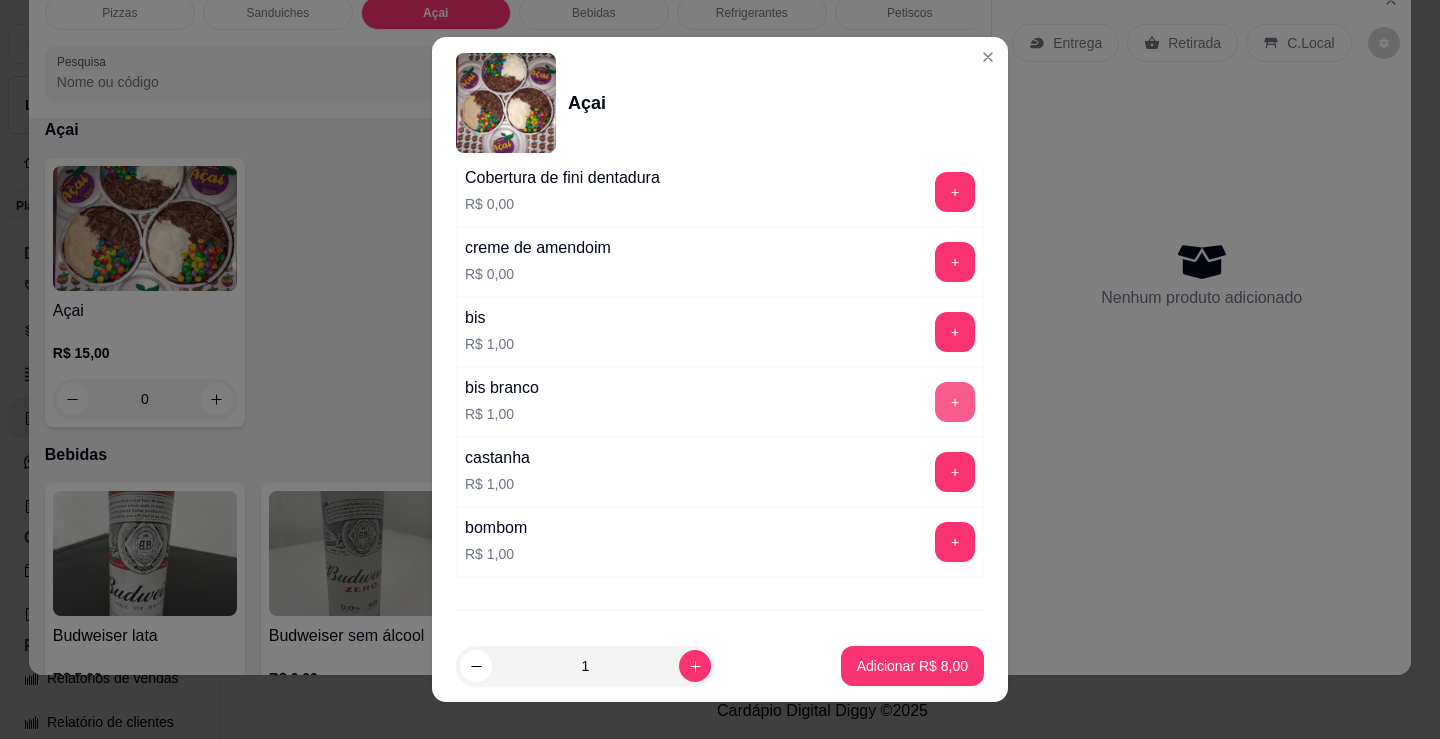 click on "+" at bounding box center (955, 402) 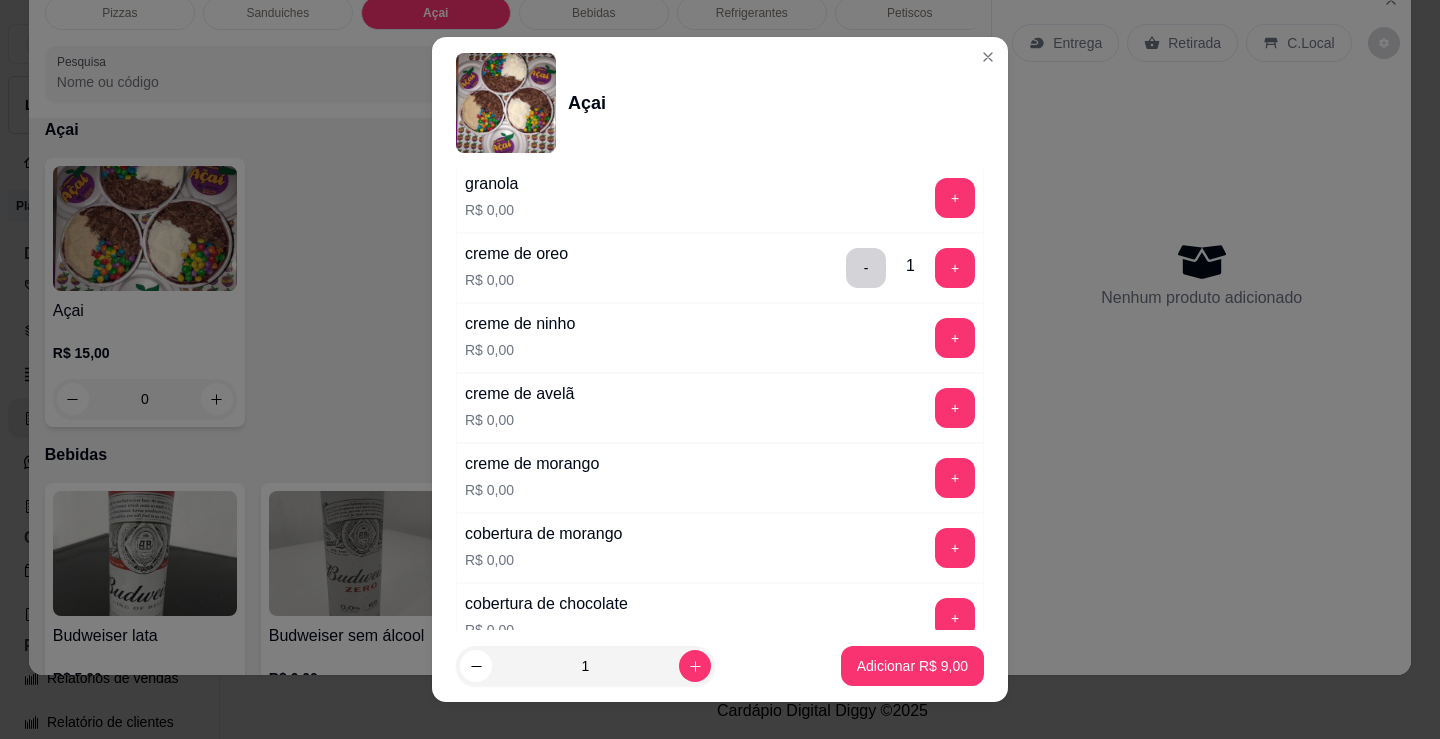 scroll, scrollTop: 1100, scrollLeft: 0, axis: vertical 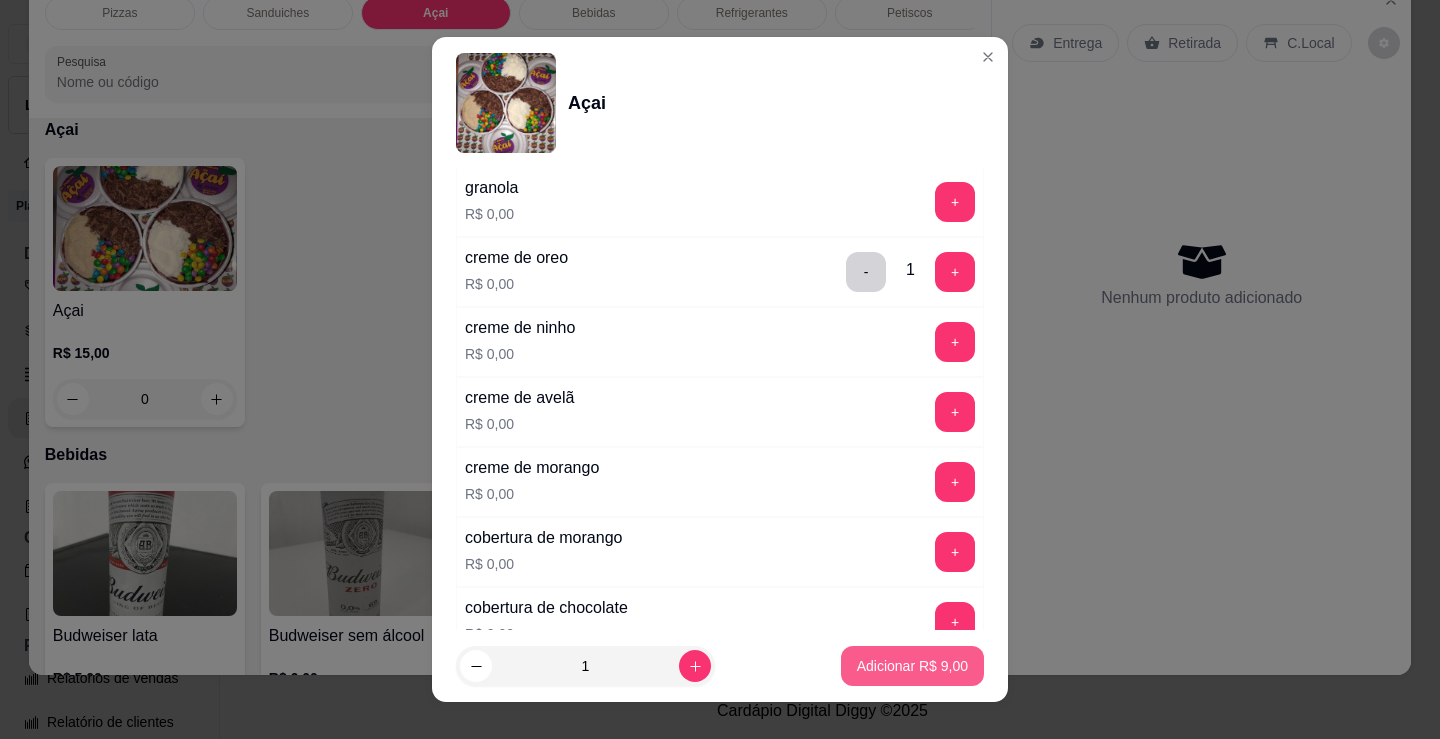 click on "Adicionar   R$ 9,00" at bounding box center [912, 666] 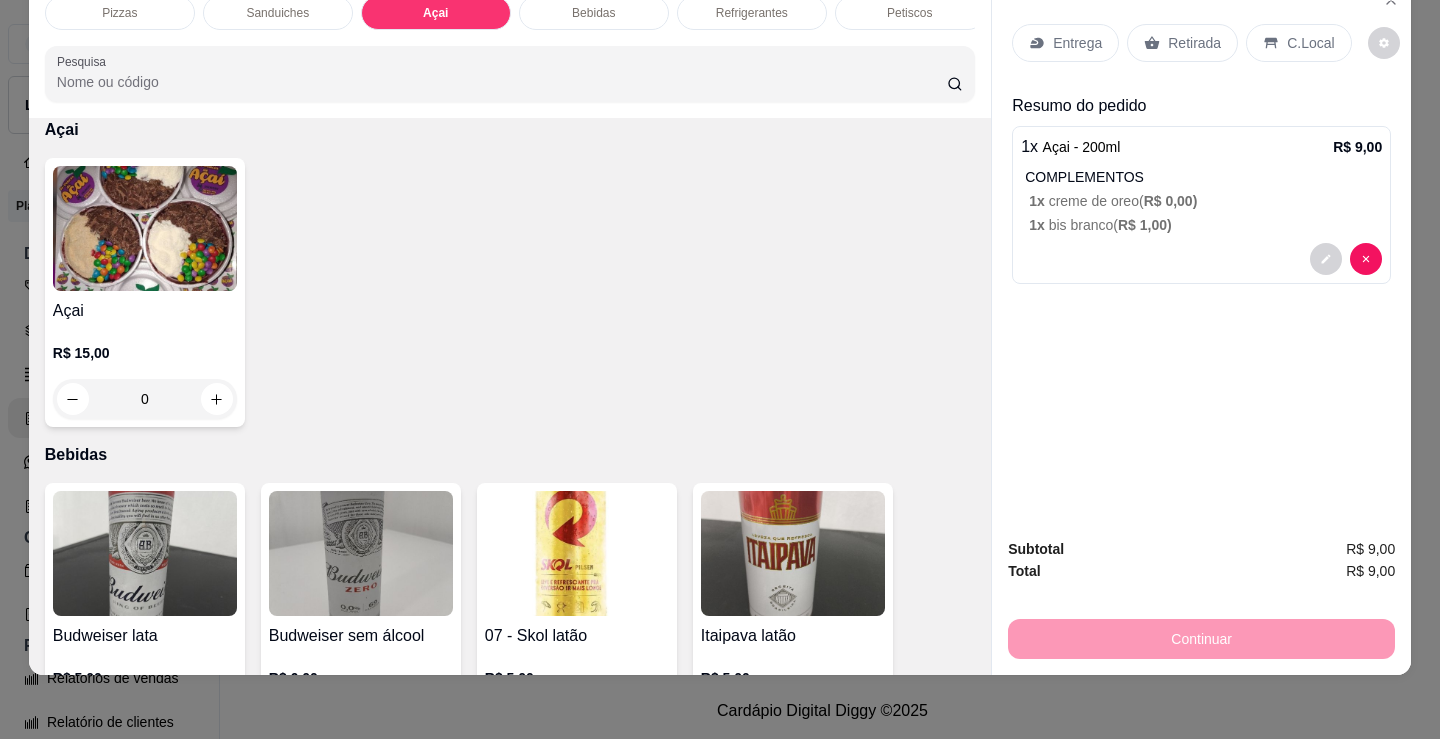 click on "Entrega" at bounding box center [1077, 43] 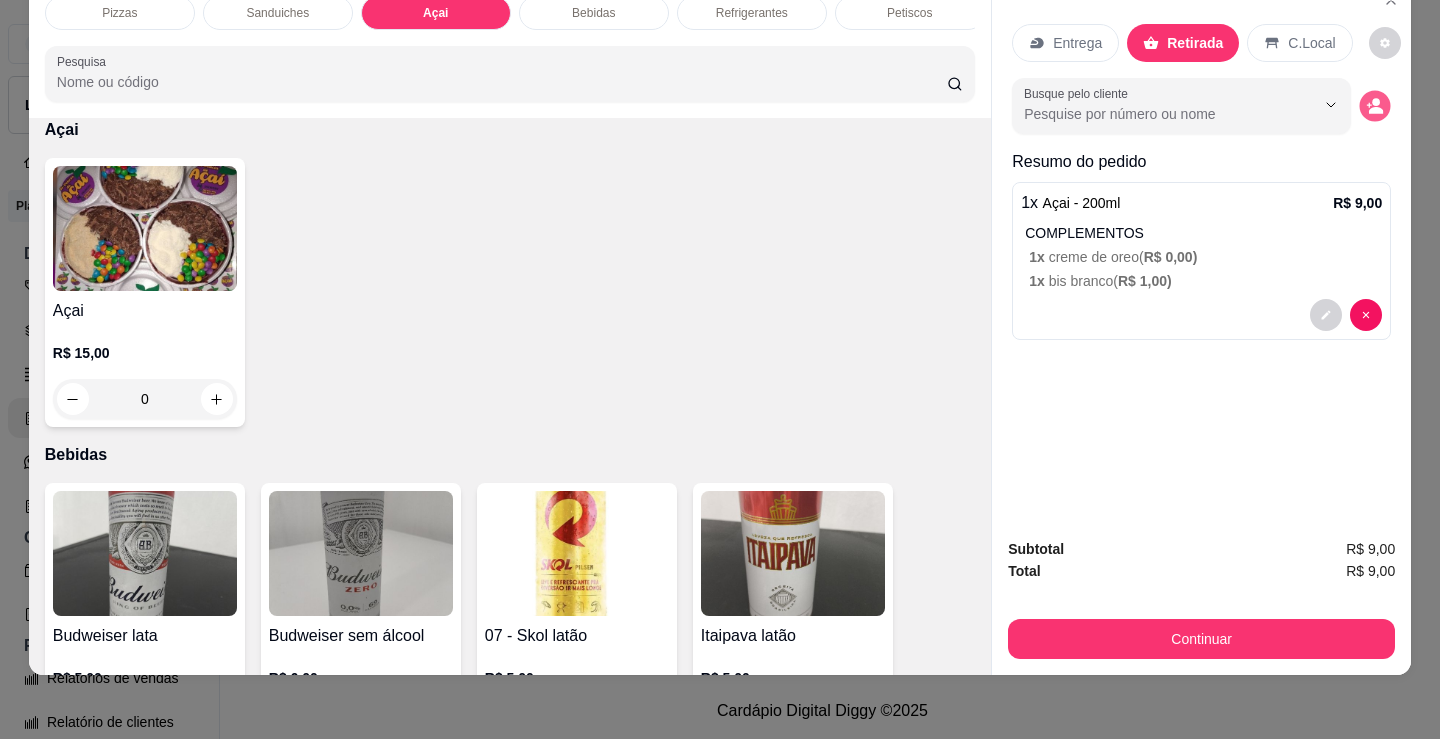 click 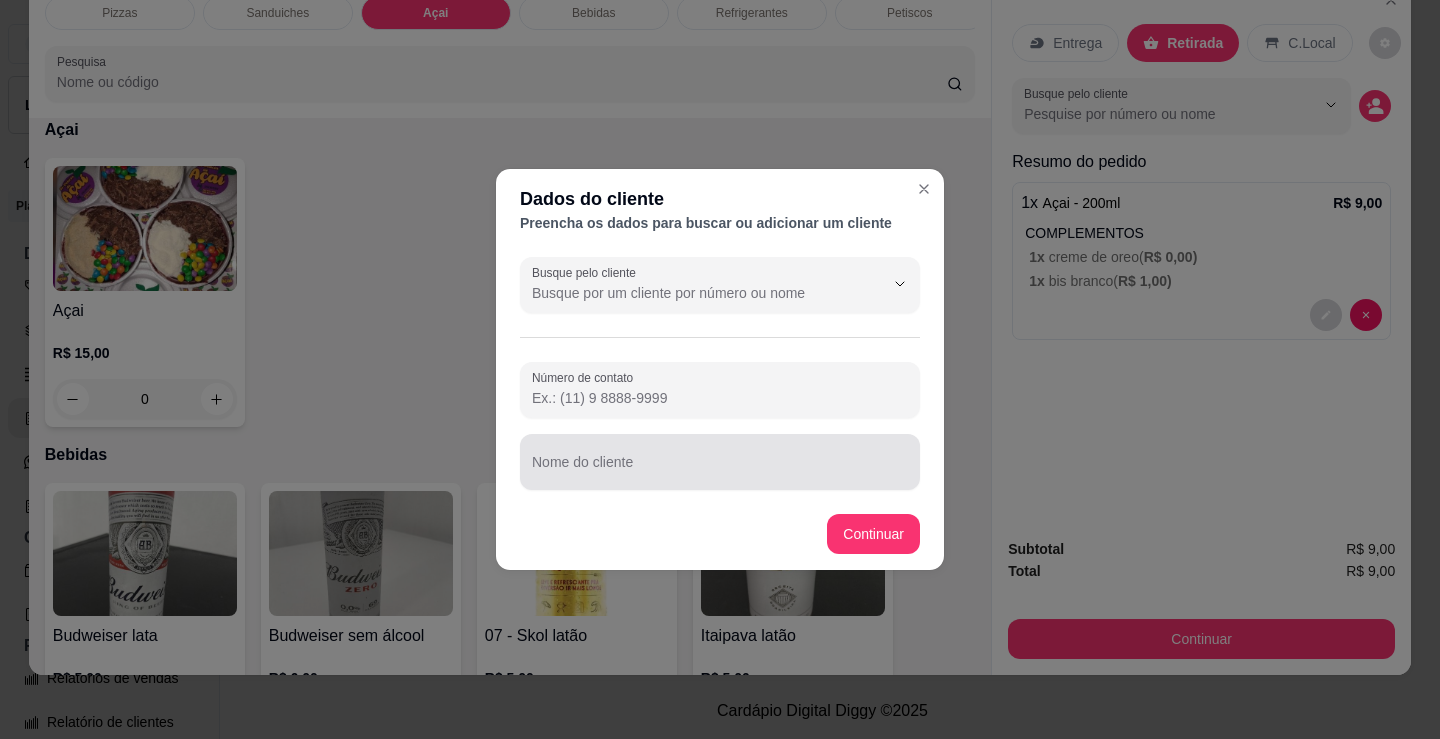 click on "Nome do cliente" at bounding box center [720, 470] 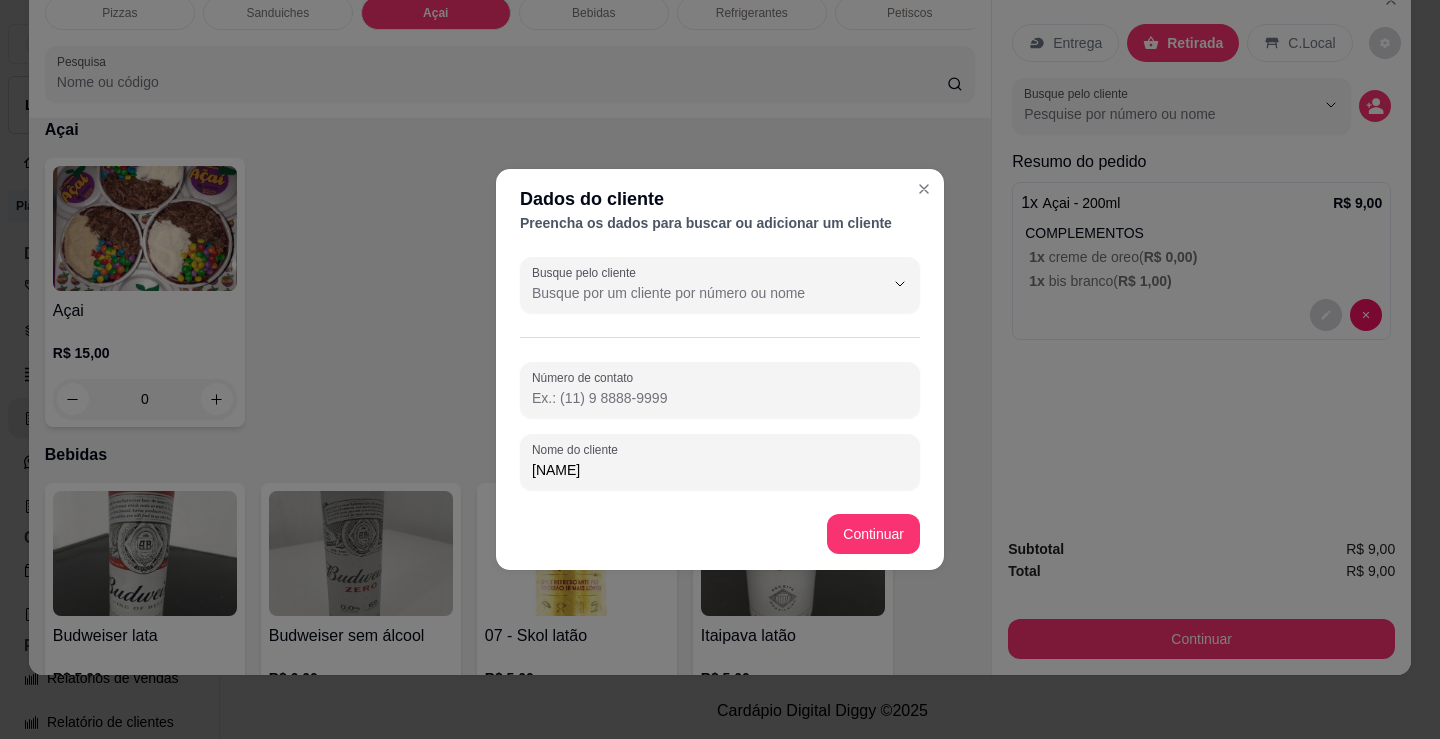 type on "[NAME]" 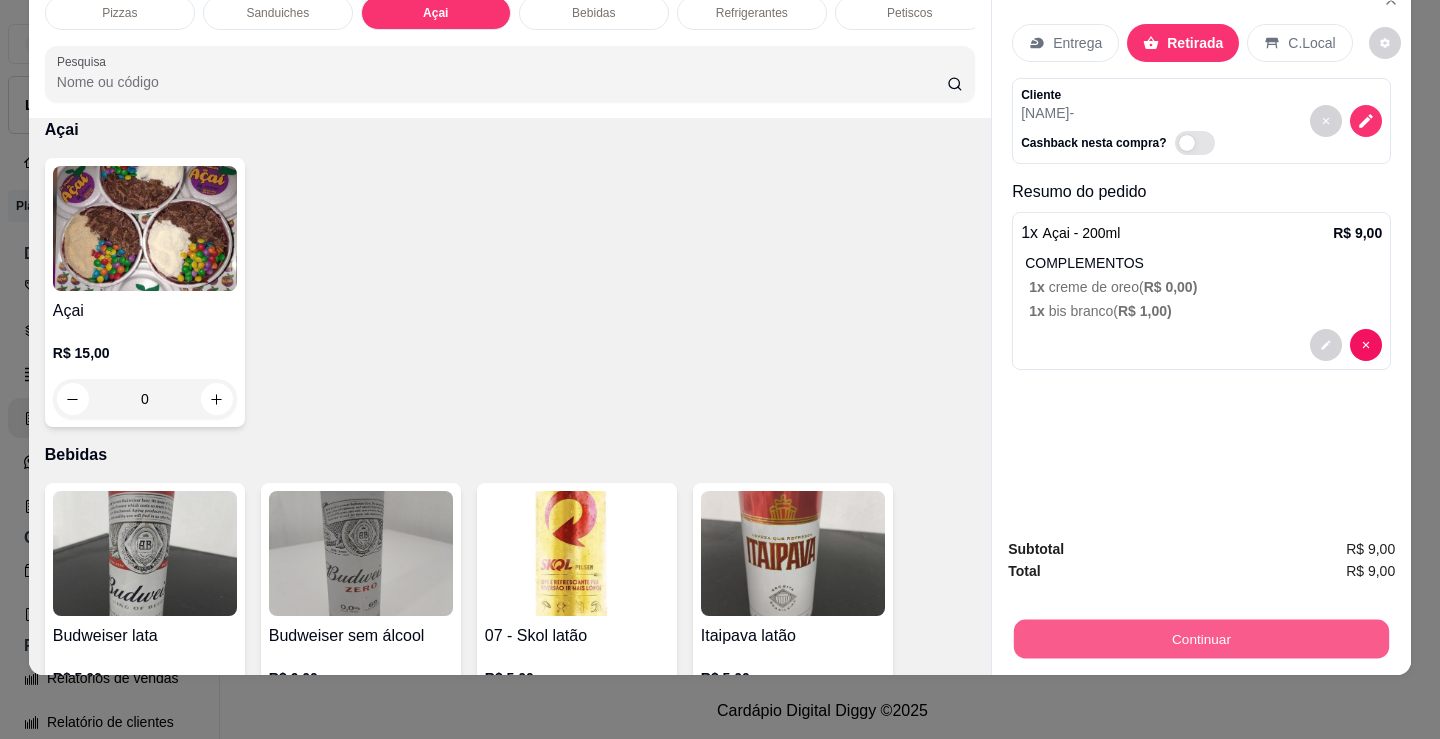 click on "Continuar" at bounding box center [1201, 638] 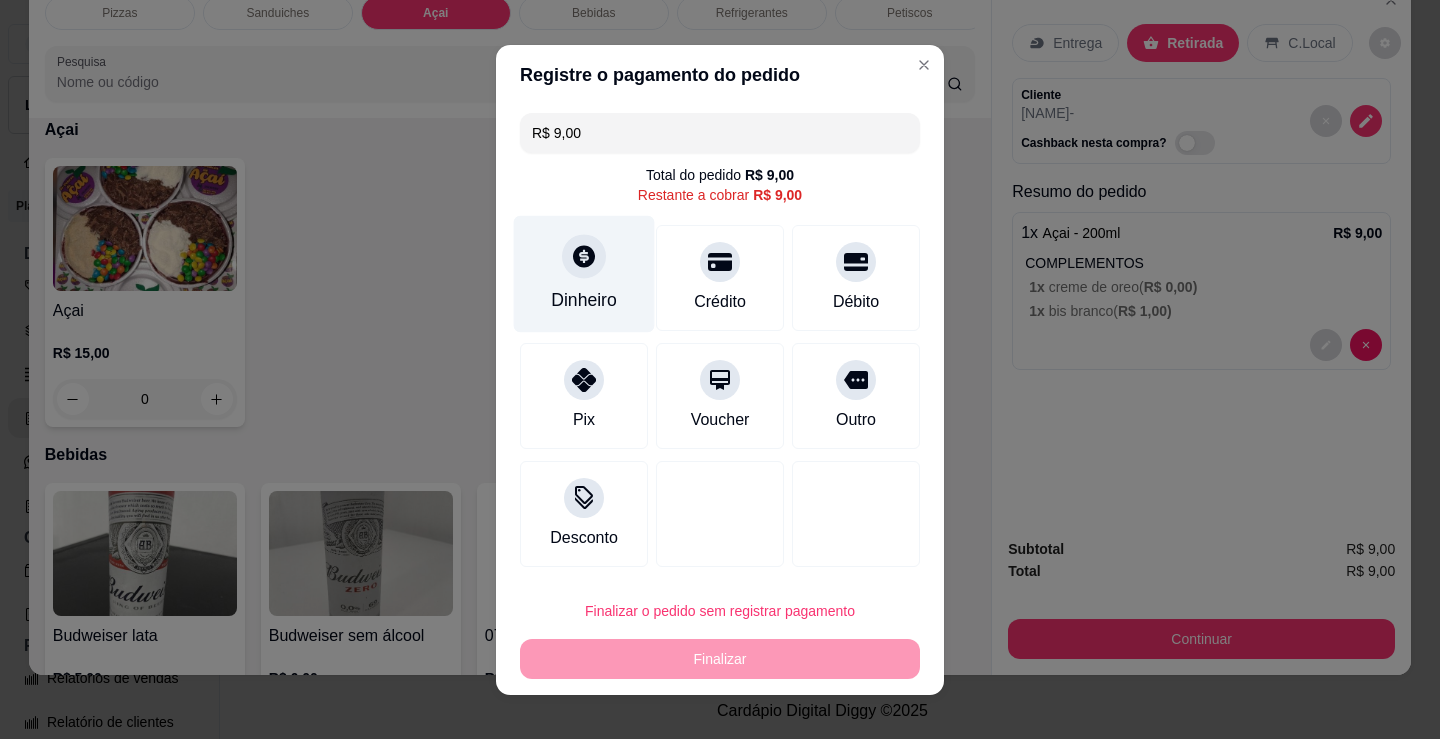 click on "Dinheiro" at bounding box center [584, 273] 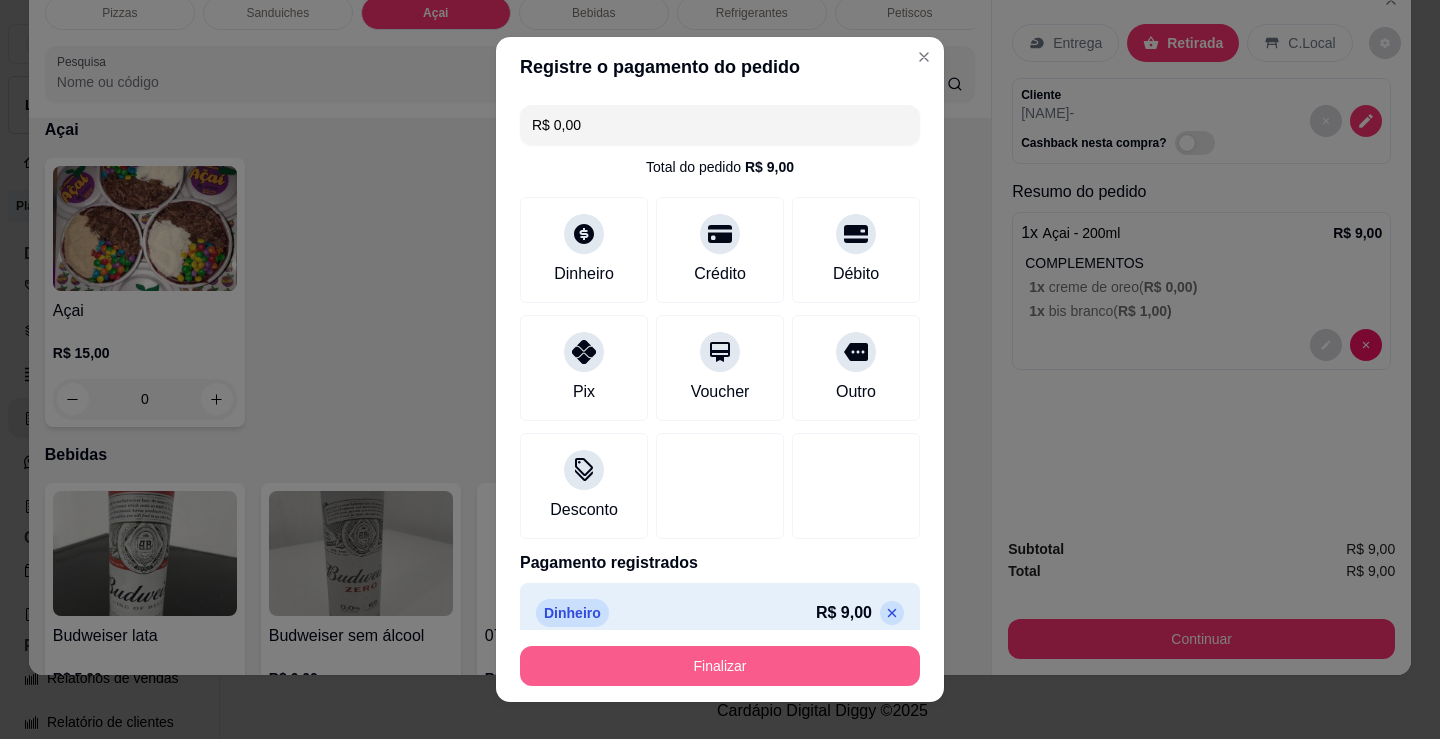 click on "Finalizar" at bounding box center [720, 666] 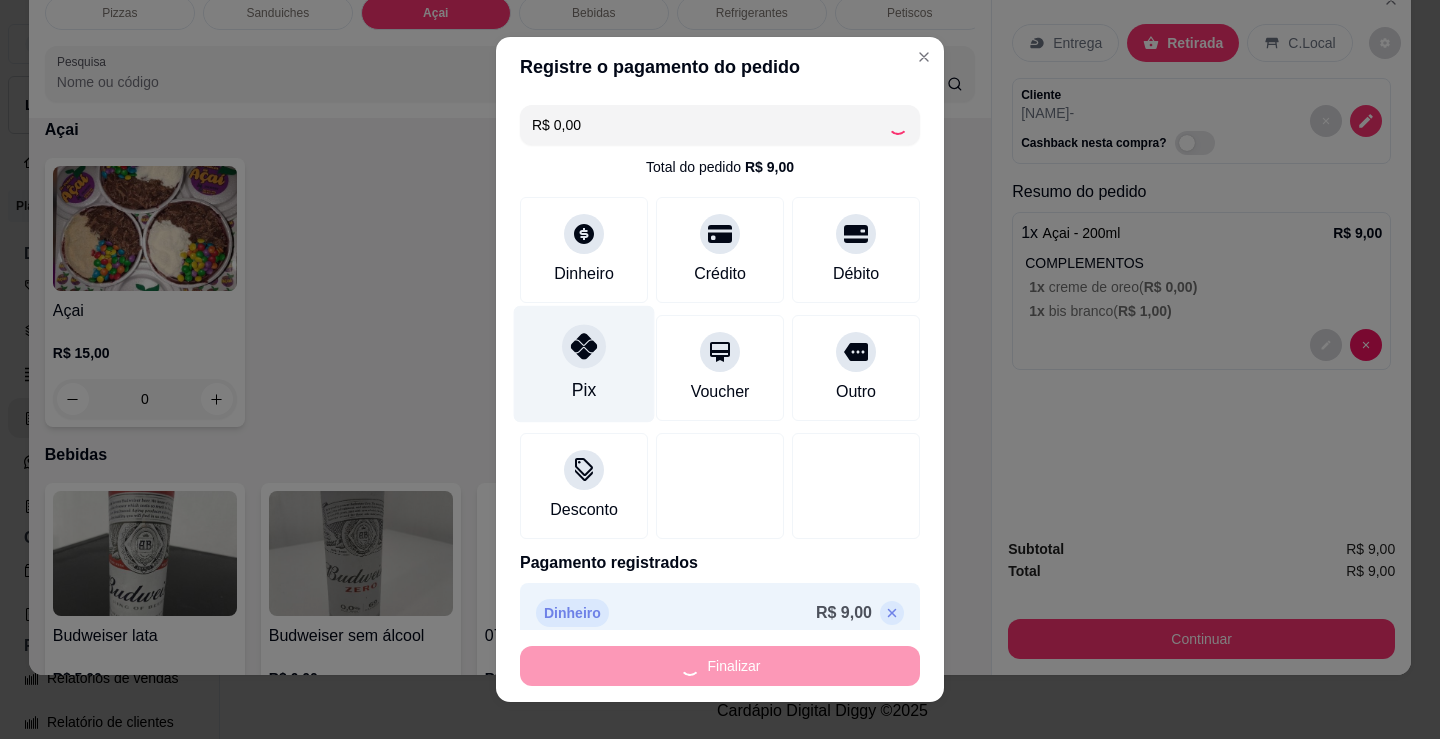 type on "-R$ 9,00" 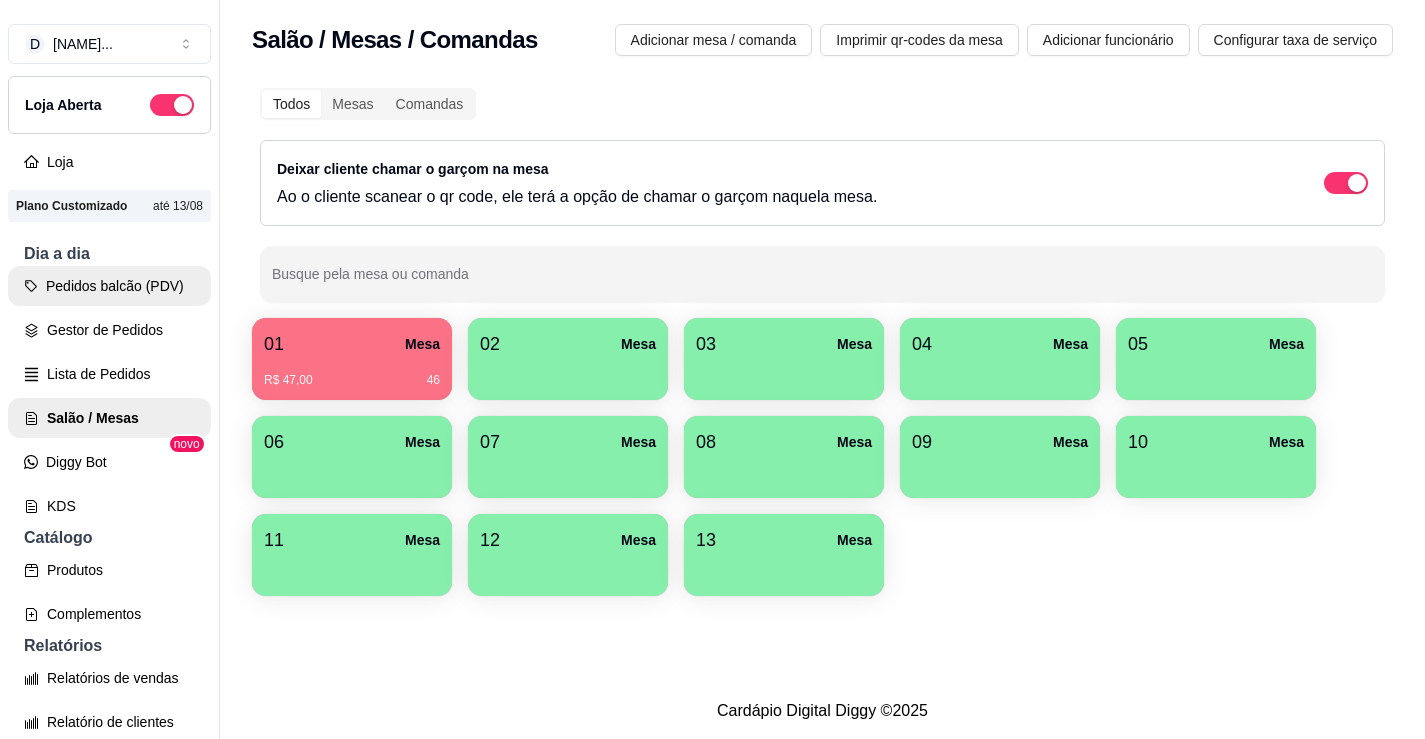 click on "Pedidos balcão (PDV)" at bounding box center [109, 286] 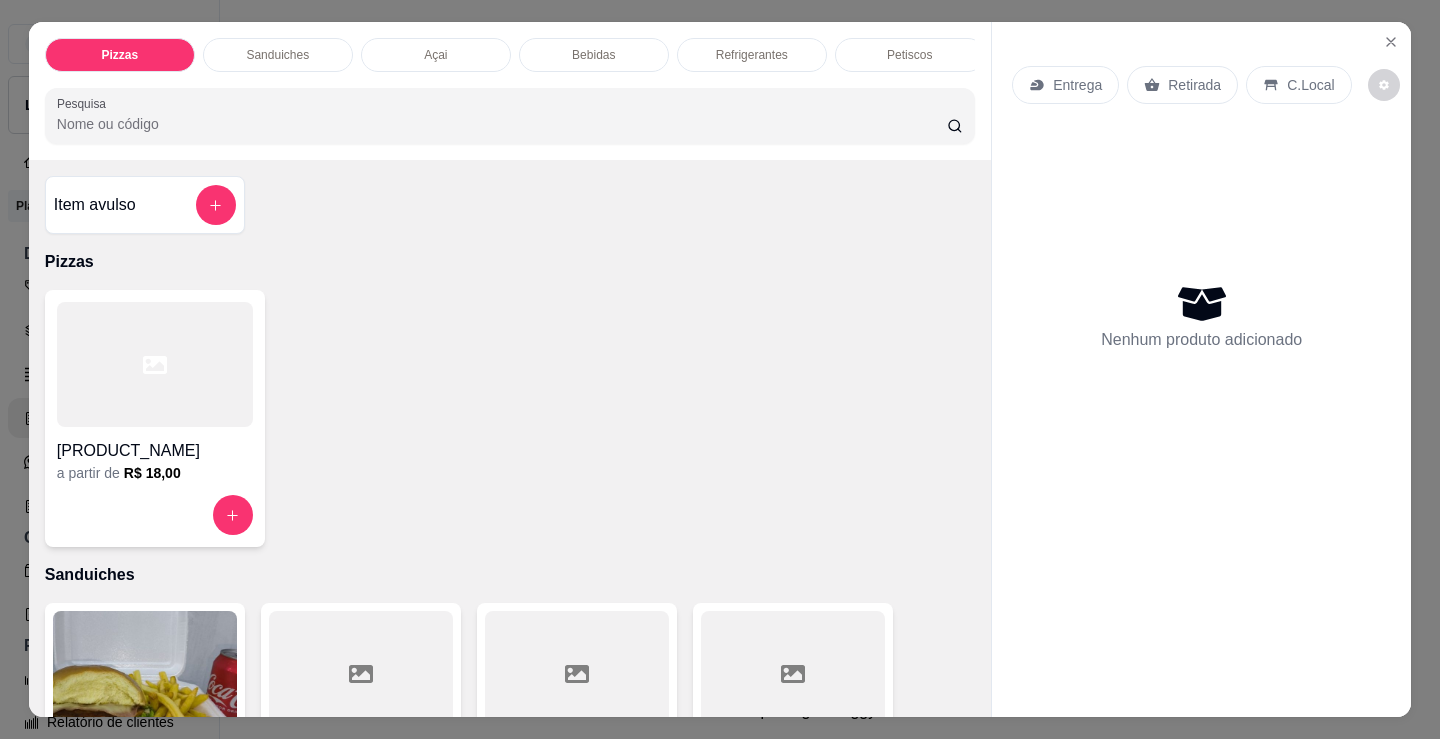 click 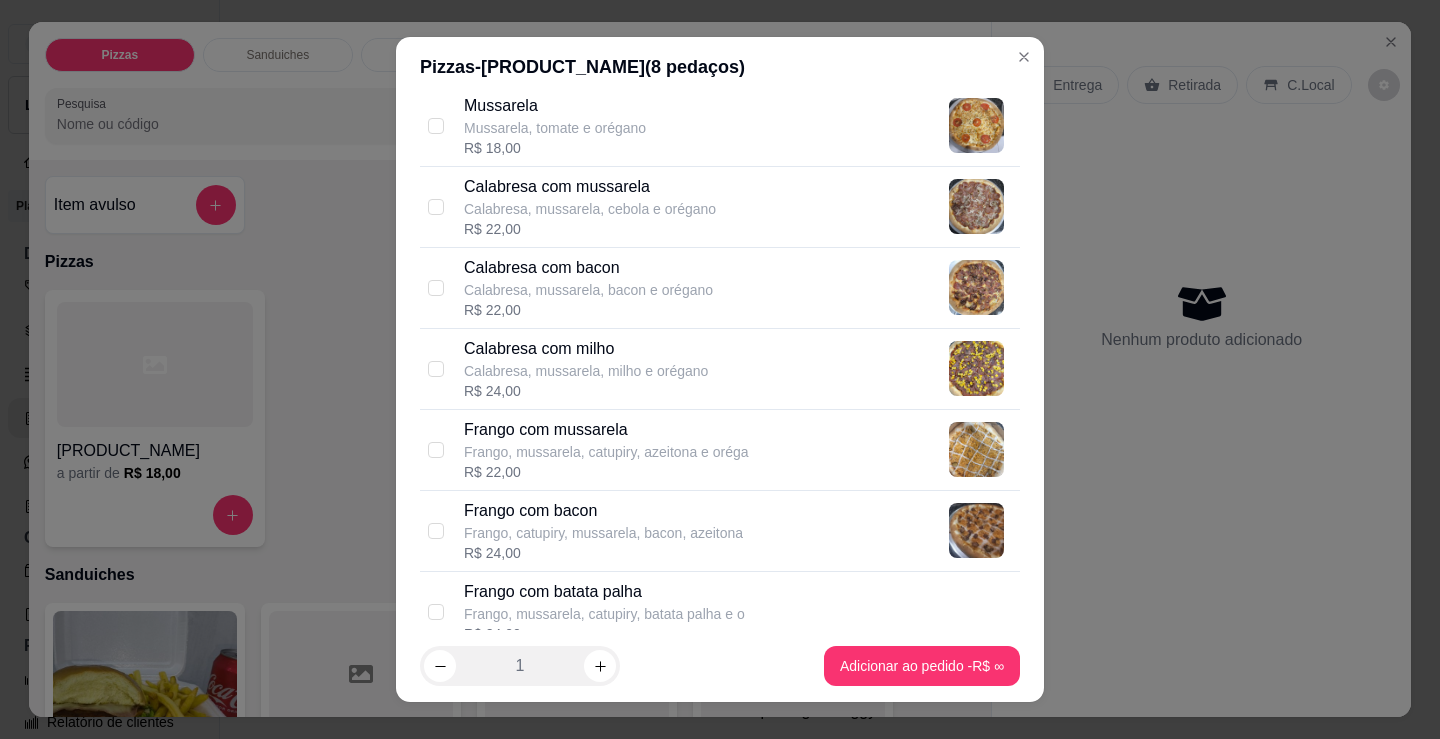 scroll, scrollTop: 500, scrollLeft: 0, axis: vertical 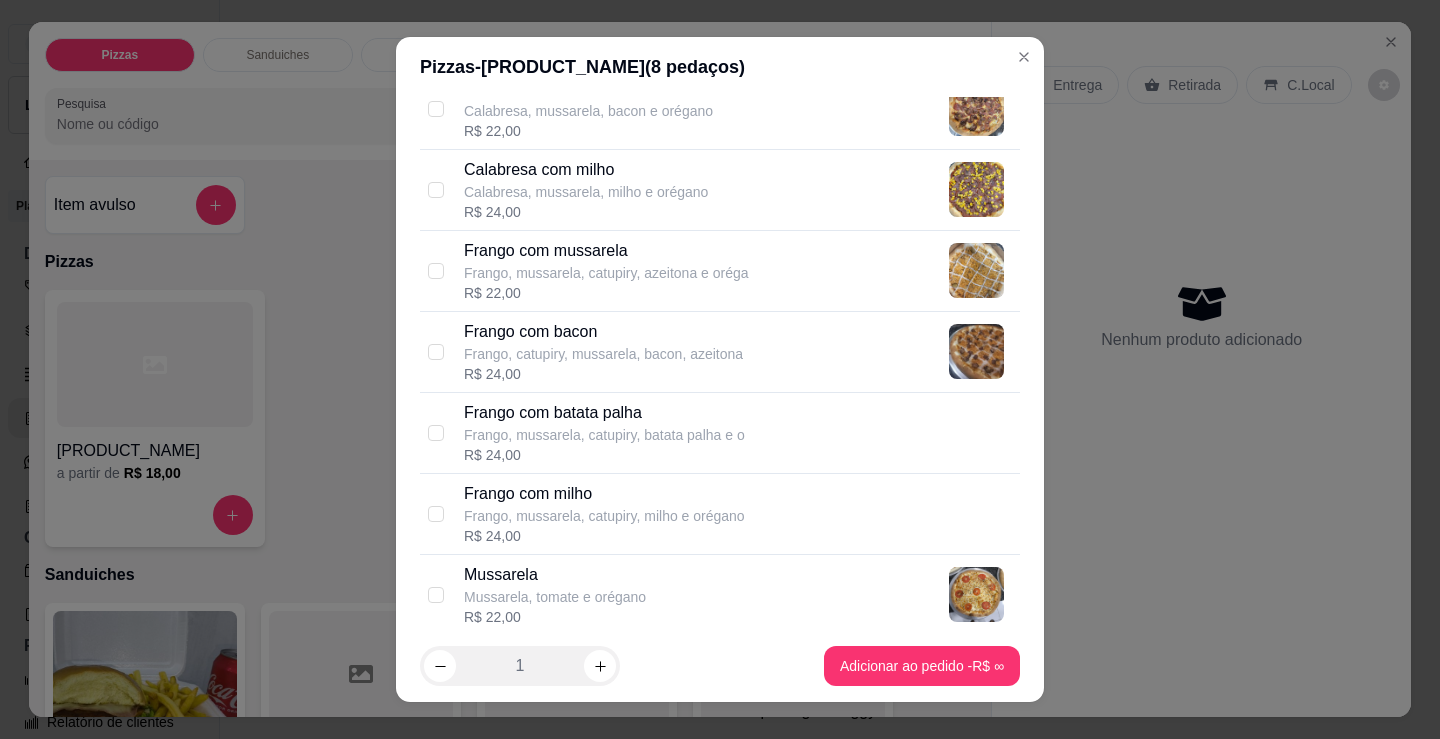 click on "Frango, mussarela, catupiry, azeitona e oréga" at bounding box center (606, 273) 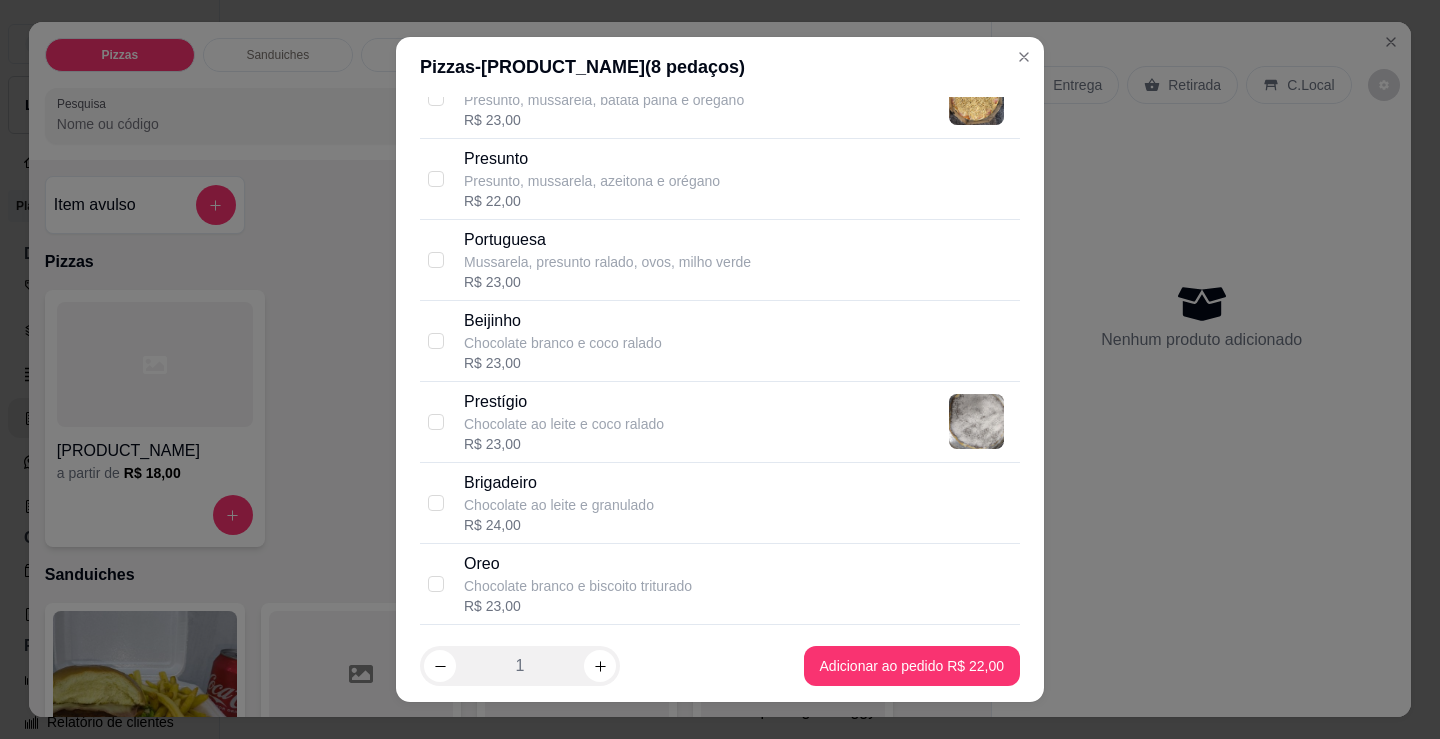 scroll, scrollTop: 1809, scrollLeft: 0, axis: vertical 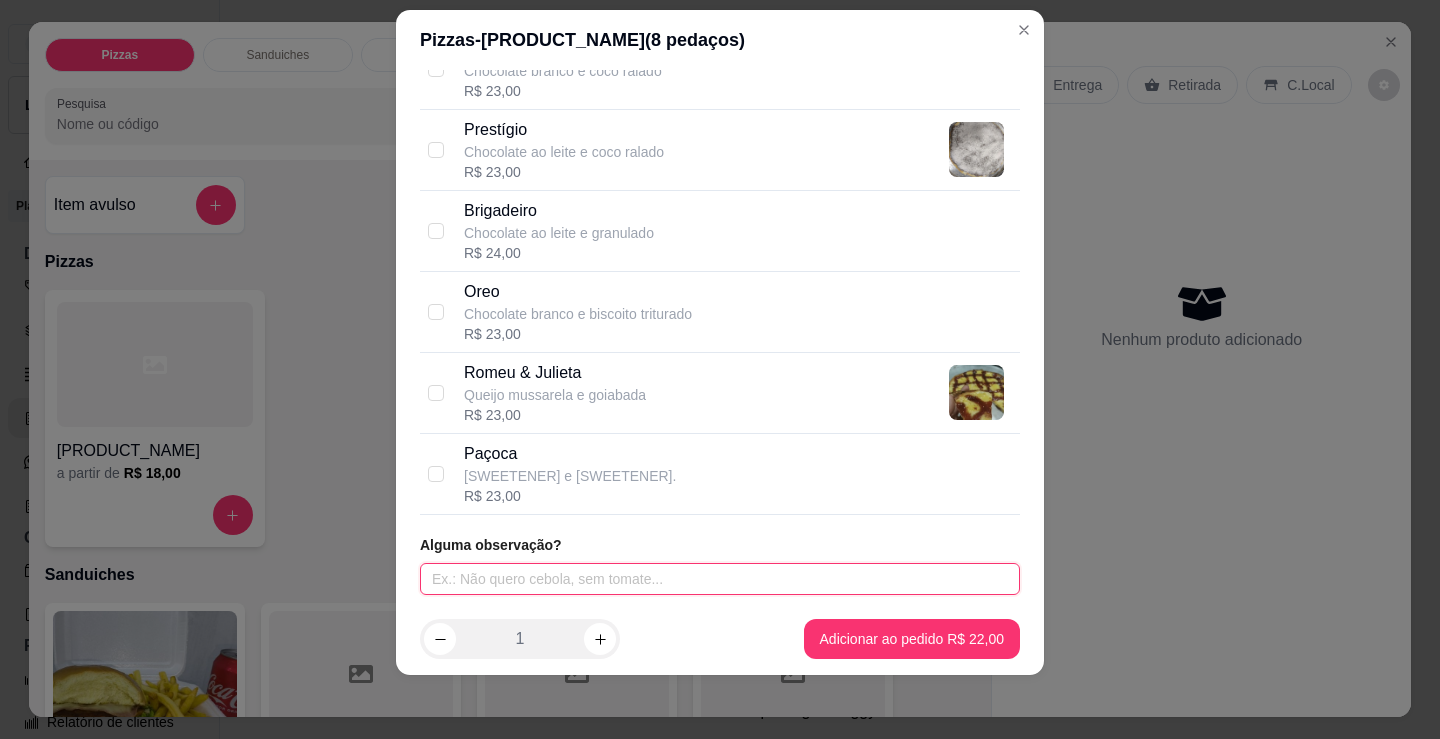 click at bounding box center (720, 579) 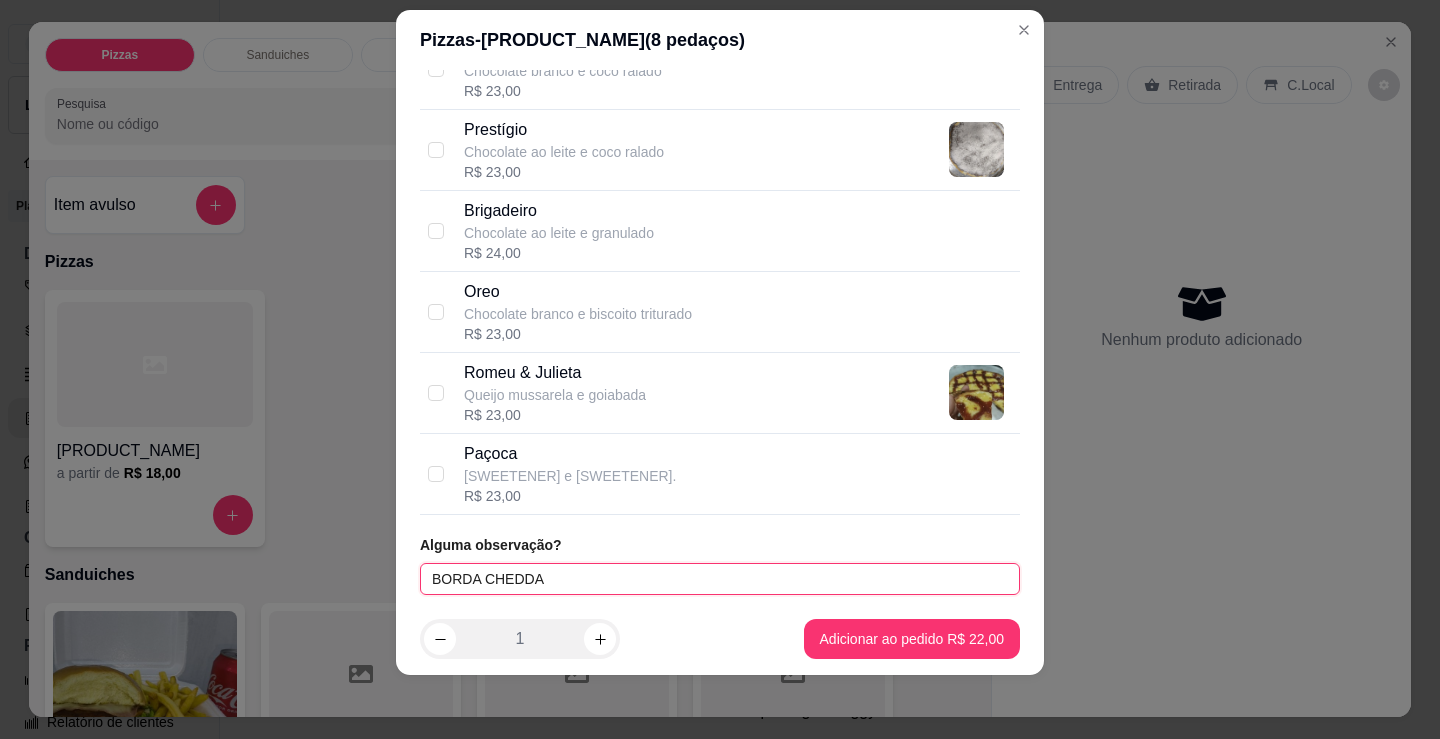 type on "BORDA CHEDDAR" 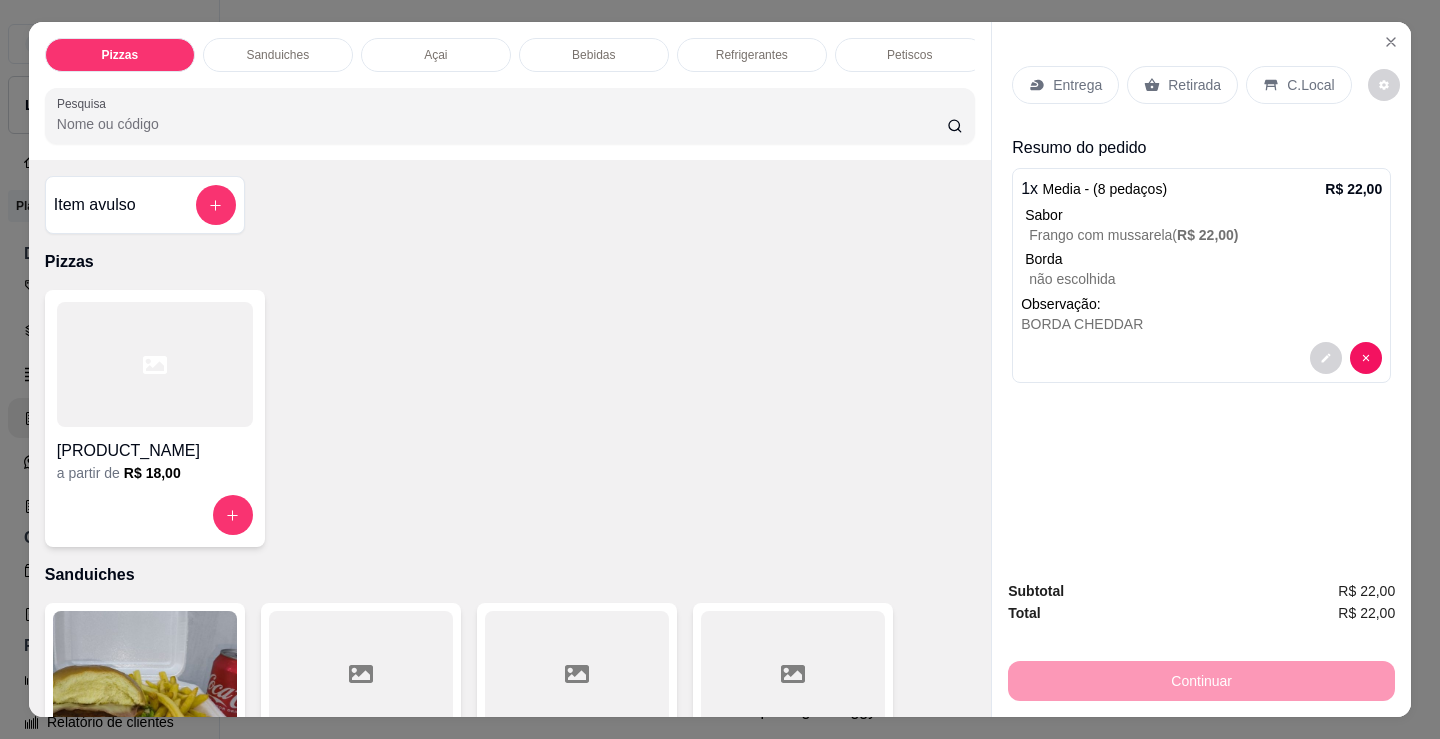 click on "Entrega" at bounding box center [1077, 85] 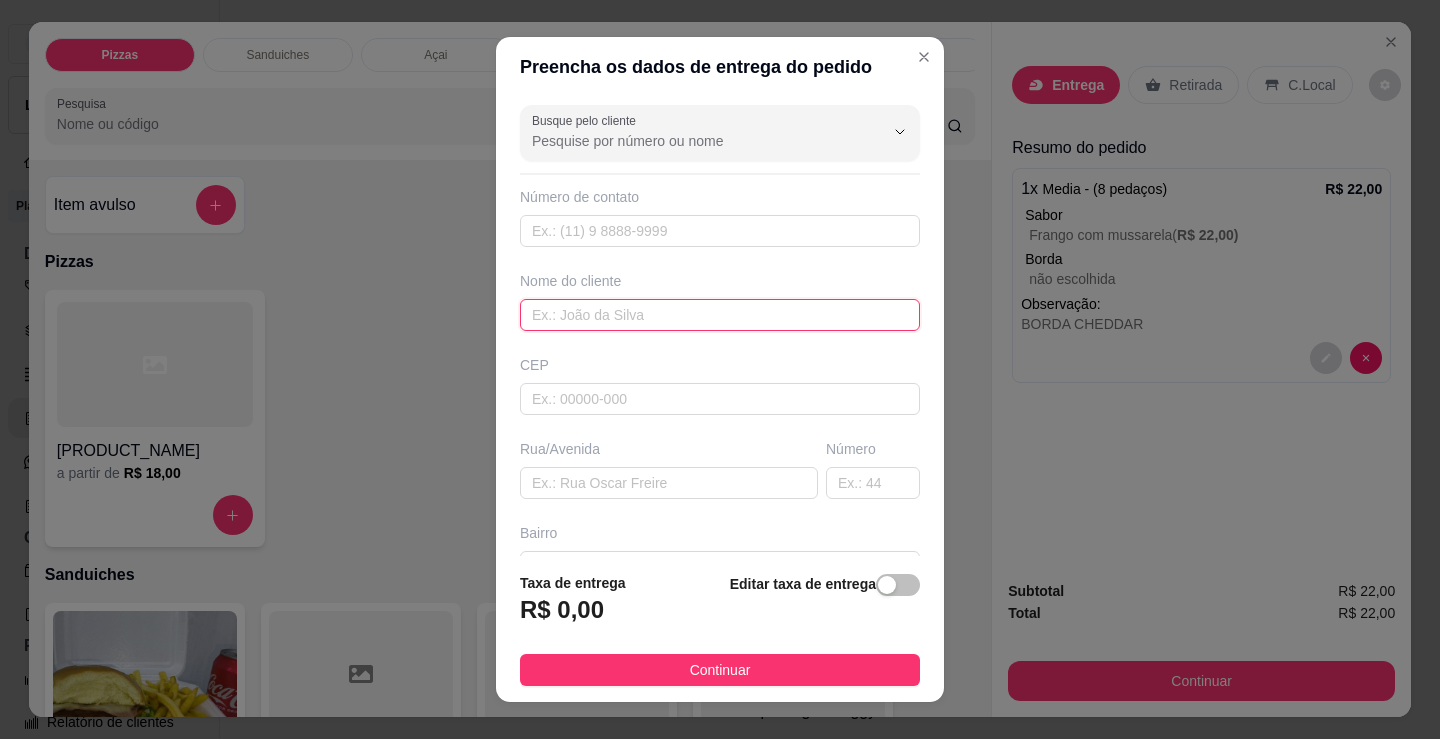click at bounding box center (720, 315) 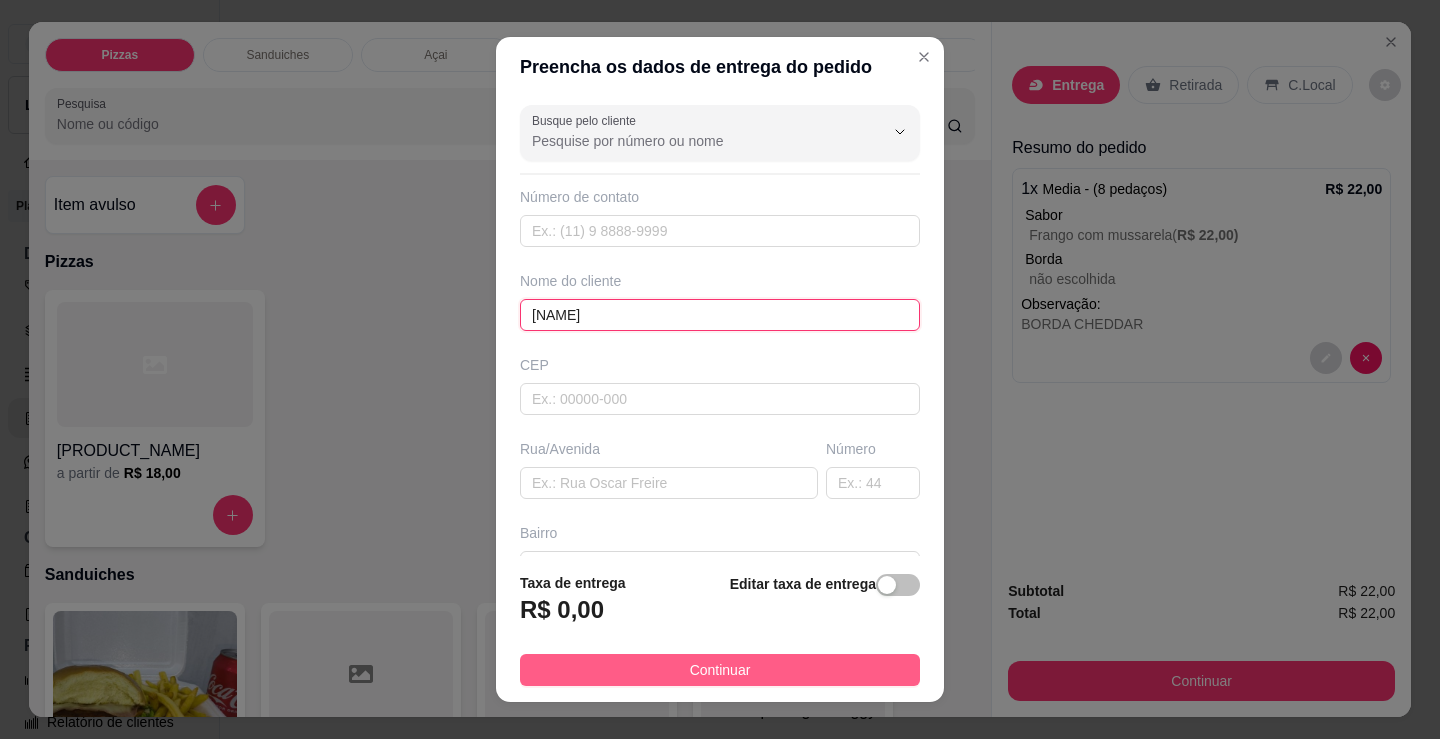 type on "[NAME]" 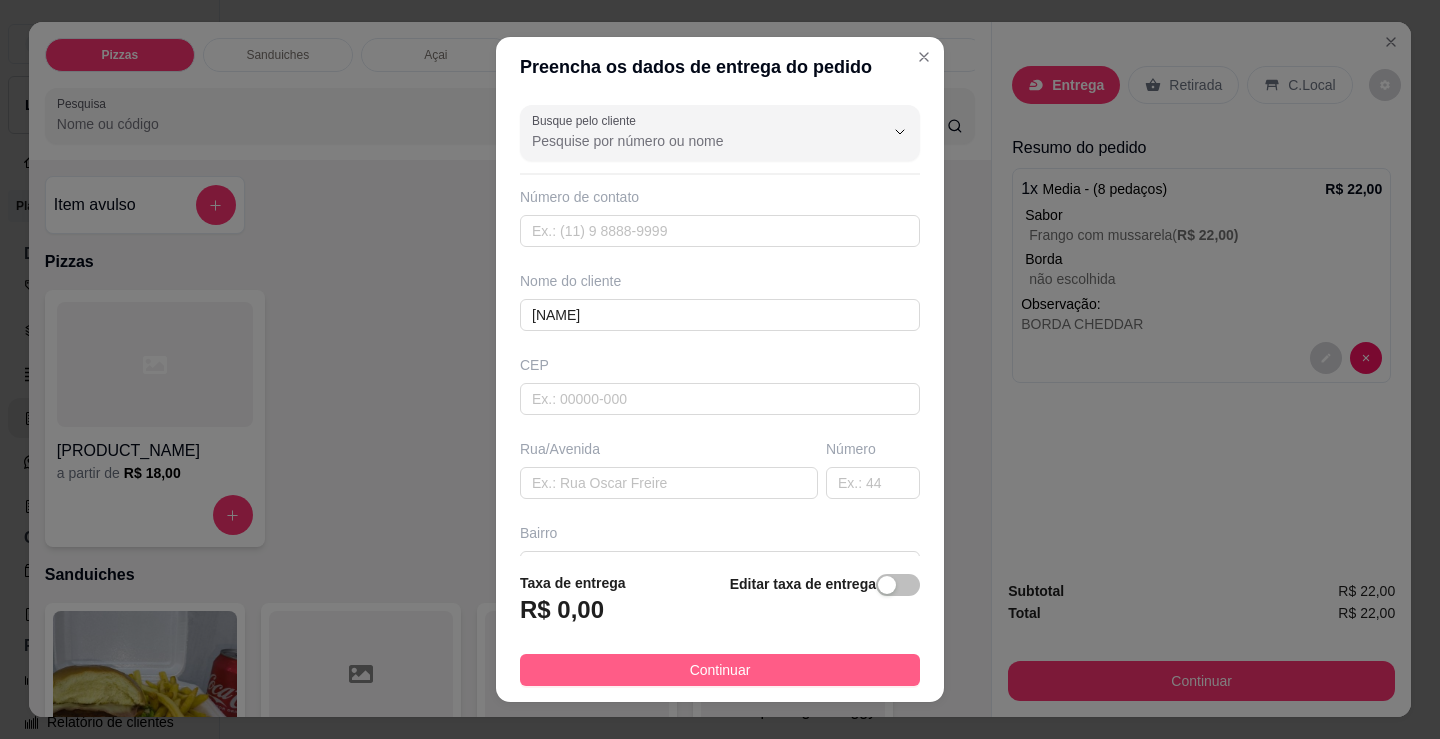 click on "Continuar" at bounding box center [720, 670] 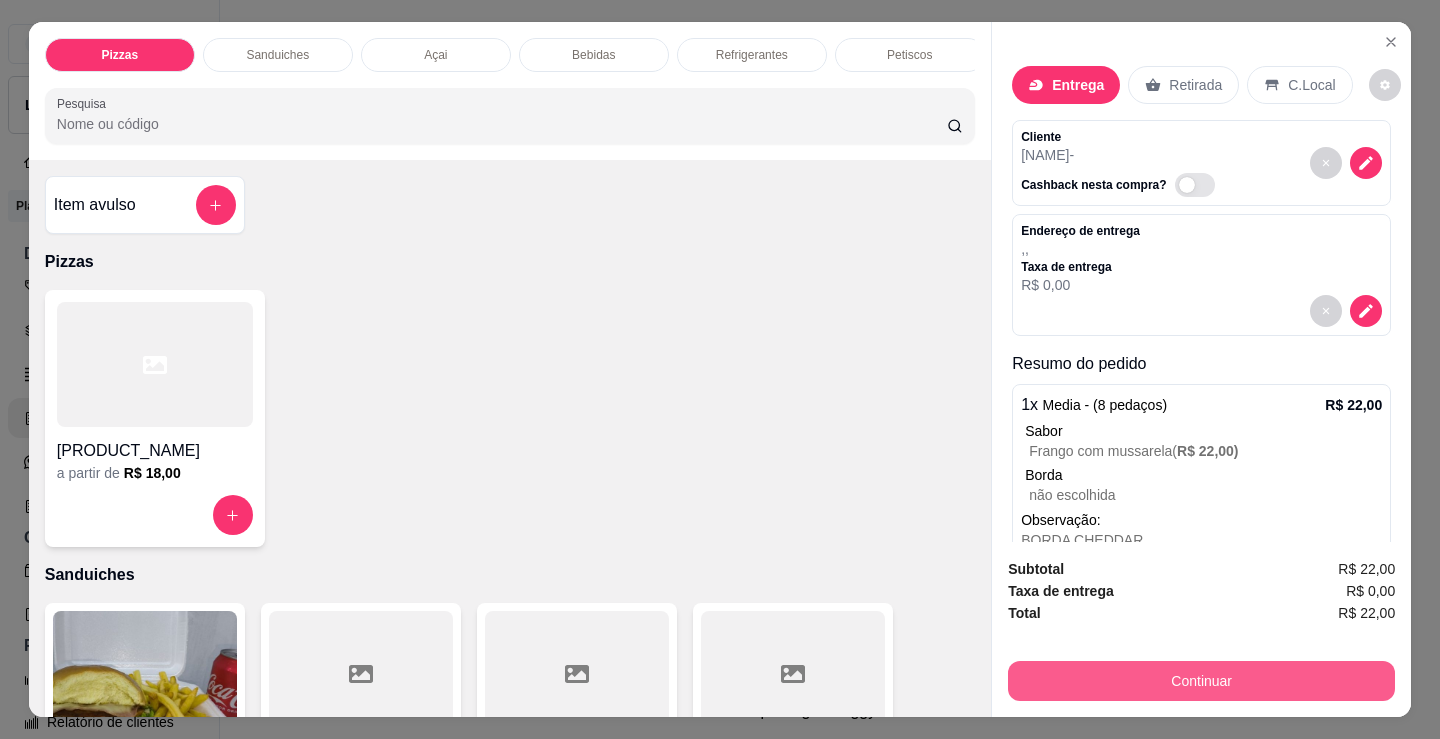 click on "Continuar" at bounding box center (1201, 681) 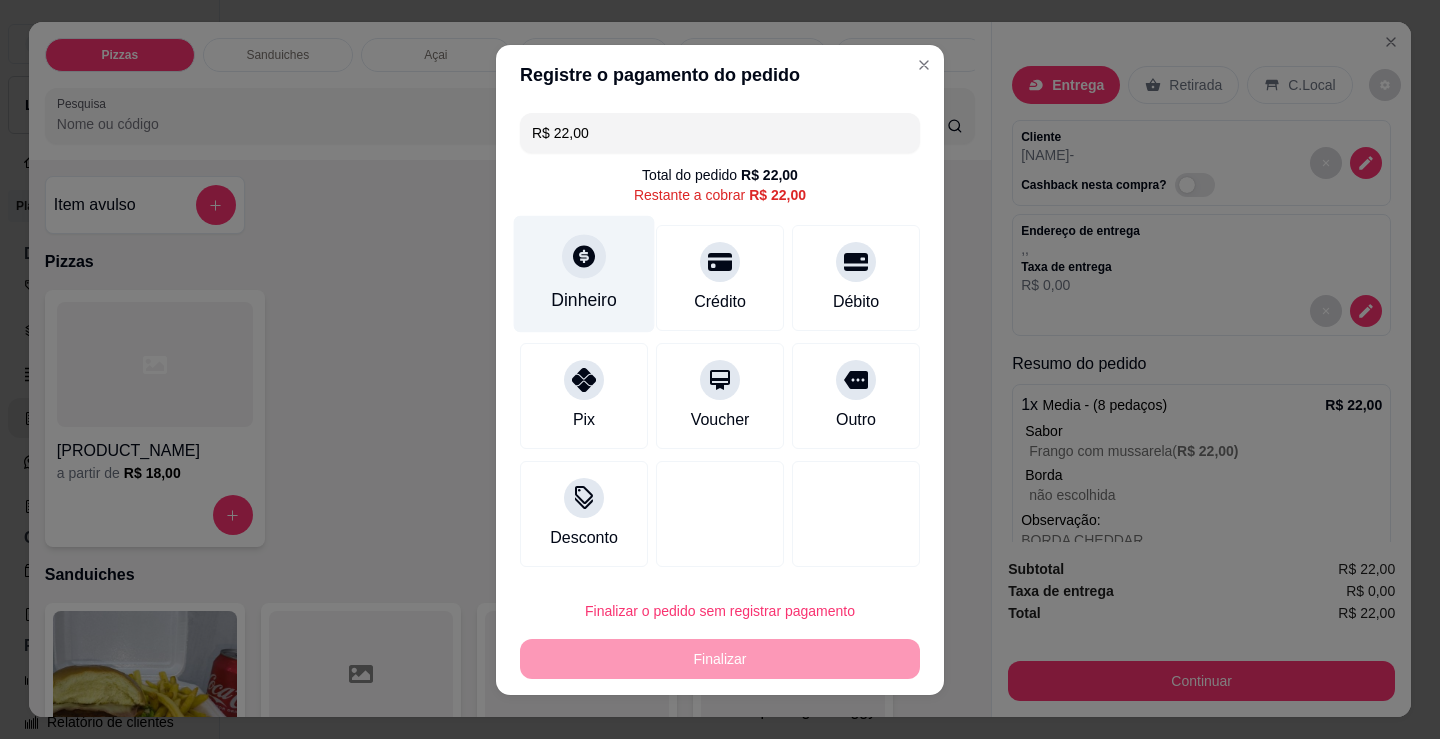 click on "Dinheiro" at bounding box center (584, 300) 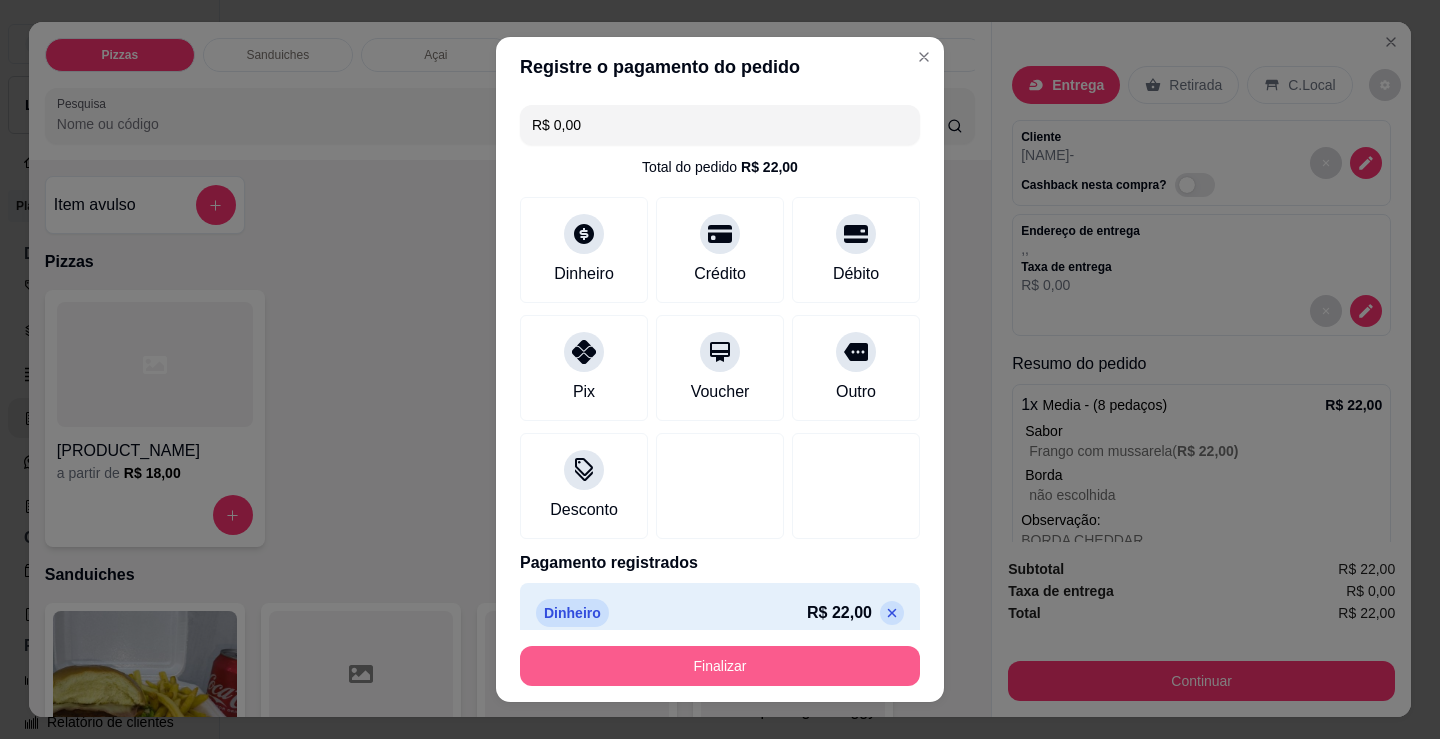 click on "Finalizar" at bounding box center (720, 666) 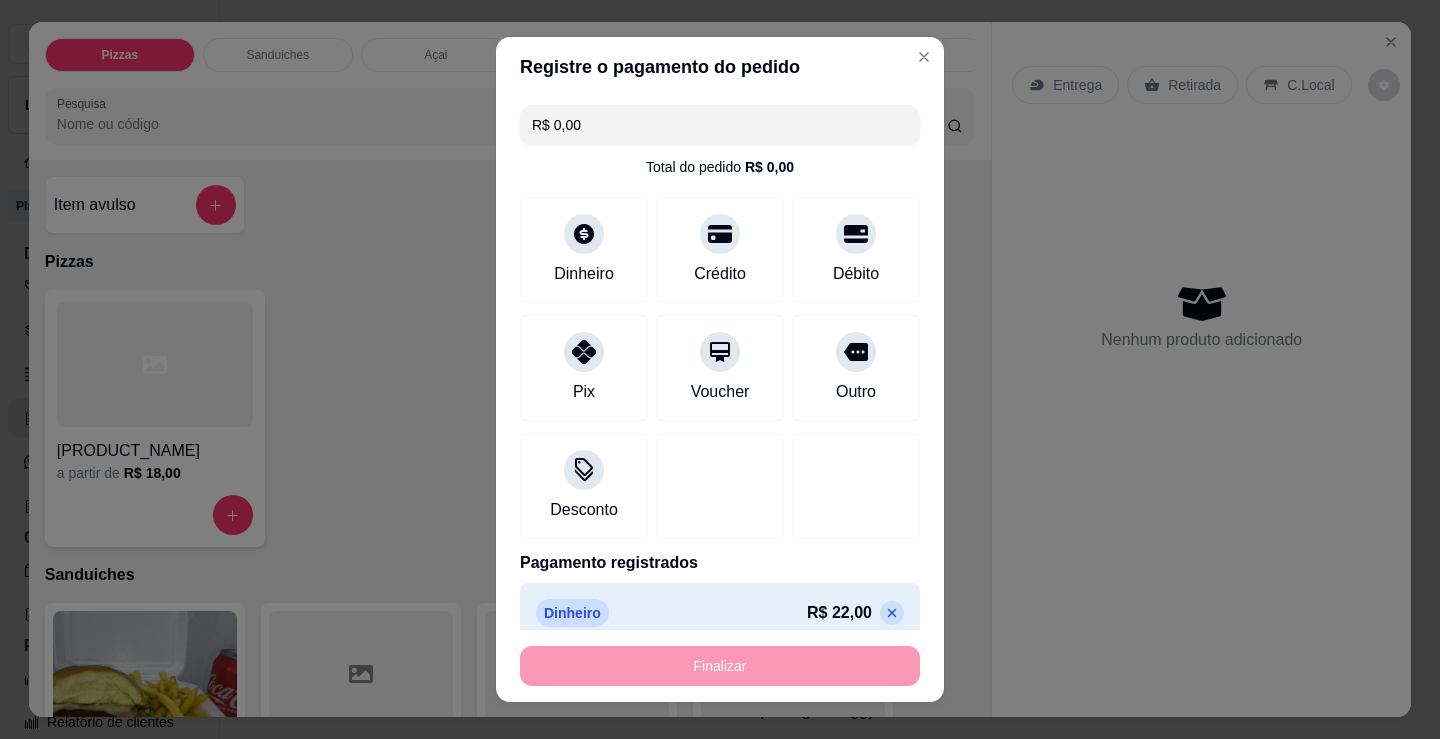 type on "-R$ 22,00" 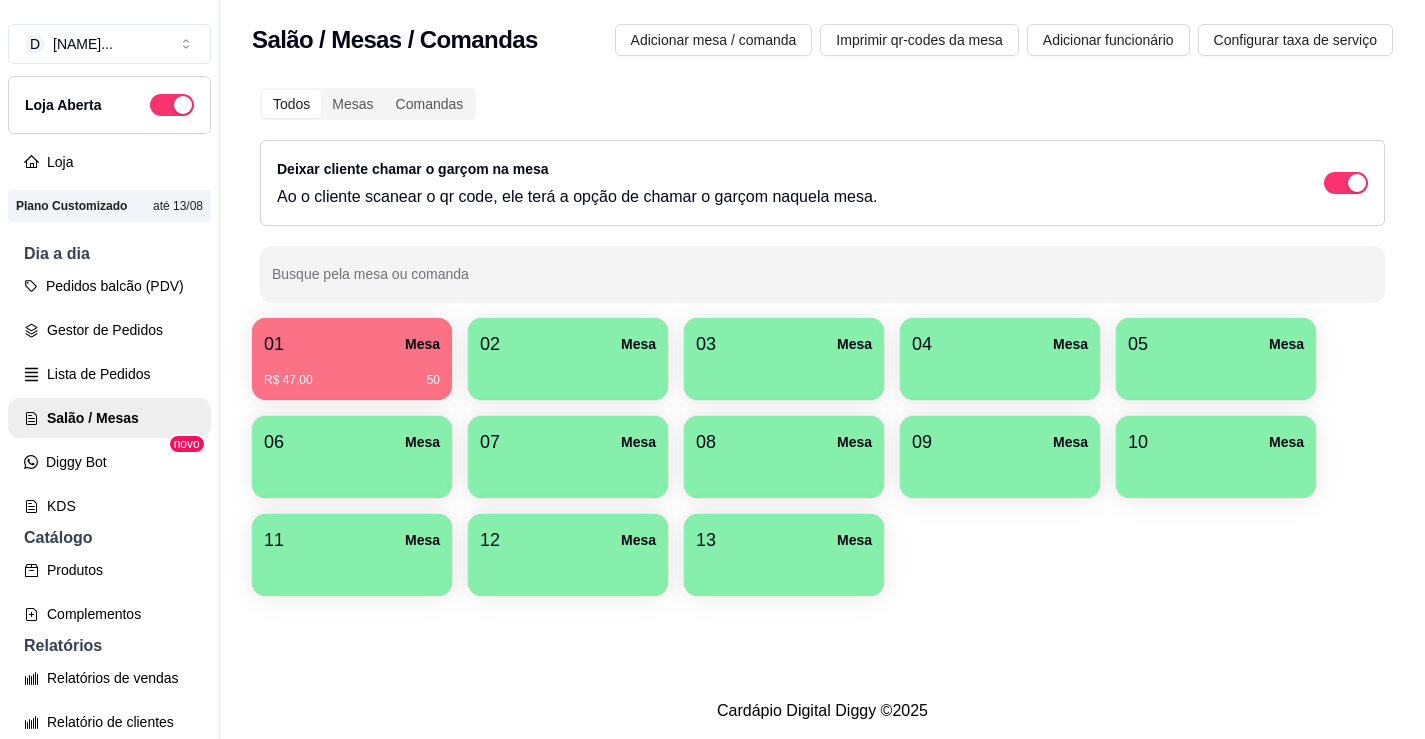 scroll, scrollTop: 32, scrollLeft: 0, axis: vertical 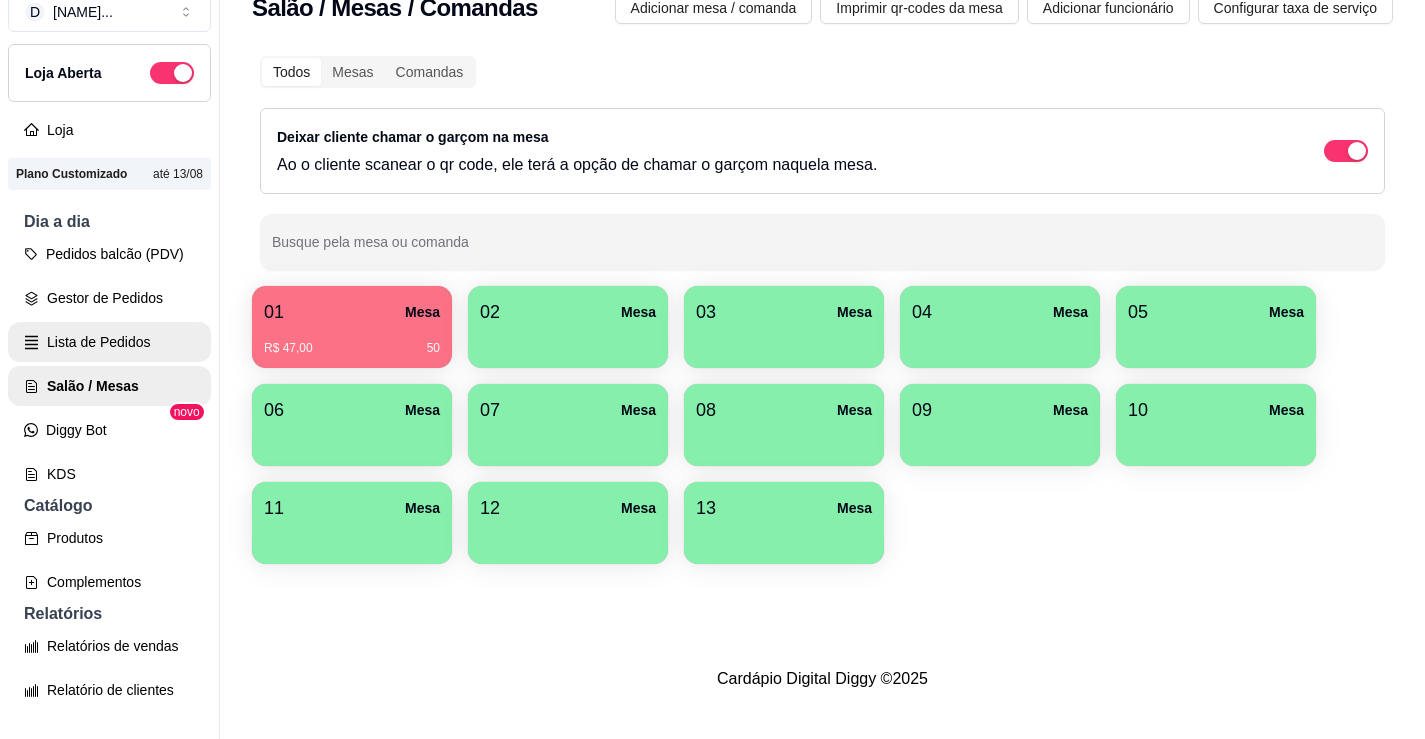 click on "Lista de Pedidos" at bounding box center (109, 342) 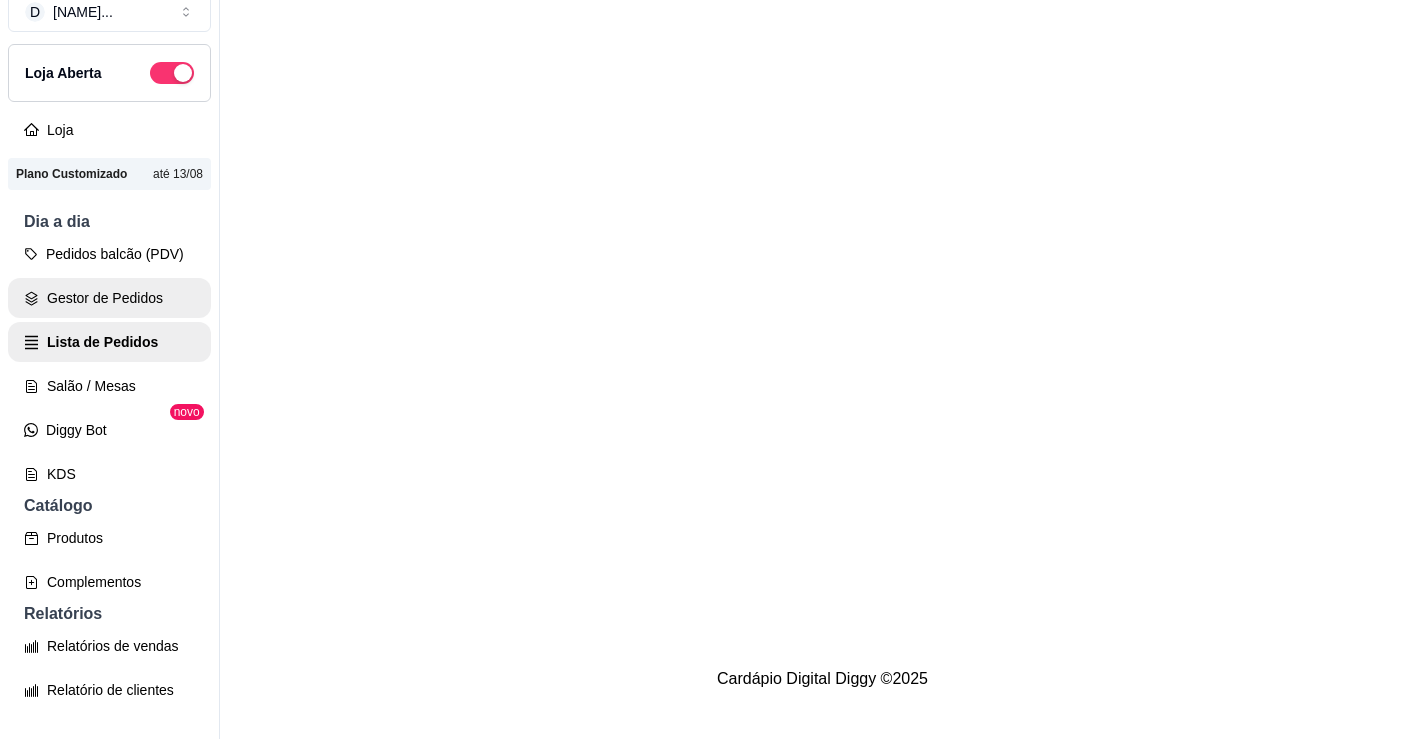 scroll, scrollTop: 0, scrollLeft: 0, axis: both 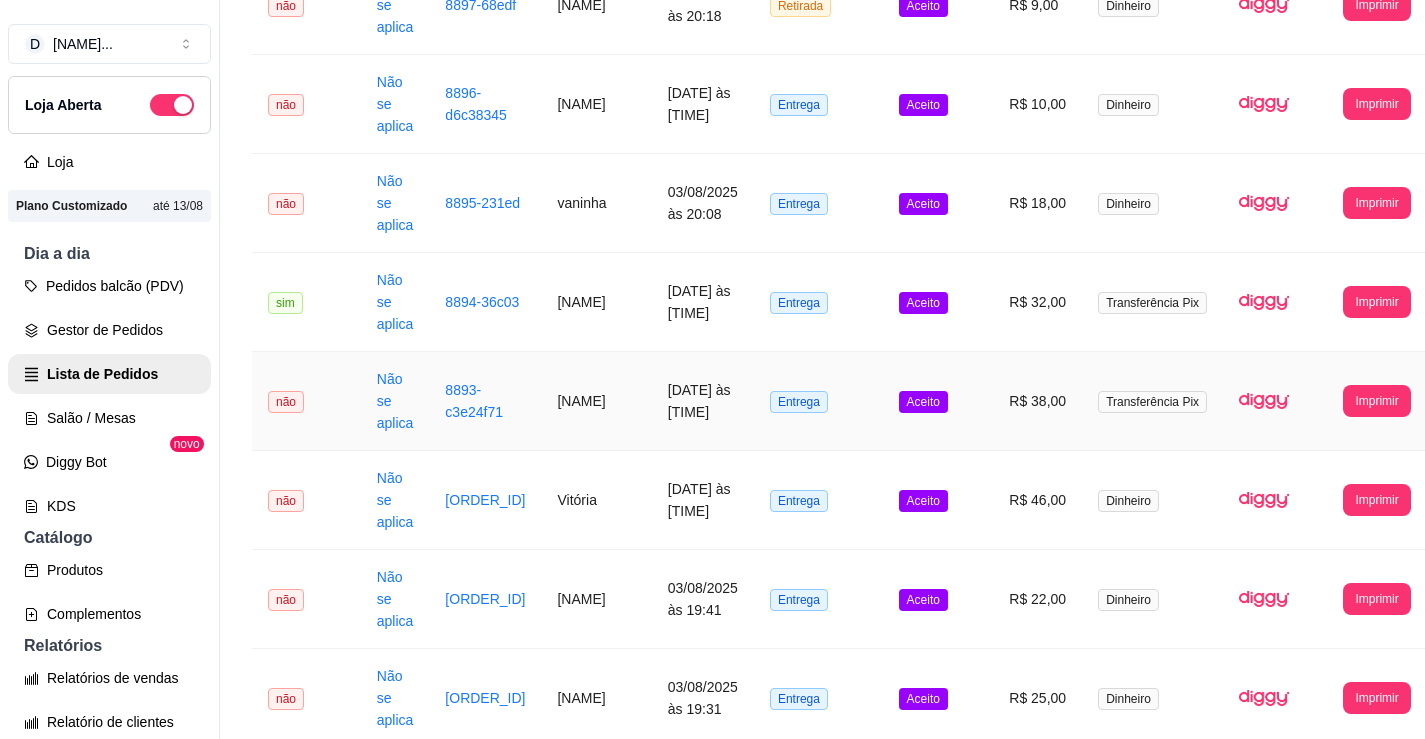 click on "[NAME]" at bounding box center [596, 401] 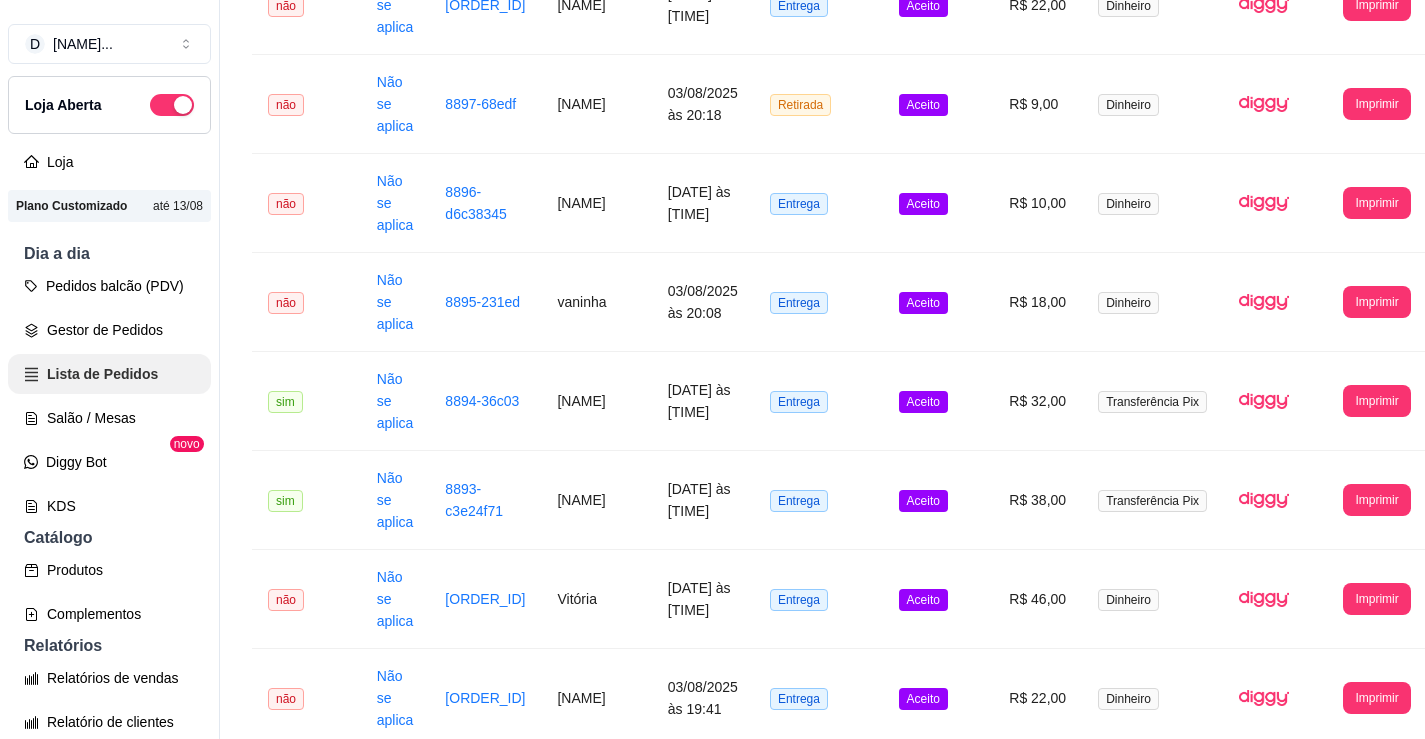 click on "Salão / Mesas" at bounding box center (109, 418) 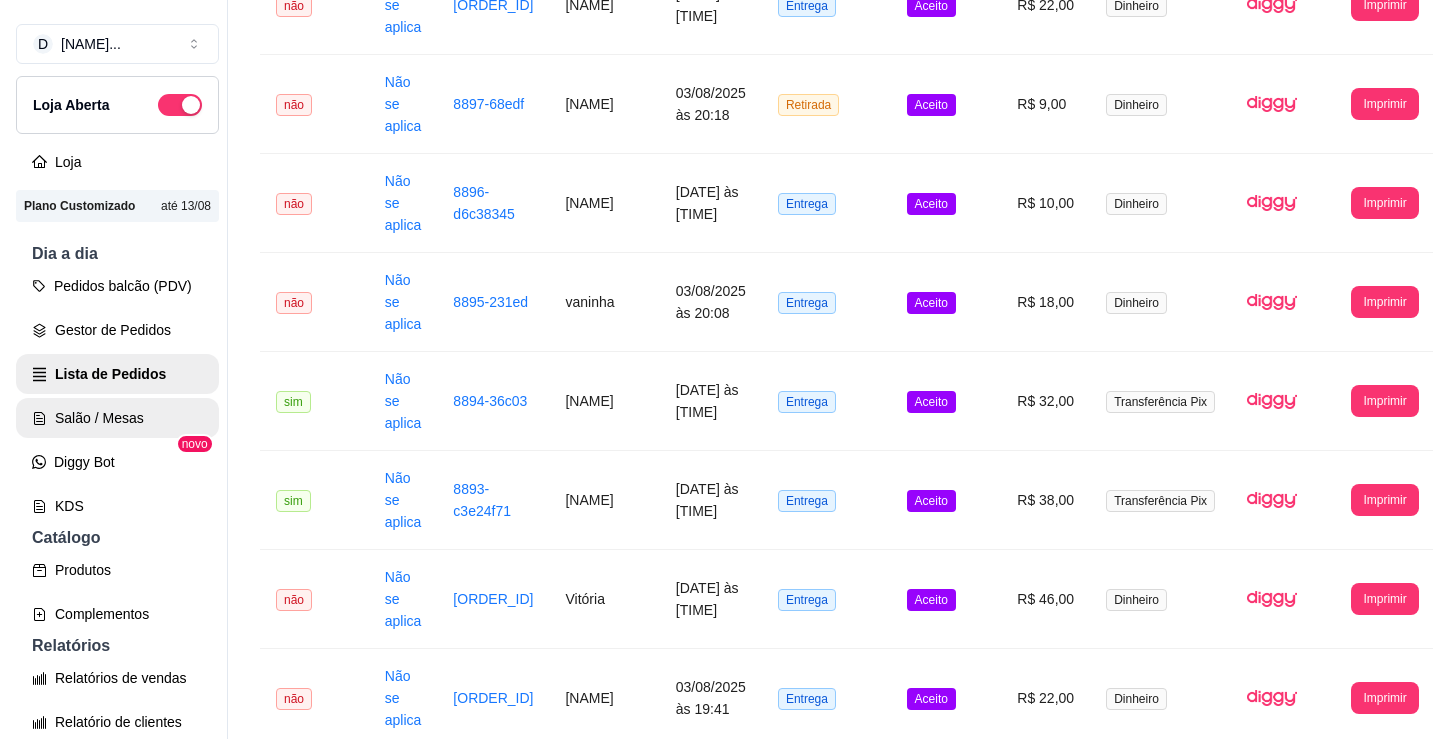 scroll, scrollTop: 0, scrollLeft: 0, axis: both 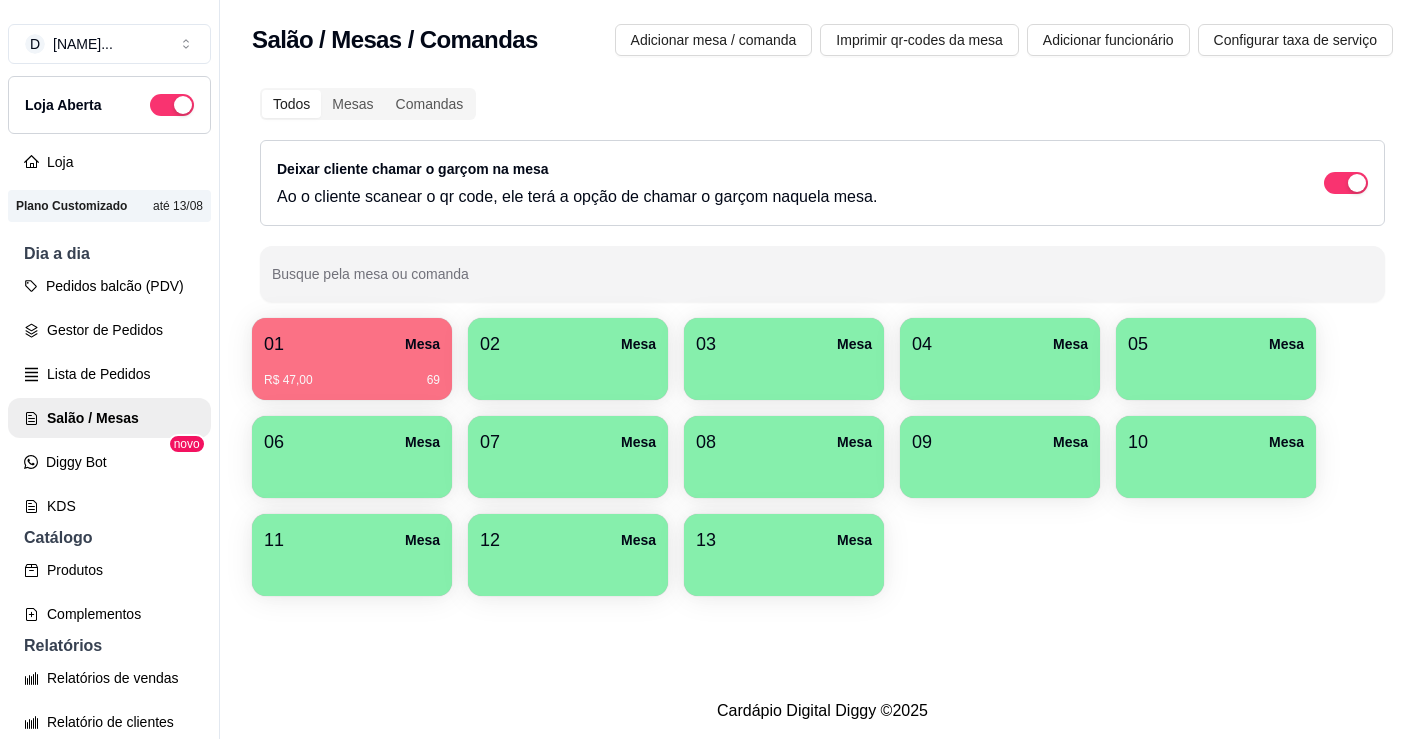 click on "R$ 47,00 [NUMBER]" at bounding box center [352, 373] 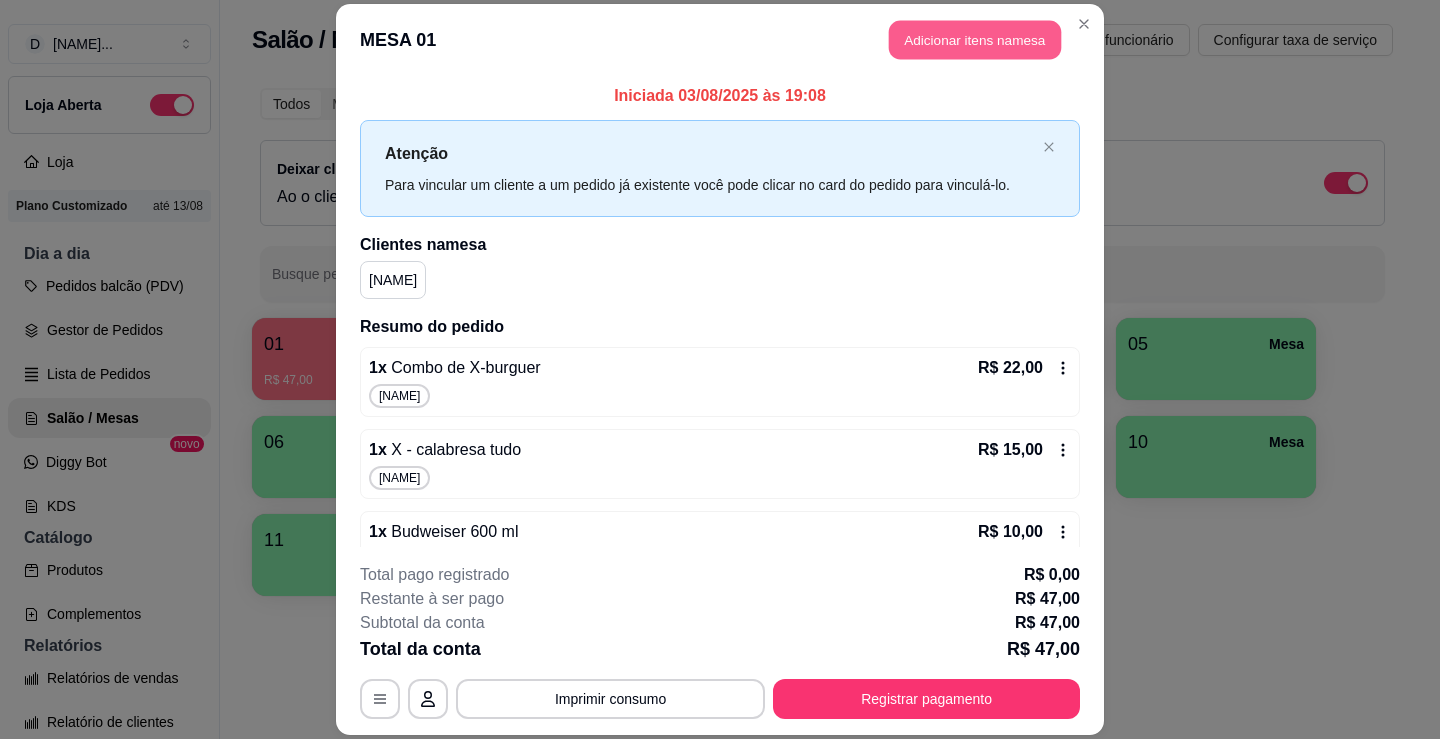 click on "Adicionar itens na  mesa" at bounding box center (975, 39) 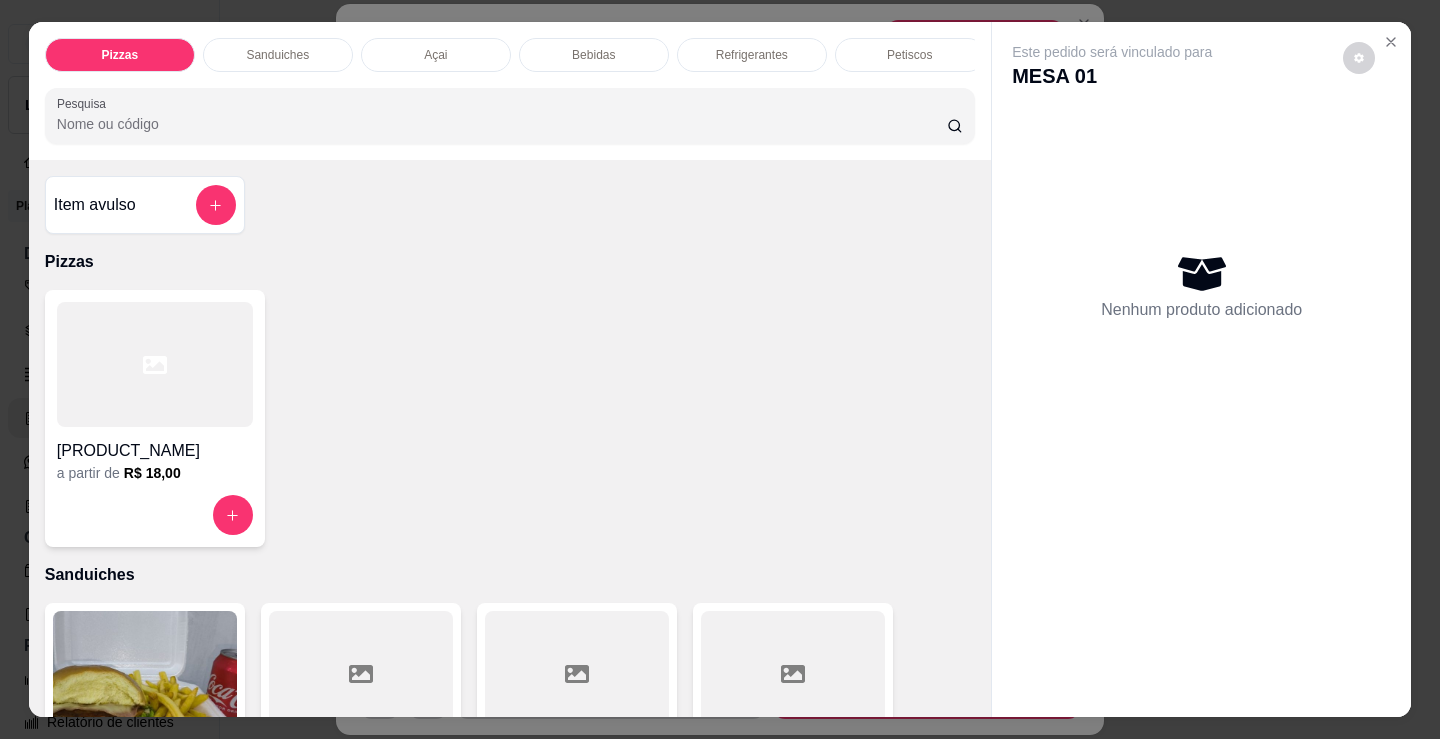 click on "Açai" at bounding box center [436, 55] 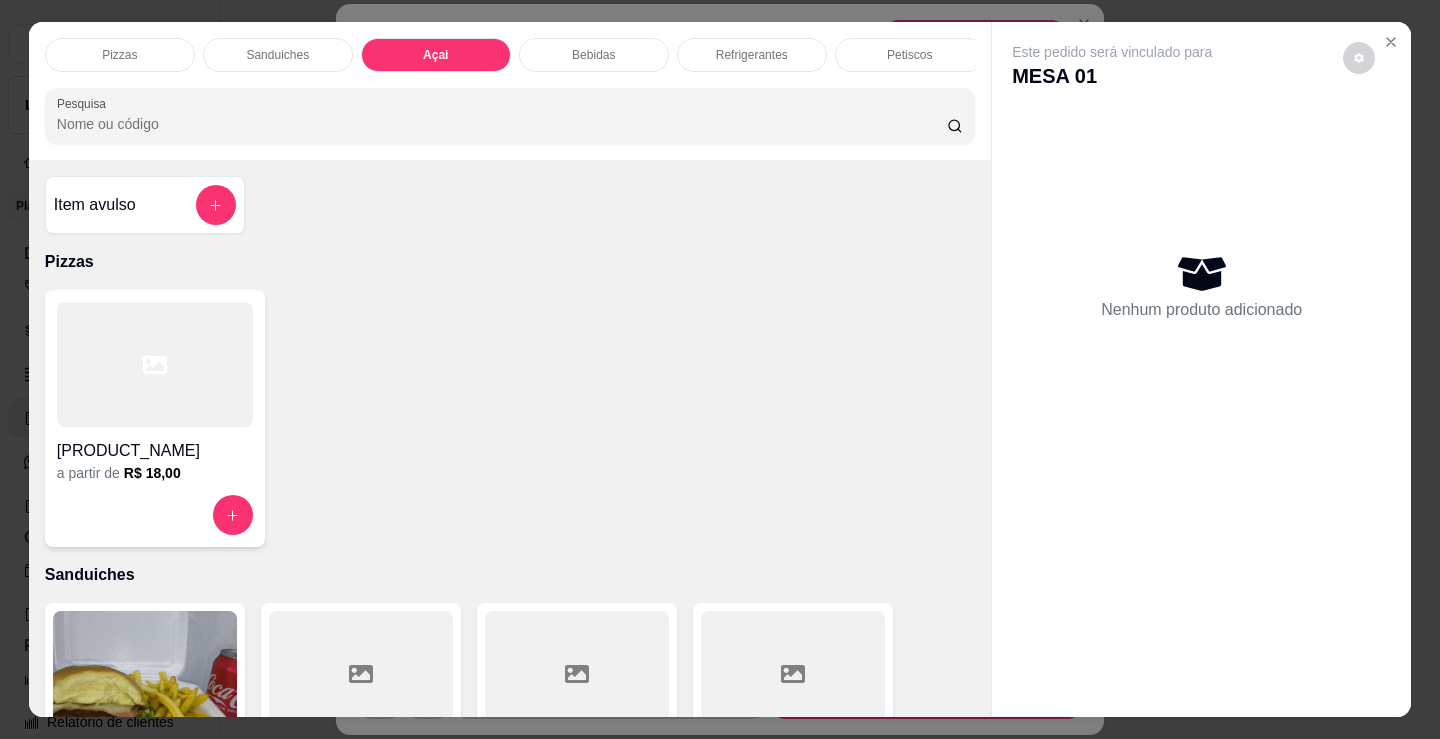 scroll, scrollTop: 2153, scrollLeft: 0, axis: vertical 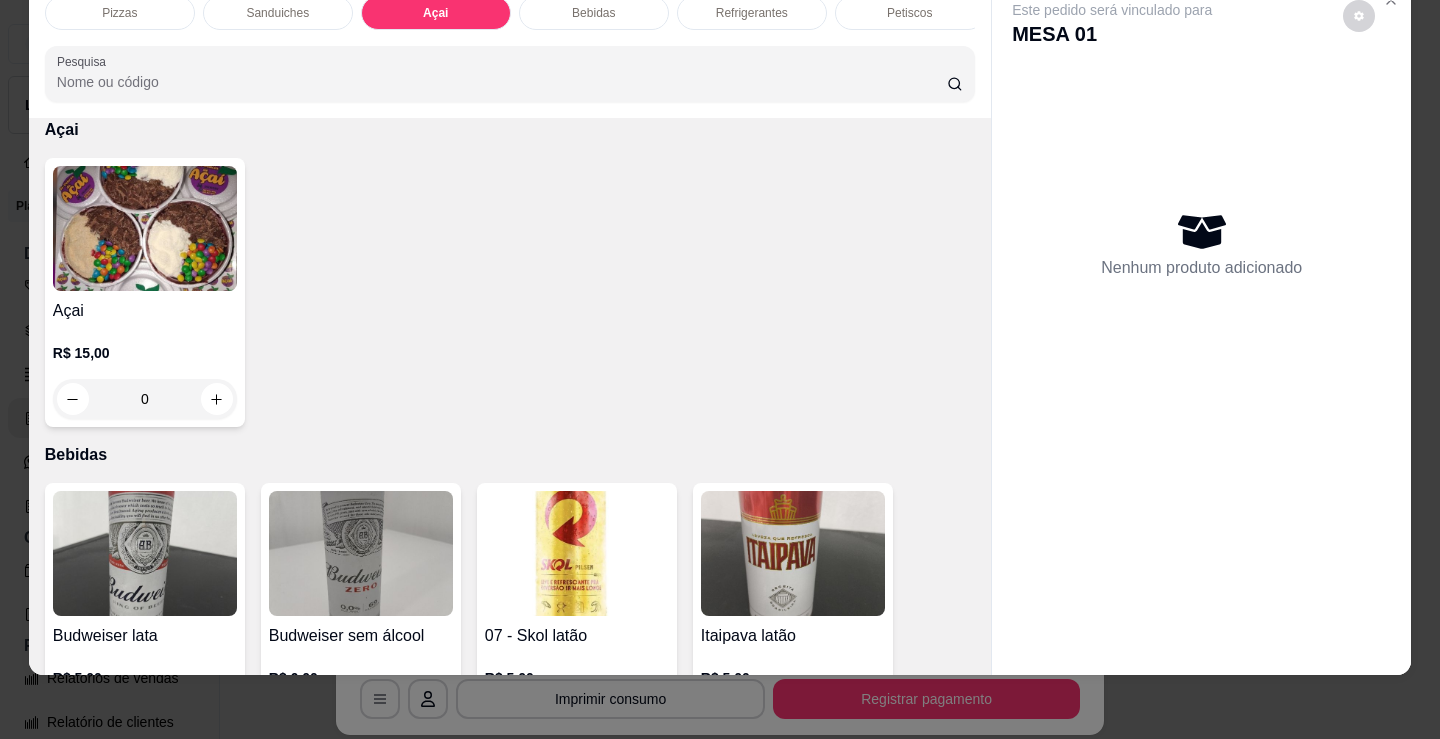 click on "R$ 15,00 0" at bounding box center [145, 381] 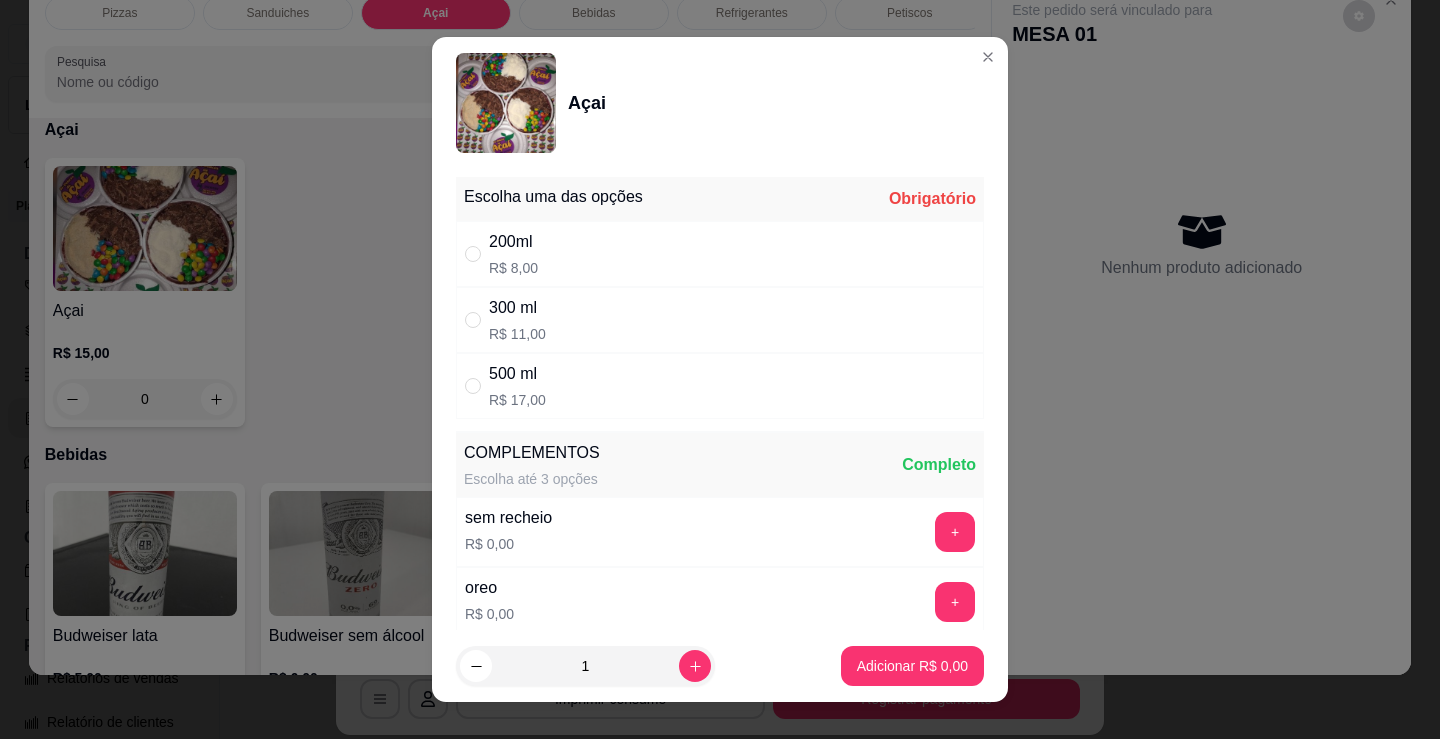click on "[SIZE] [PRICE]" at bounding box center [720, 254] 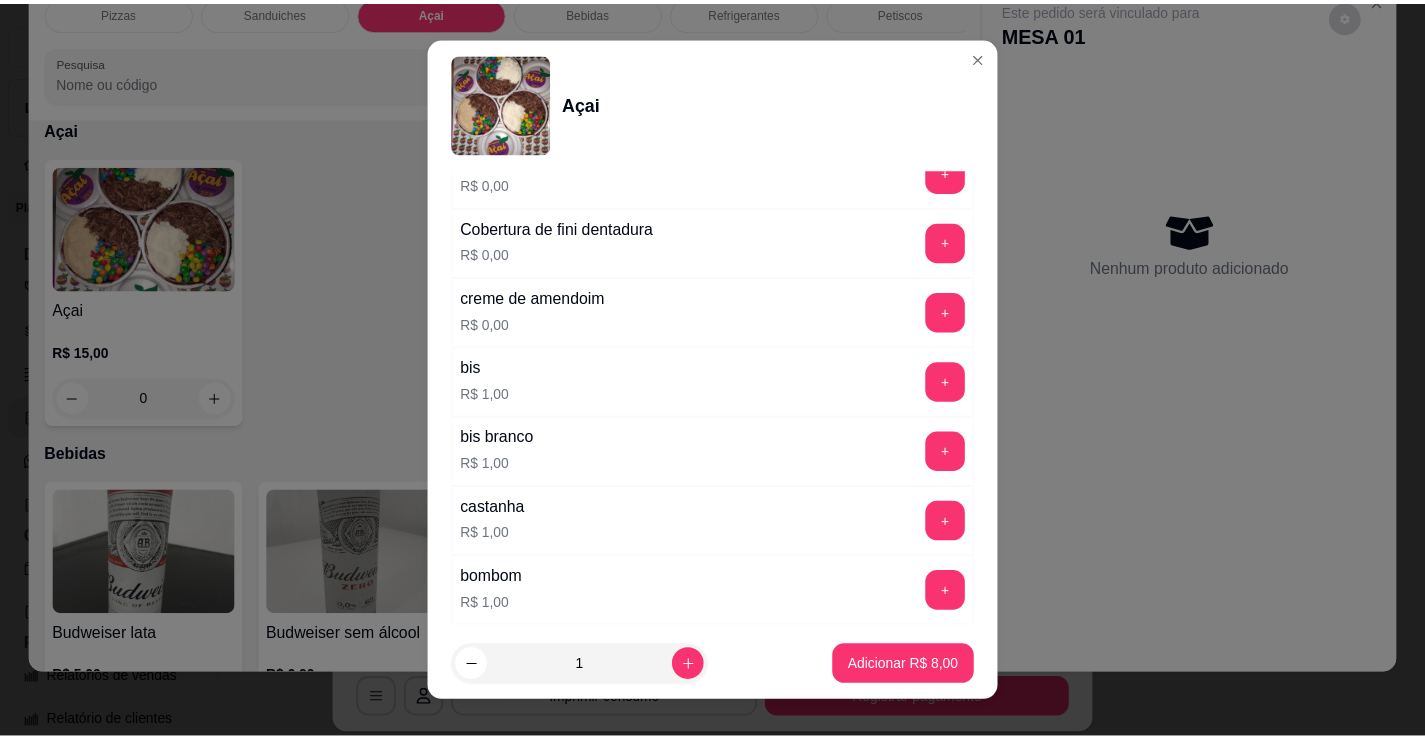 scroll, scrollTop: 1697, scrollLeft: 0, axis: vertical 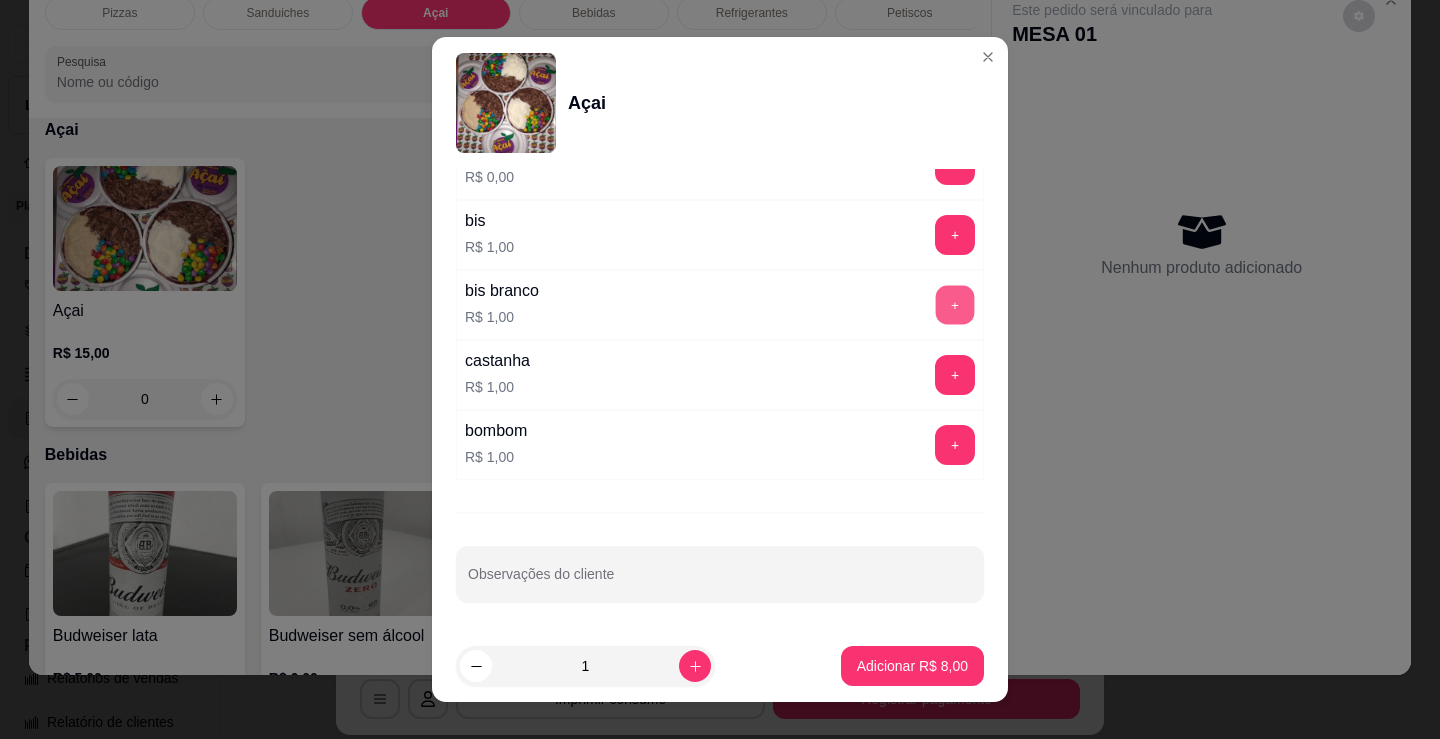 click on "+" at bounding box center [955, 305] 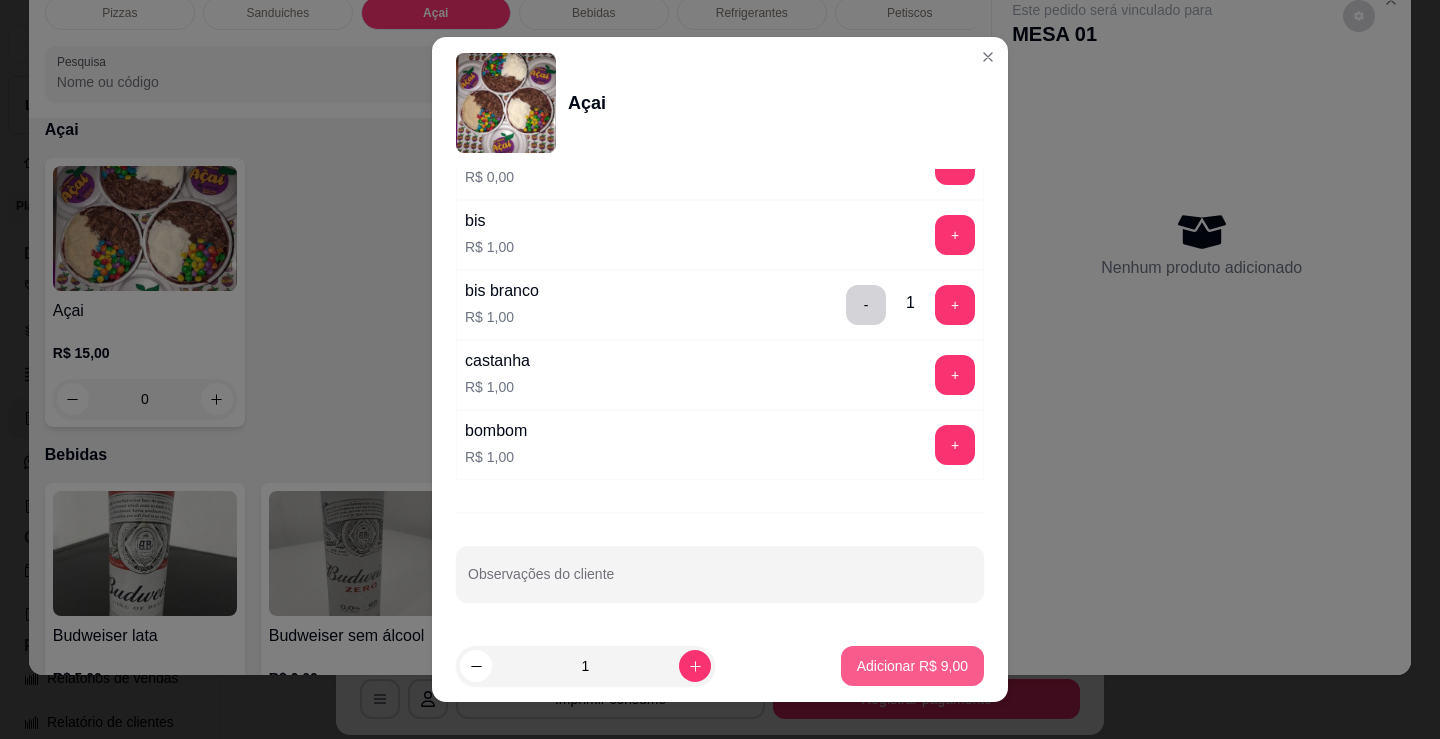 click on "Adicionar   R$ 9,00" at bounding box center [912, 666] 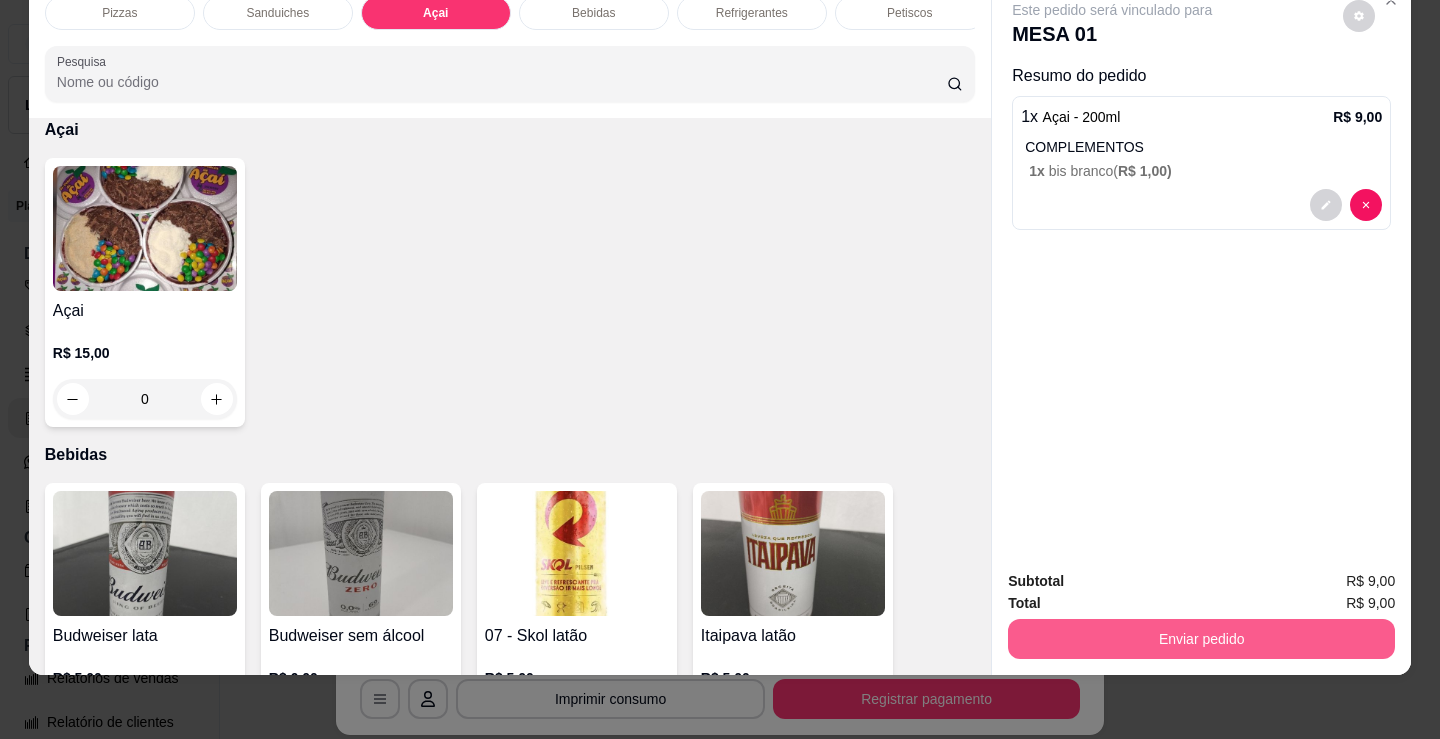 click on "Enviar pedido" at bounding box center [1201, 639] 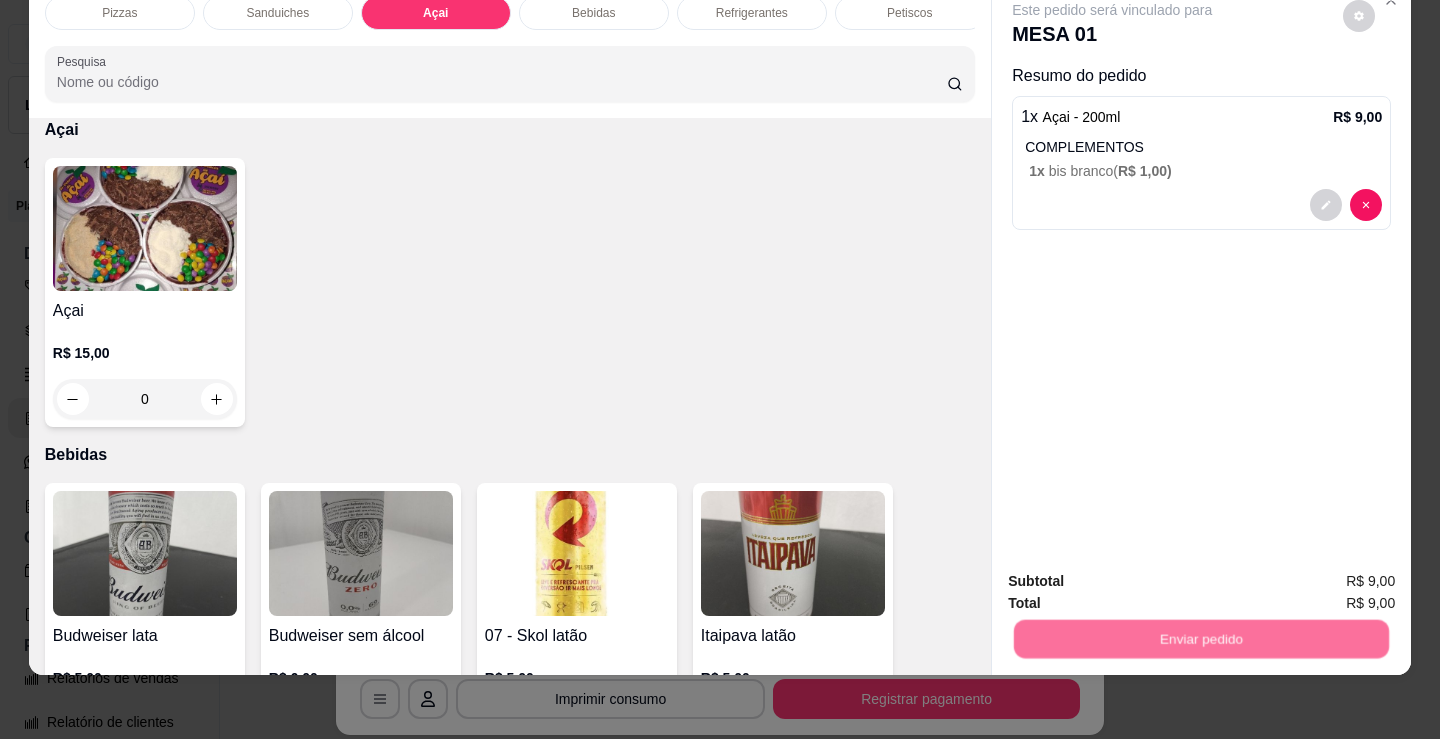 click on "Não registrar e enviar pedido" at bounding box center [1135, 575] 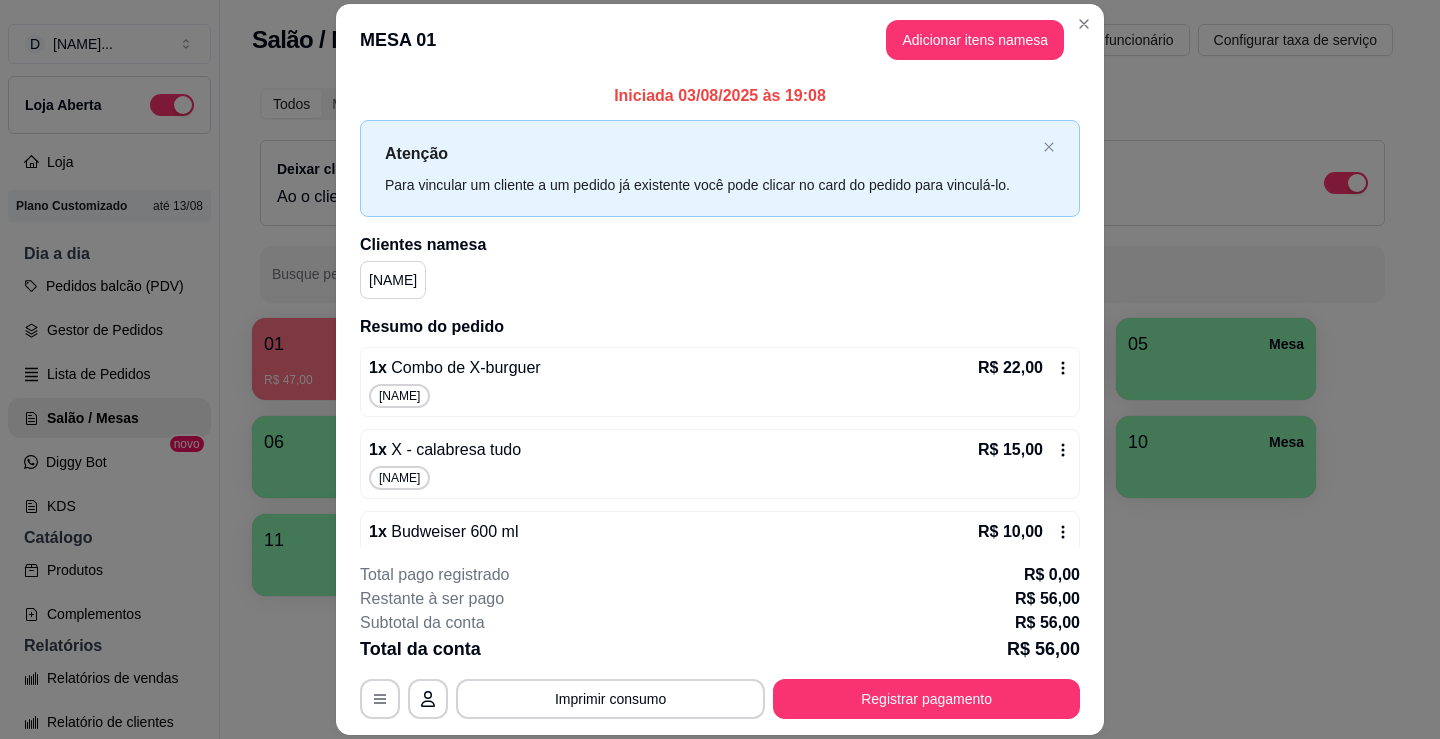 click on "Registrar pagamento" at bounding box center (926, 699) 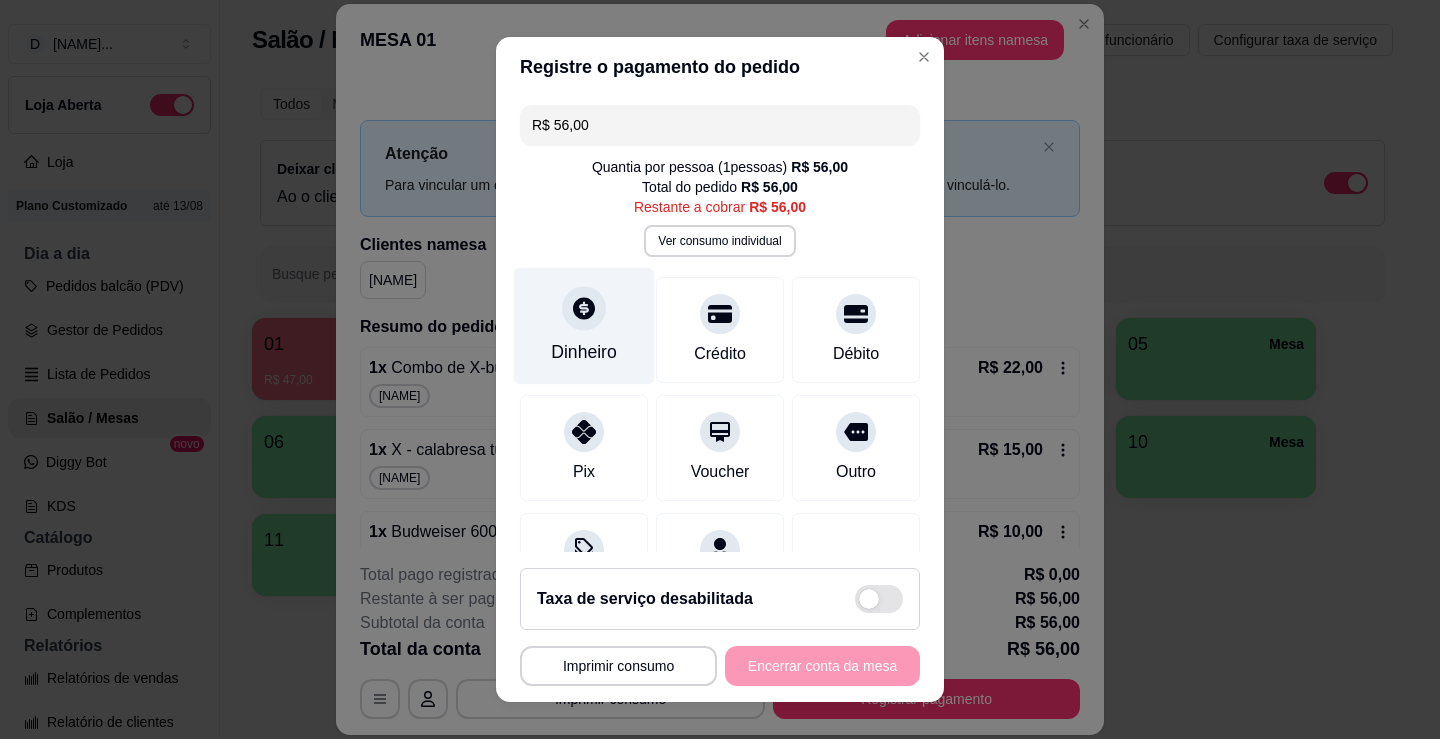 click on "Dinheiro" at bounding box center (584, 326) 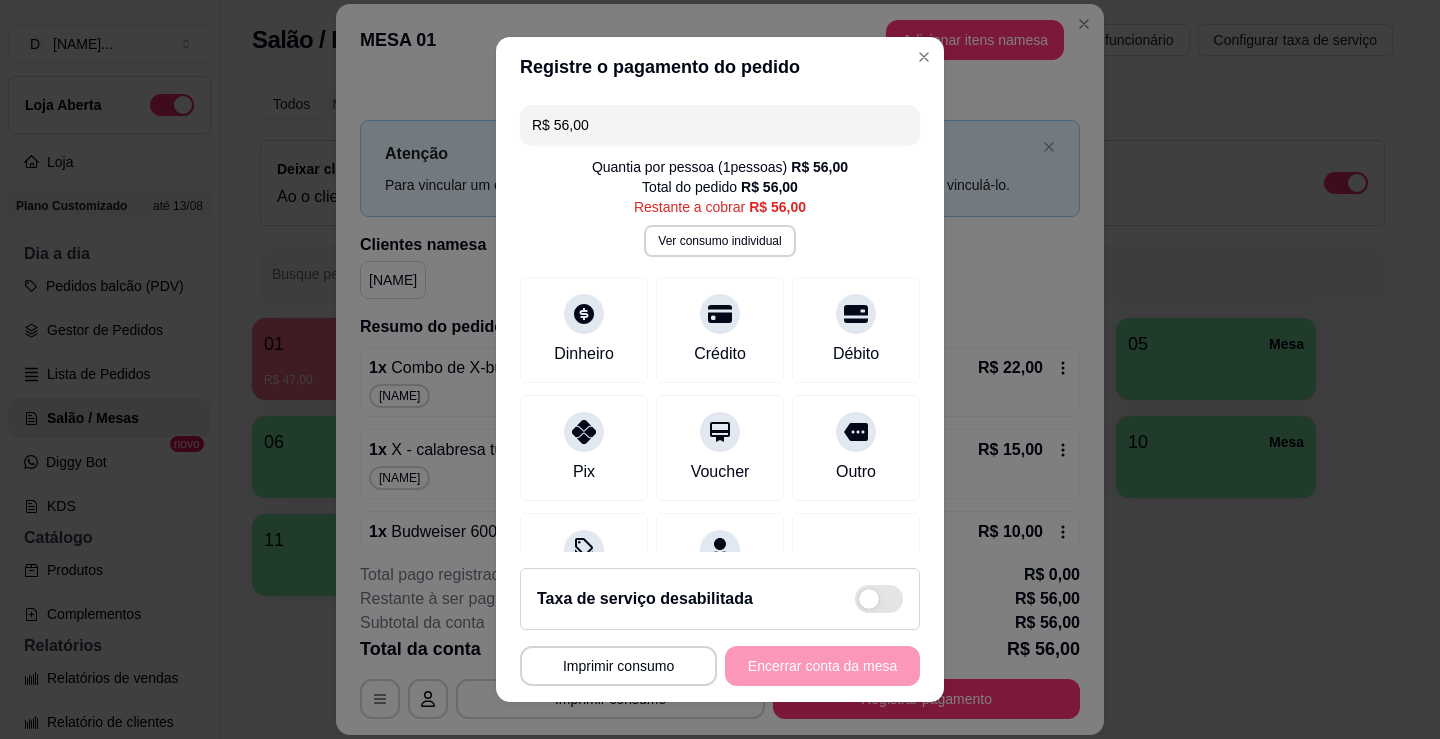 click on "0,00" at bounding box center (720, 350) 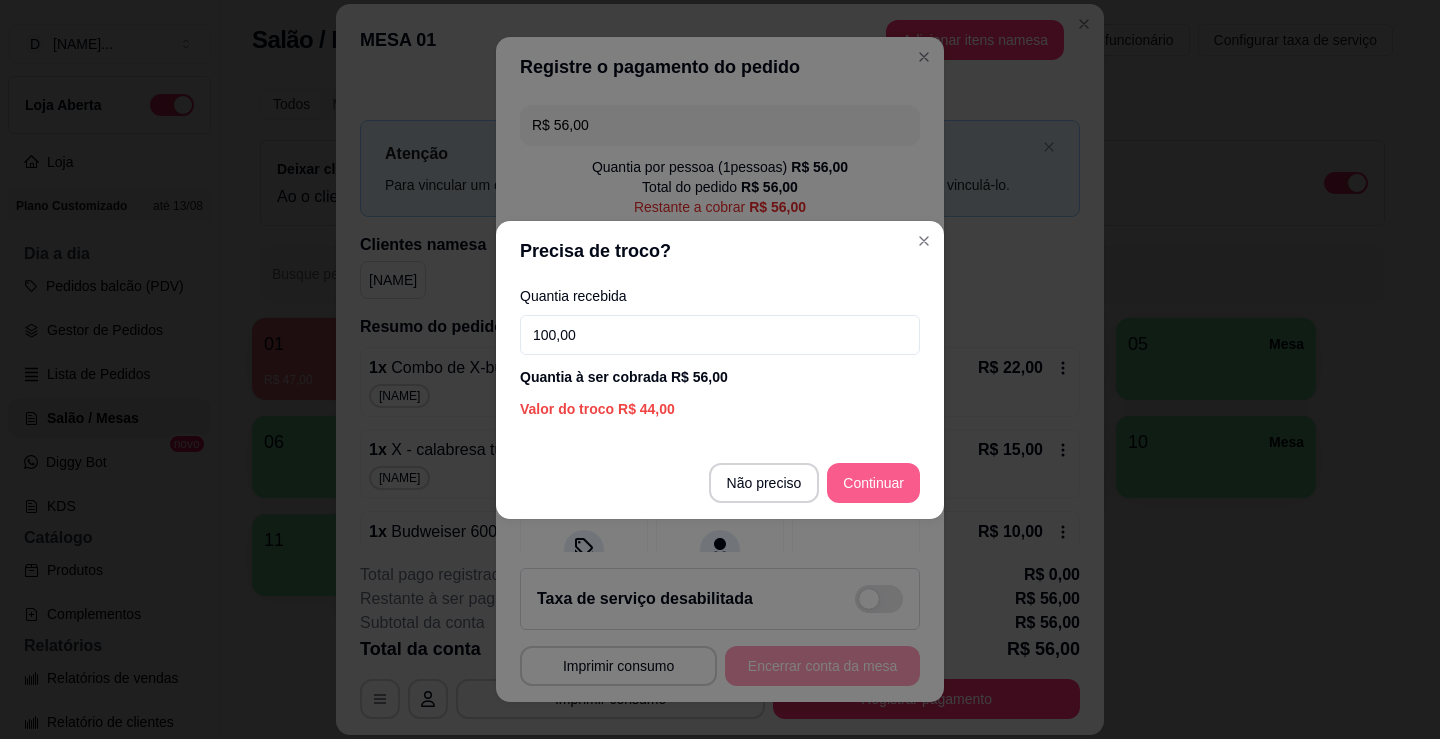 type on "100,00" 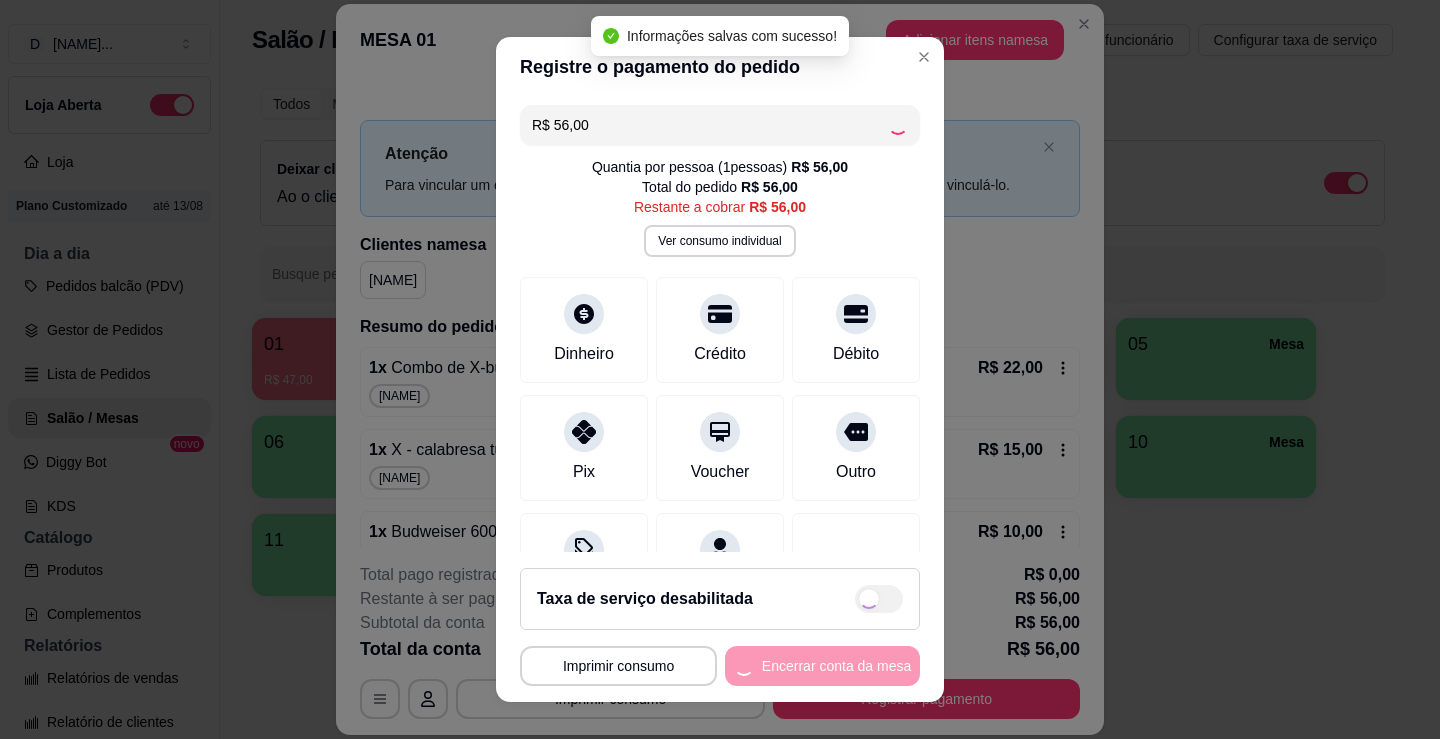 type on "R$ 0,00" 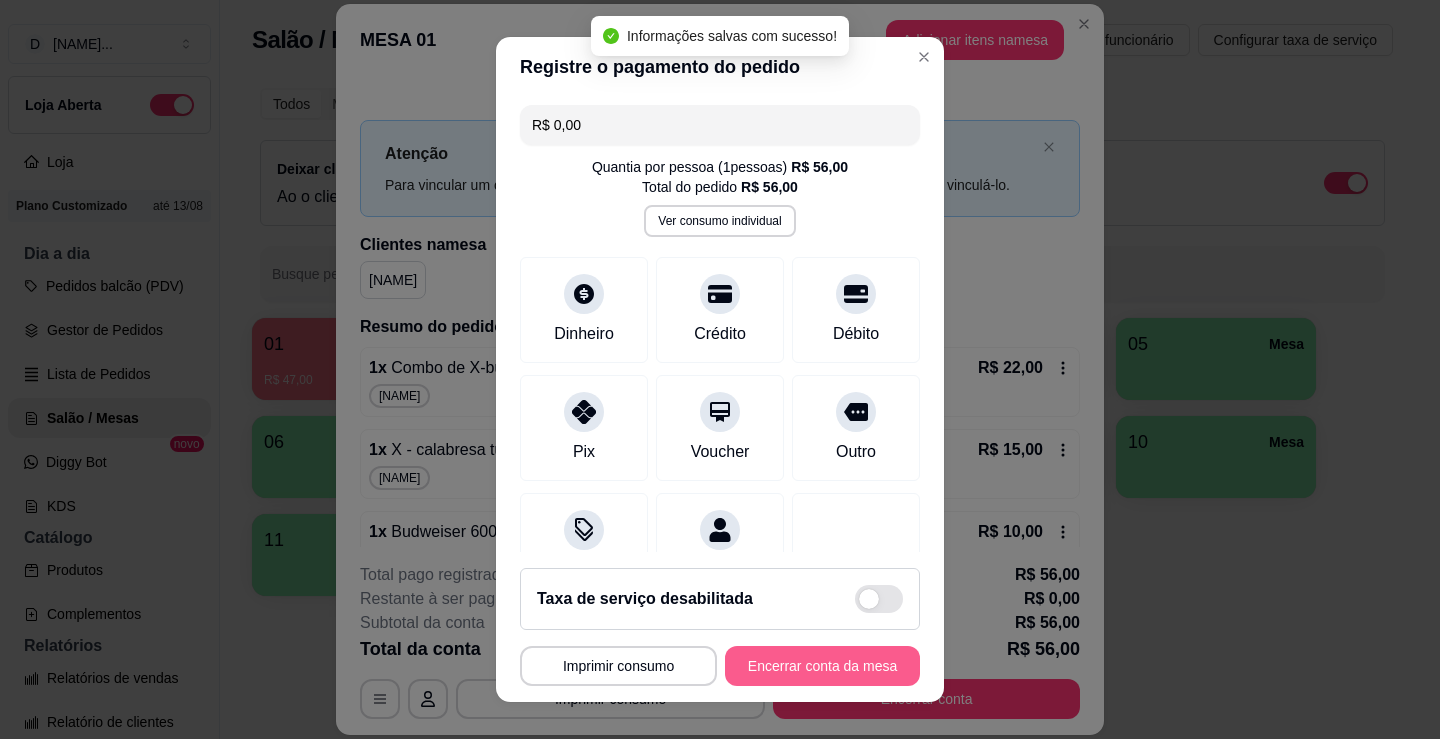 click on "Encerrar conta da mesa" at bounding box center (822, 666) 